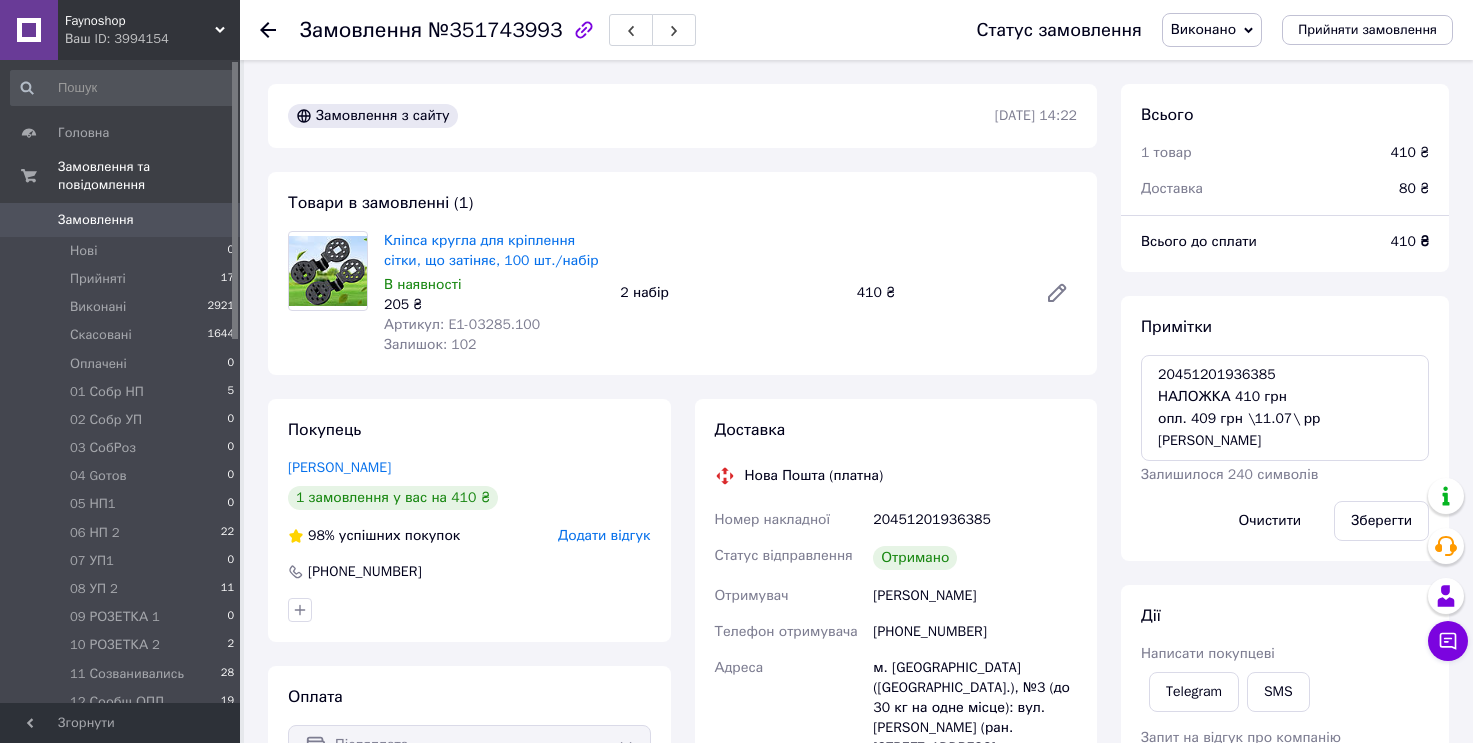 scroll, scrollTop: 0, scrollLeft: 0, axis: both 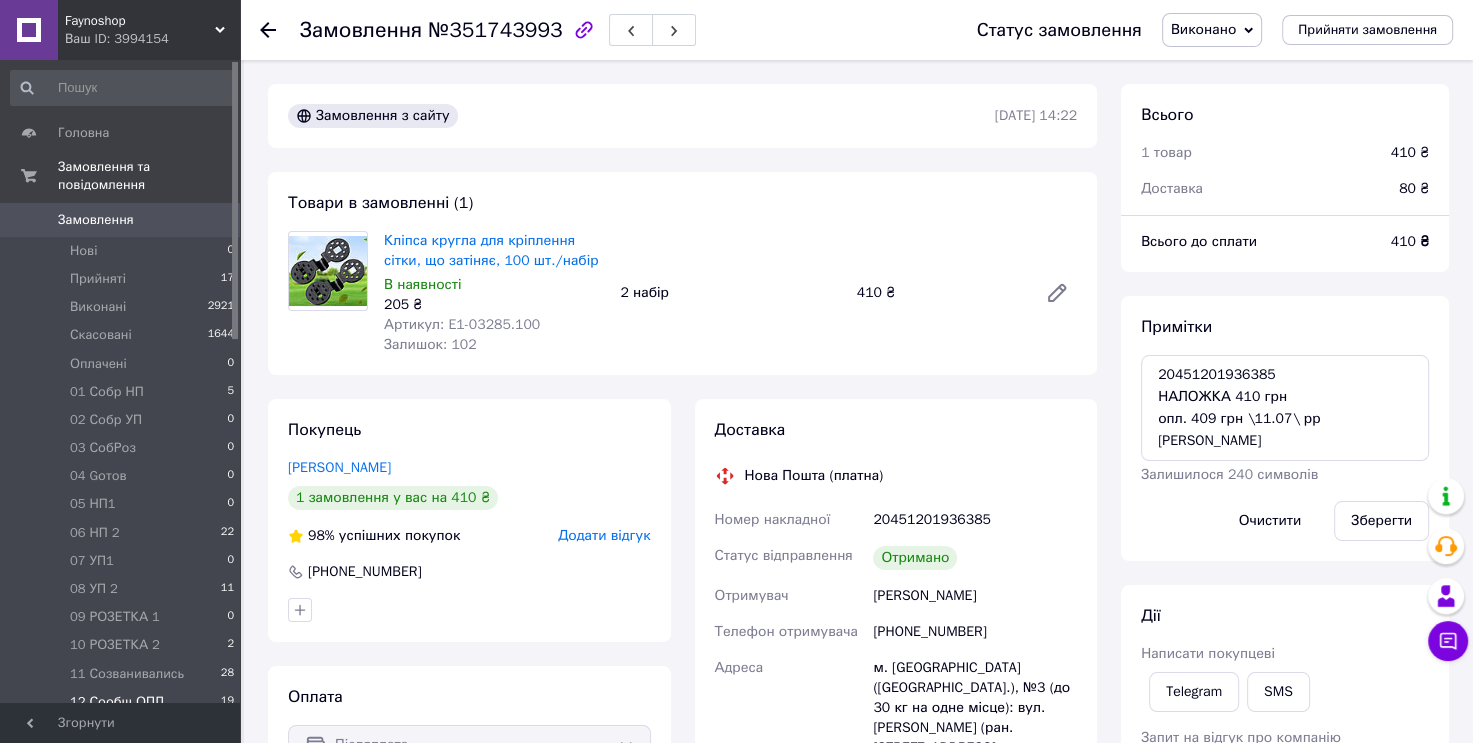 click on "12 Сообщ ОПЛ 19" at bounding box center [123, 702] 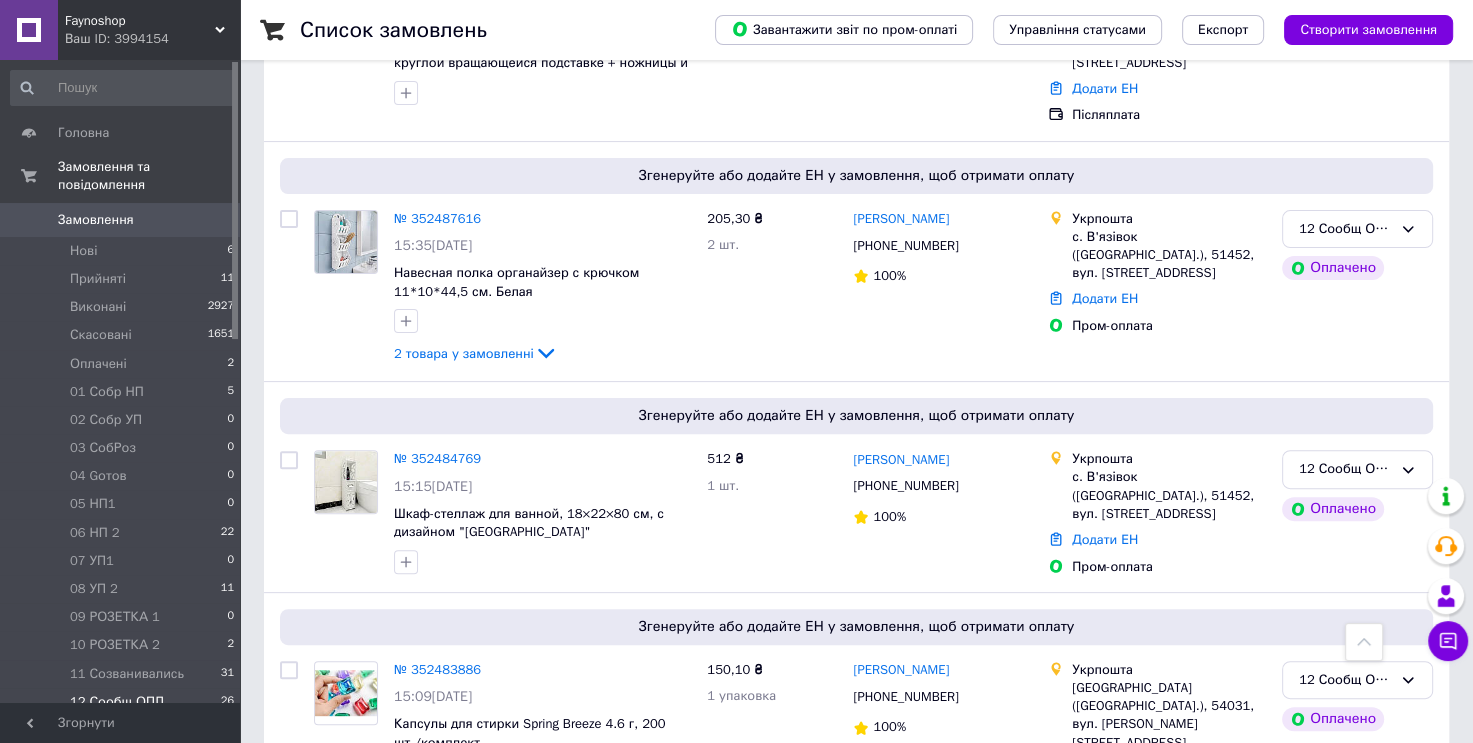 scroll, scrollTop: 528, scrollLeft: 0, axis: vertical 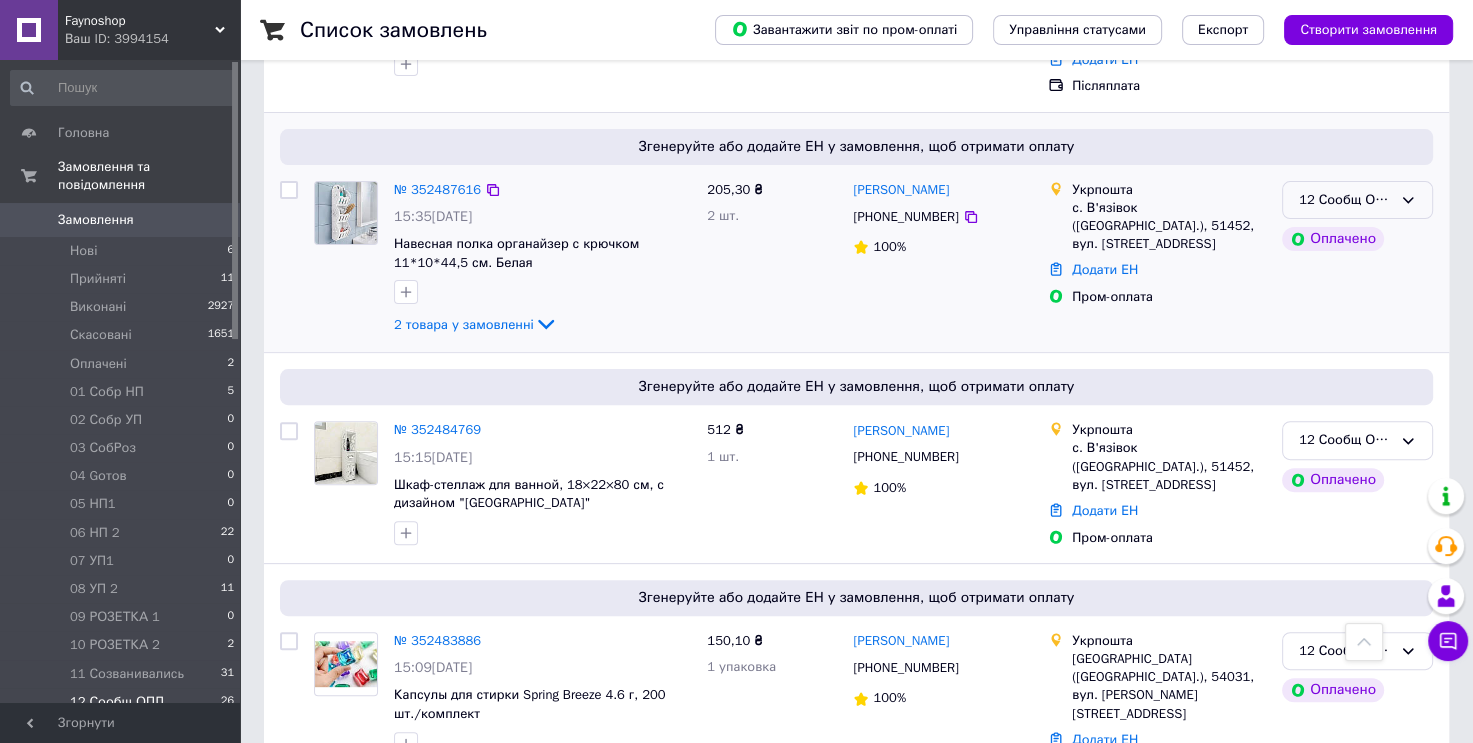 click on "12 Сообщ ОПЛ" at bounding box center (1357, 200) 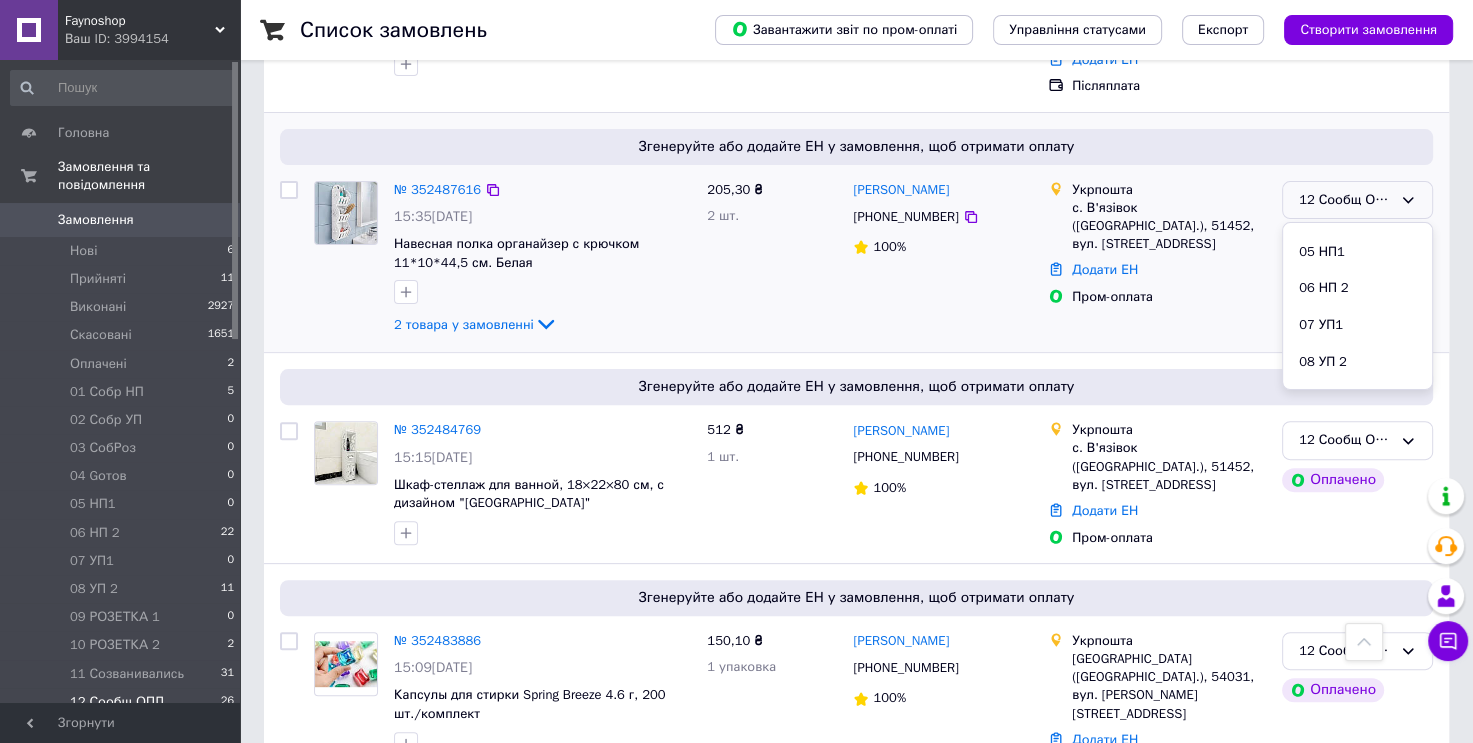 scroll, scrollTop: 289, scrollLeft: 0, axis: vertical 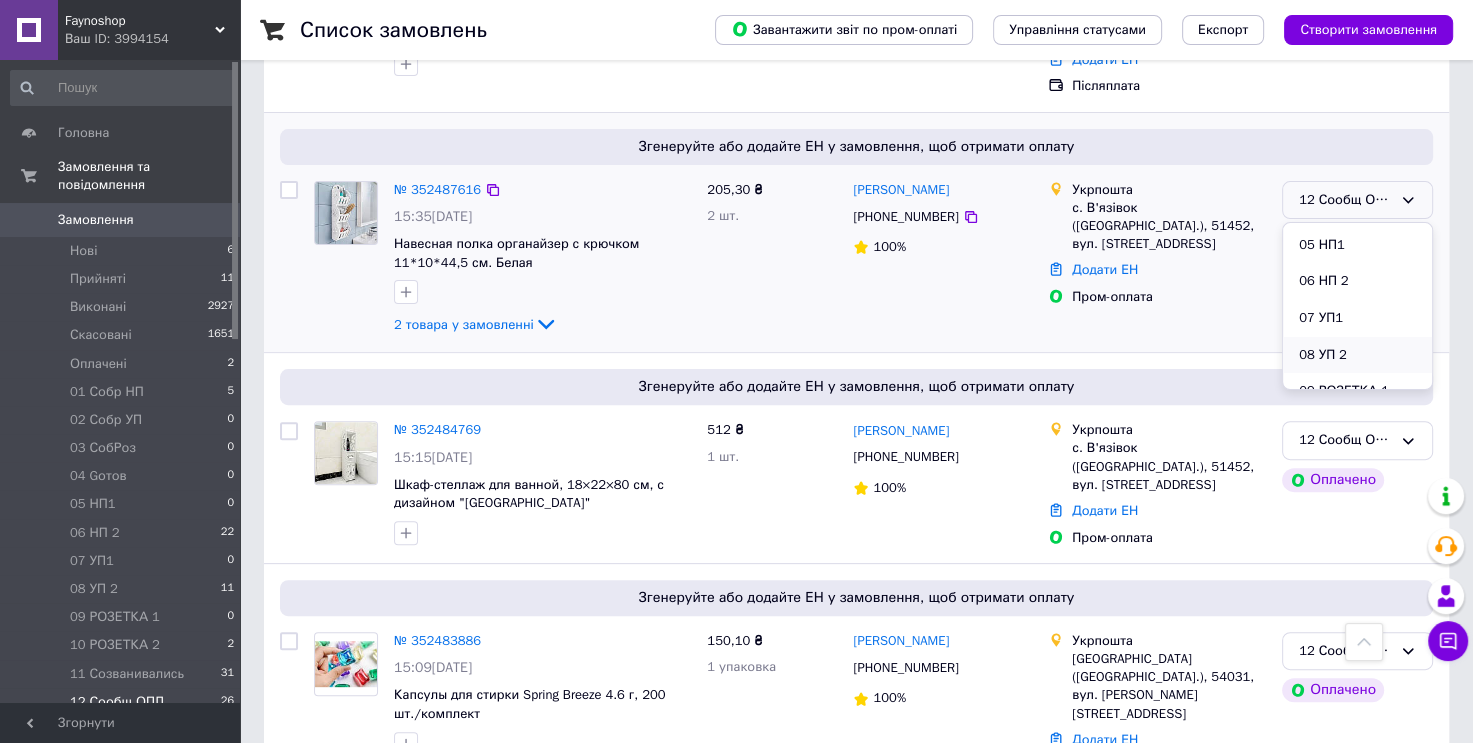 click on "08 УП 2" at bounding box center [1357, 355] 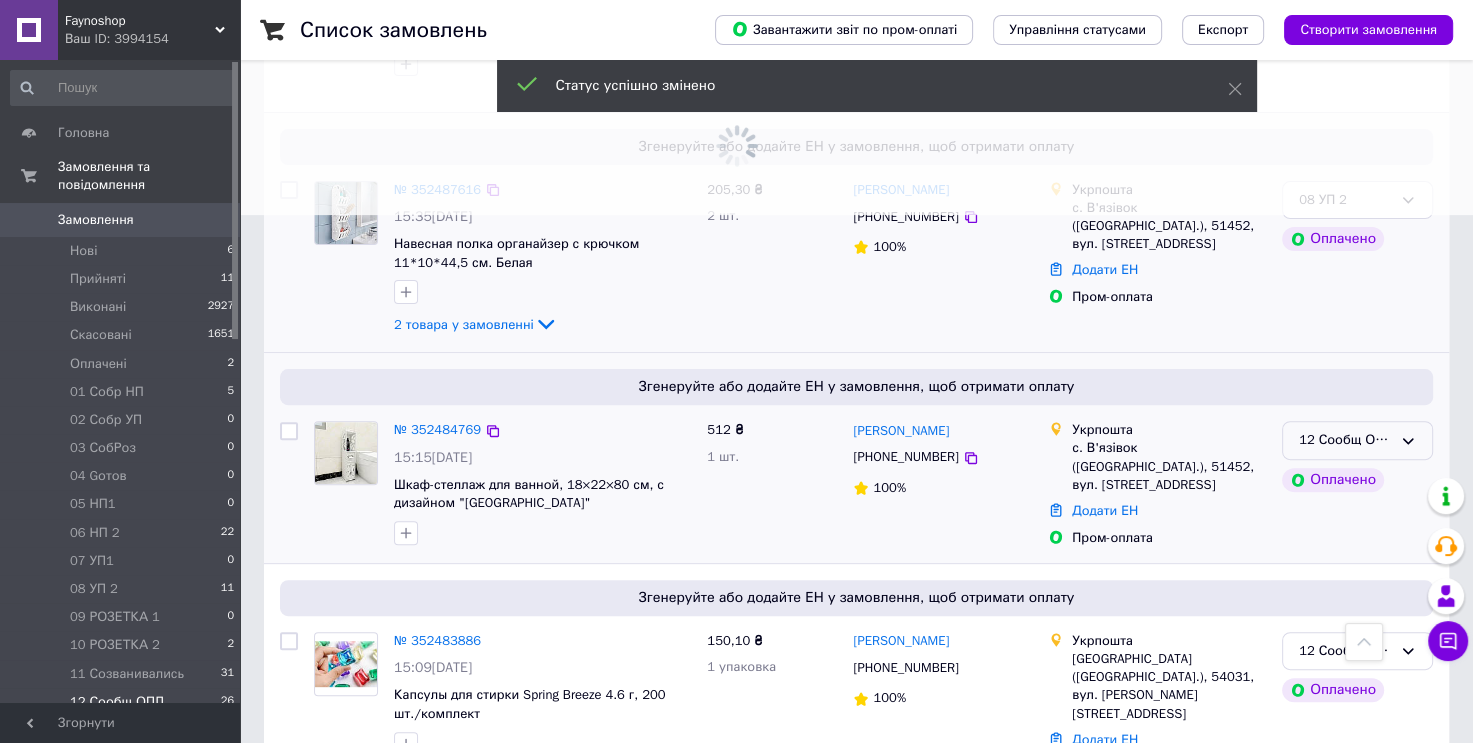 click 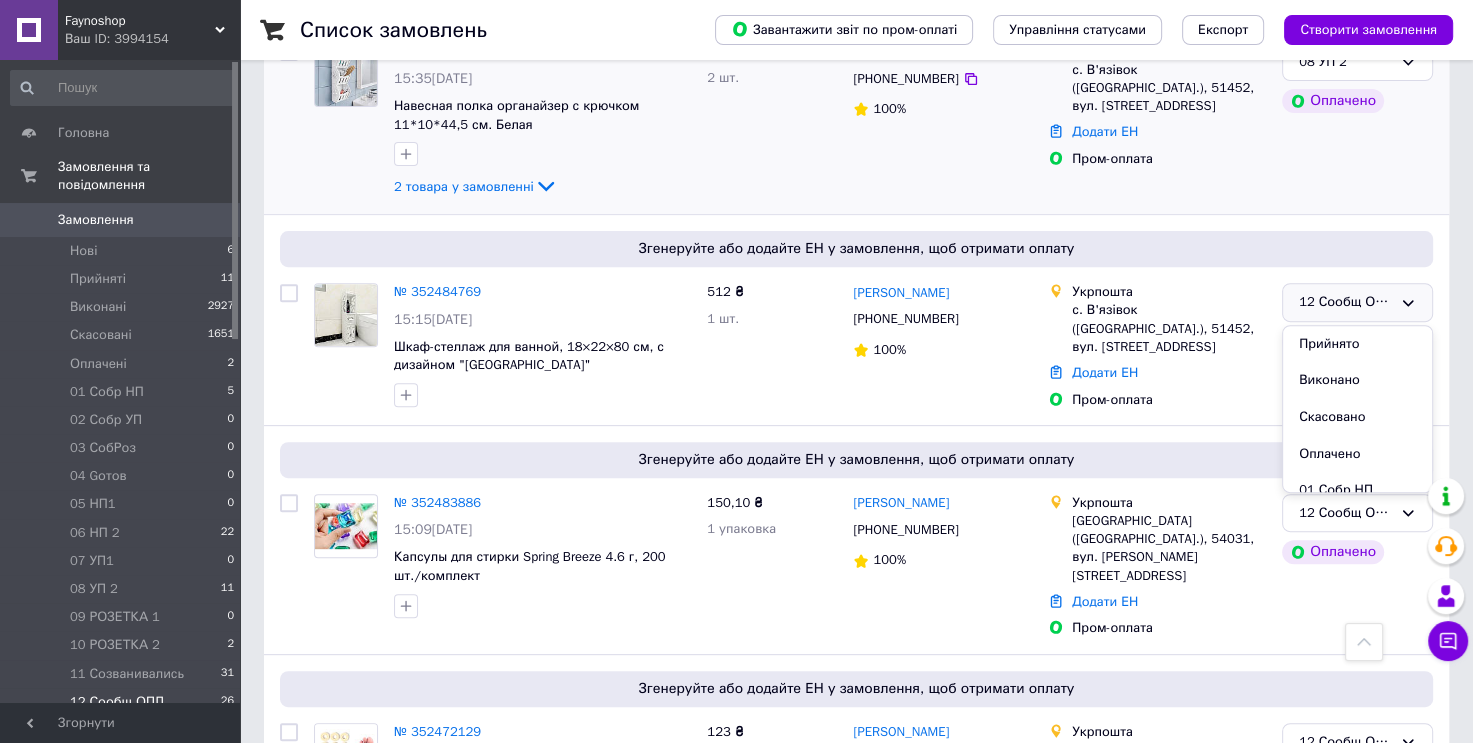 scroll, scrollTop: 685, scrollLeft: 0, axis: vertical 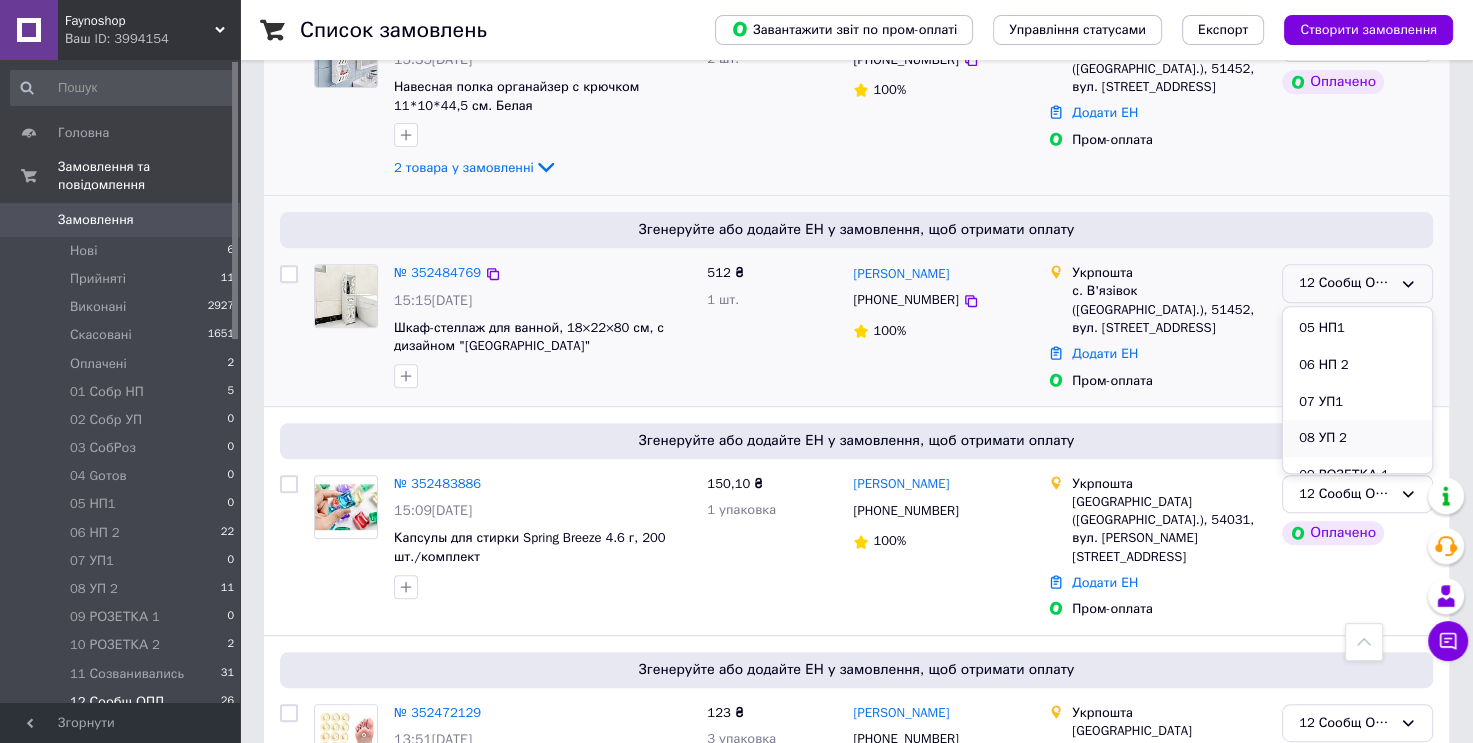 click on "08 УП 2" at bounding box center [1357, 438] 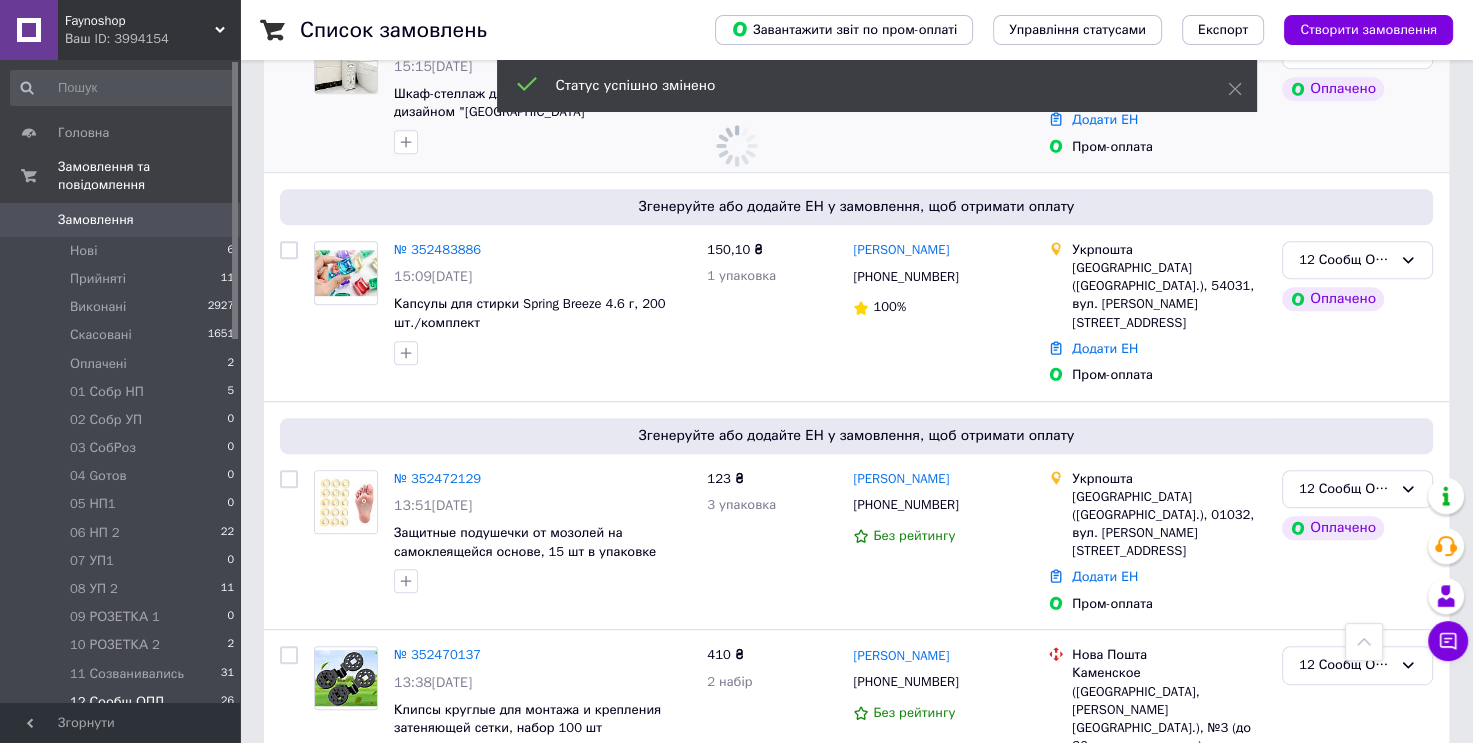 scroll, scrollTop: 976, scrollLeft: 0, axis: vertical 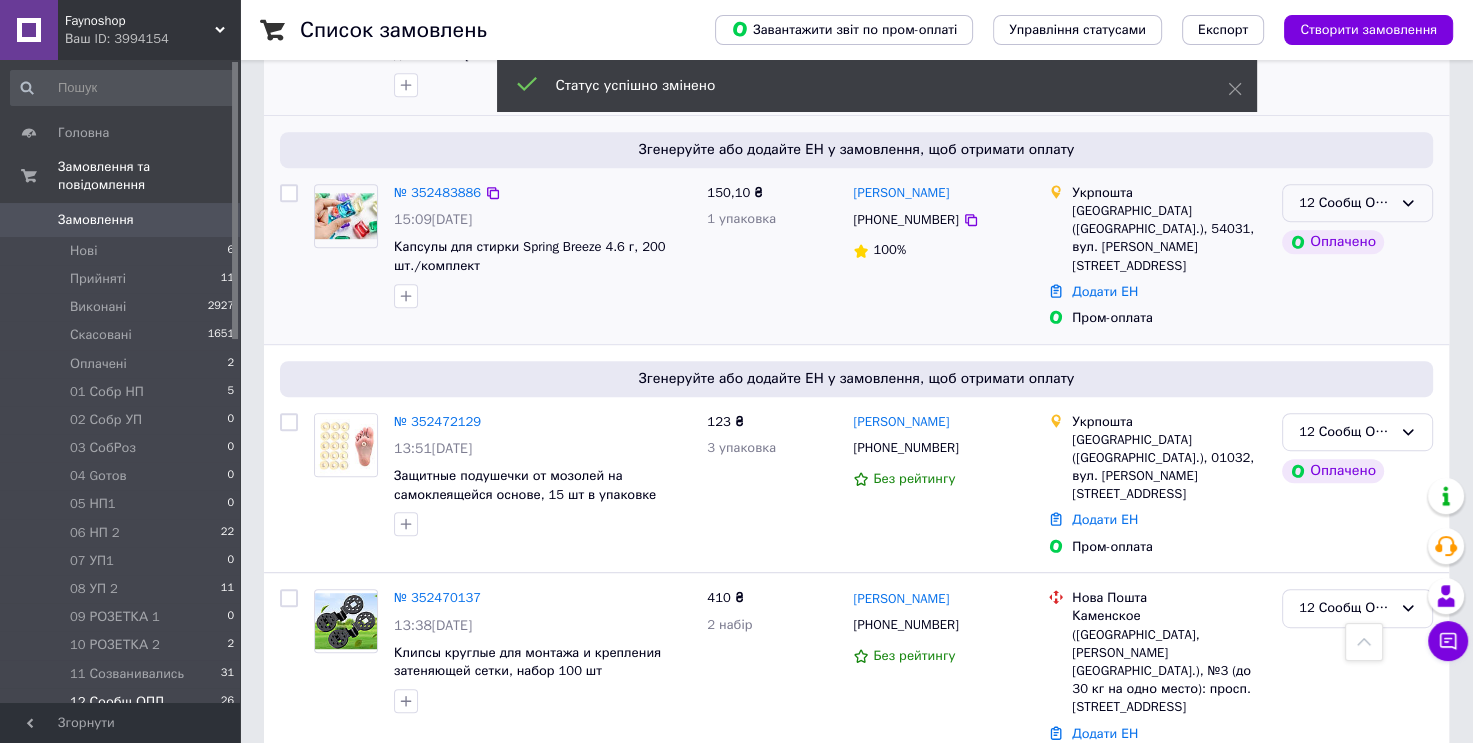 click on "12 Сообщ ОПЛ" at bounding box center (1357, 203) 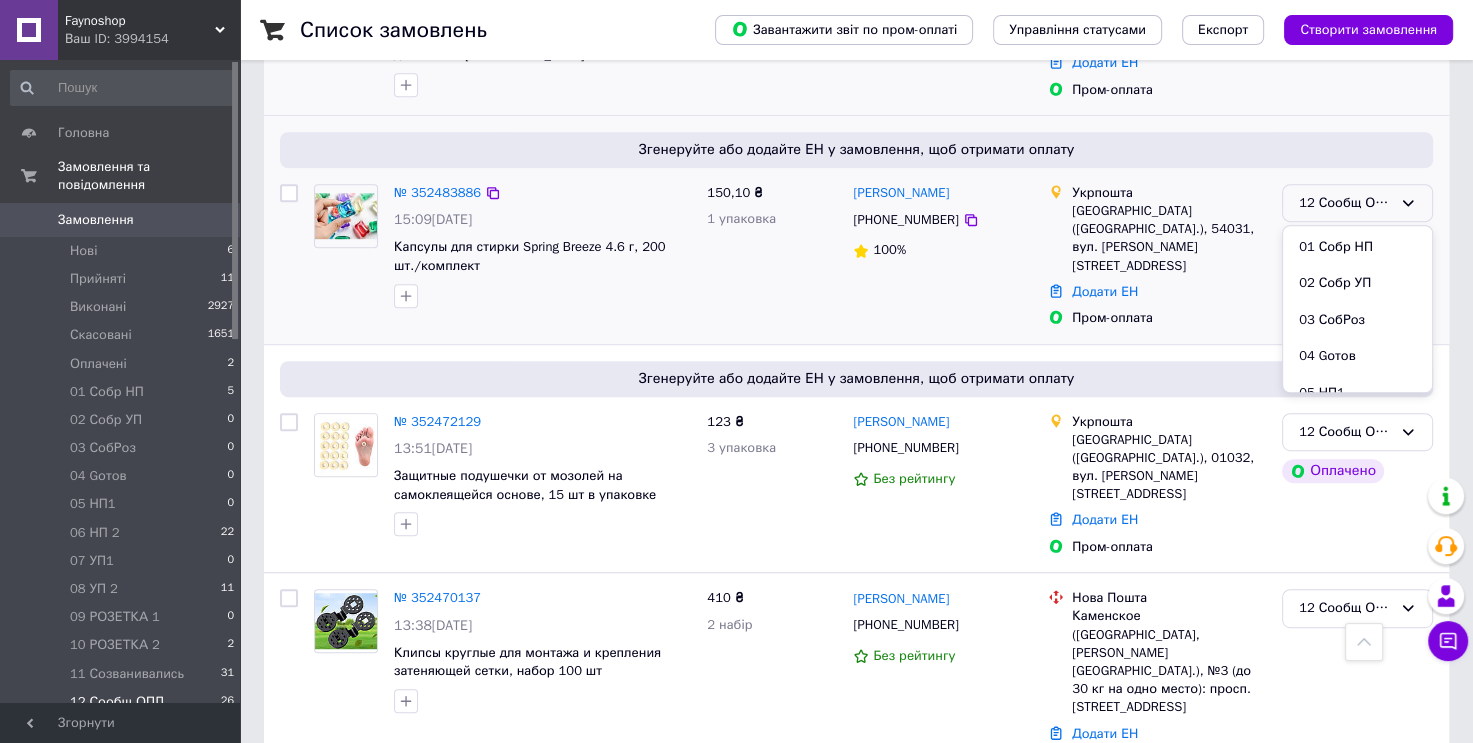 scroll, scrollTop: 289, scrollLeft: 0, axis: vertical 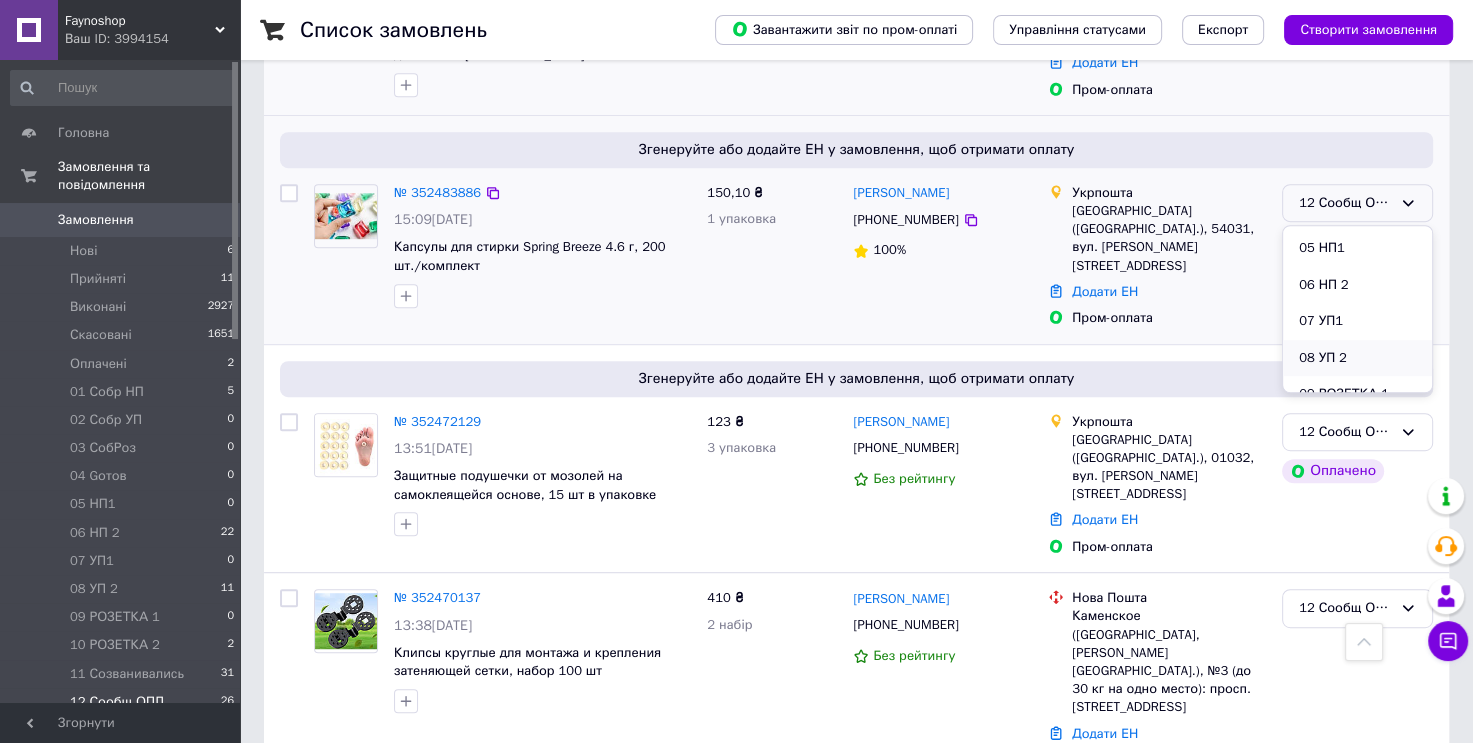 click on "08 УП 2" at bounding box center [1357, 358] 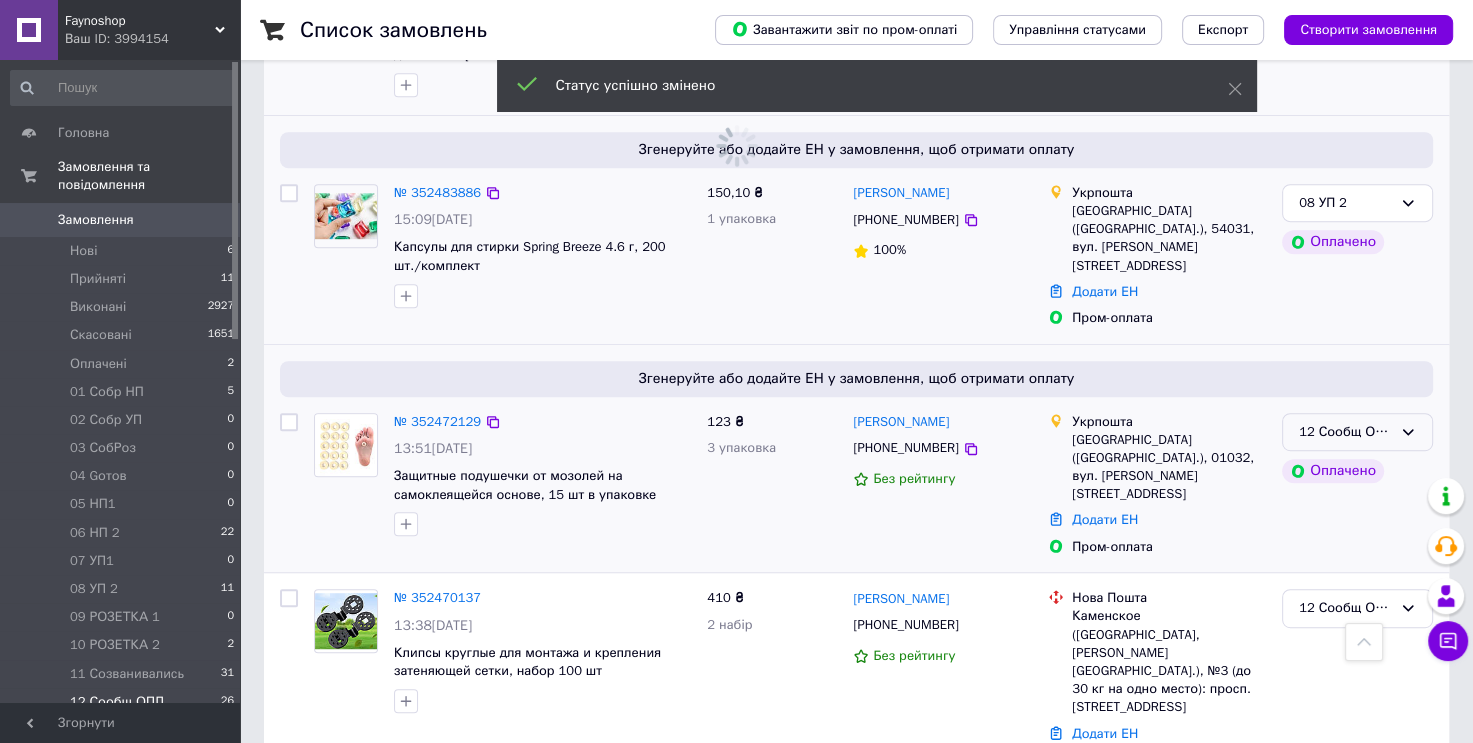 click 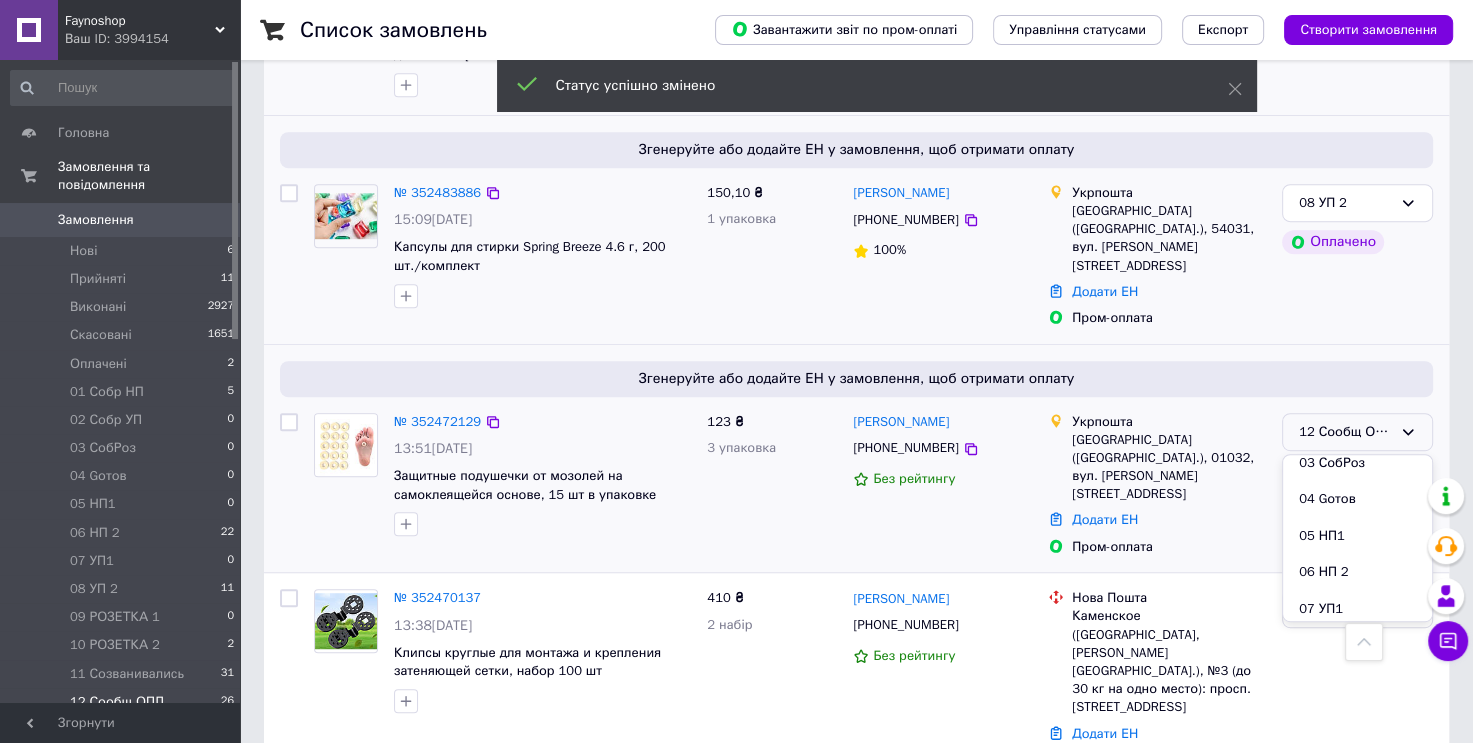 scroll, scrollTop: 289, scrollLeft: 0, axis: vertical 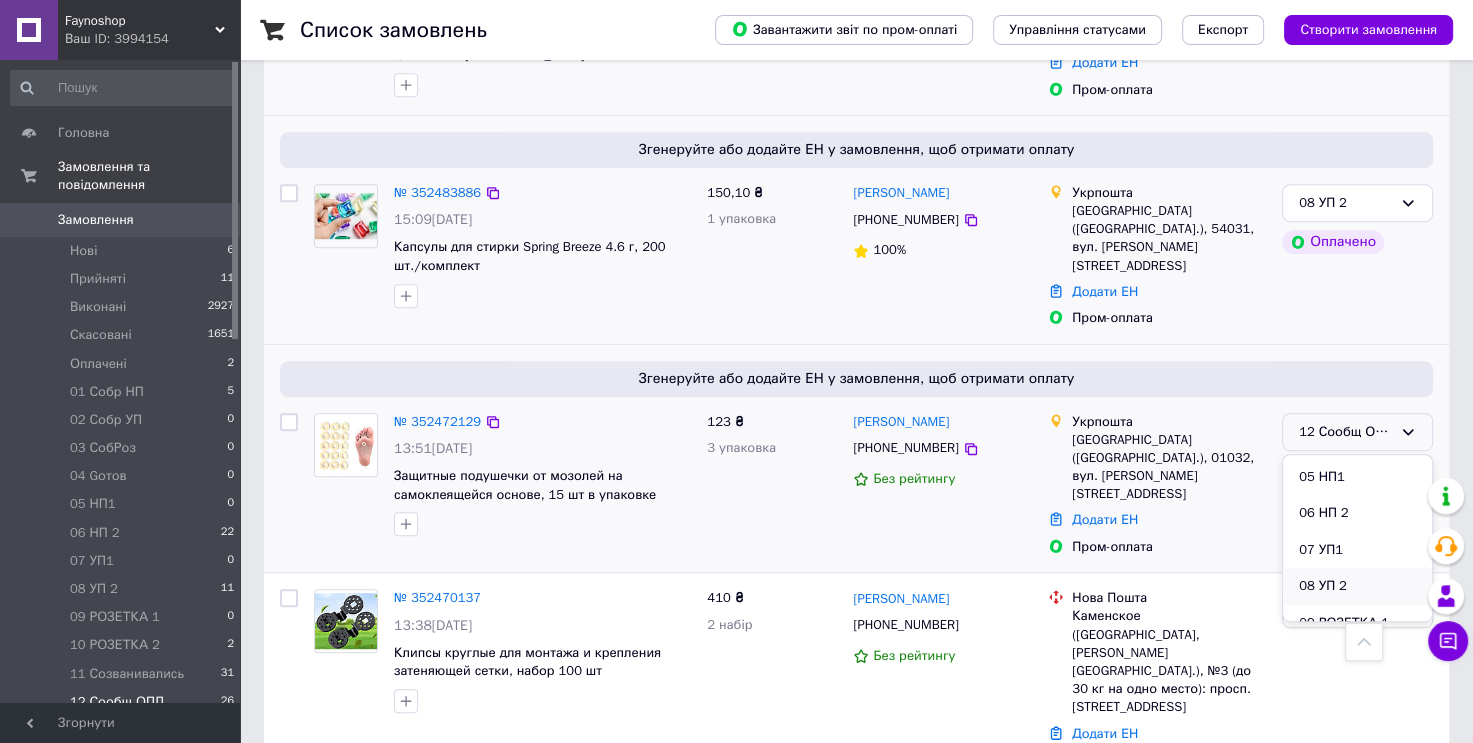 click on "08 УП 2" at bounding box center [1357, 586] 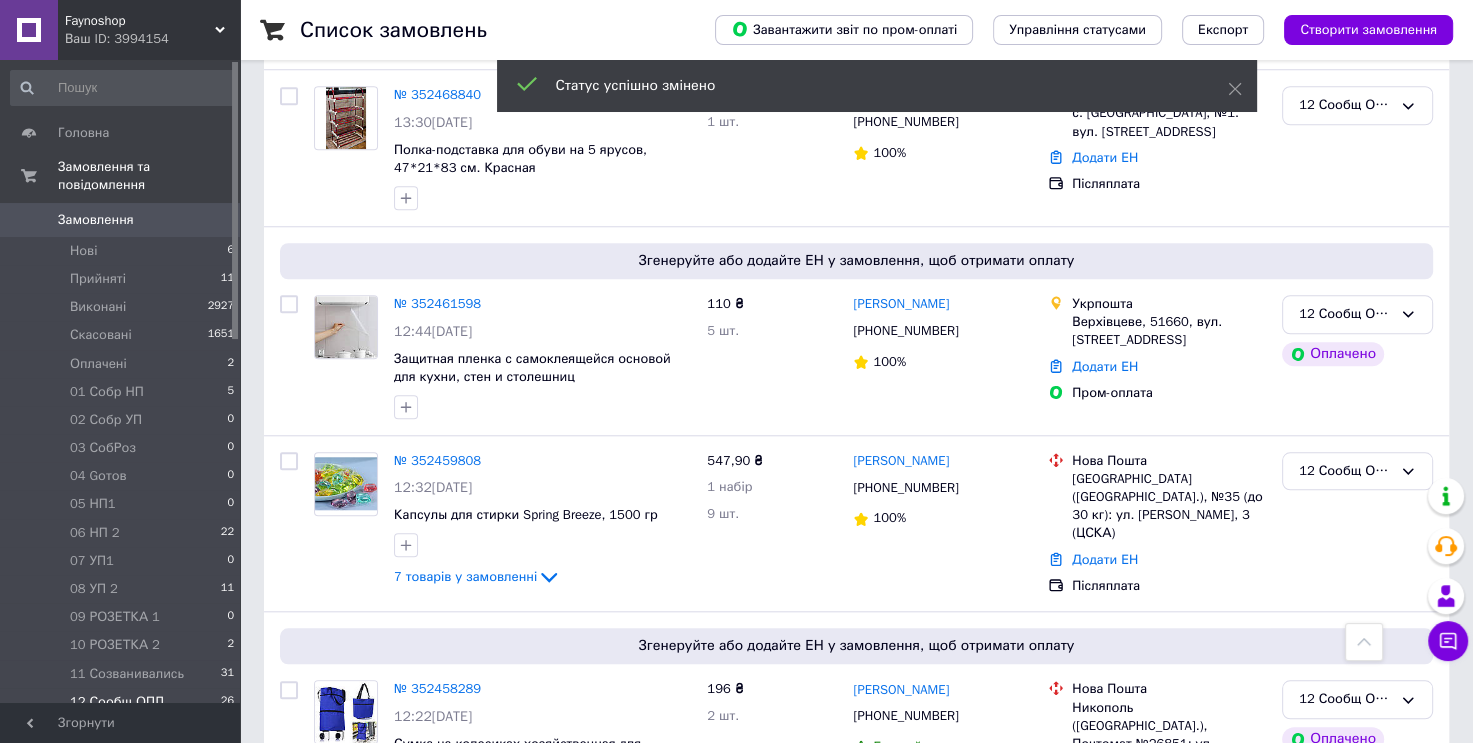 scroll, scrollTop: 1707, scrollLeft: 0, axis: vertical 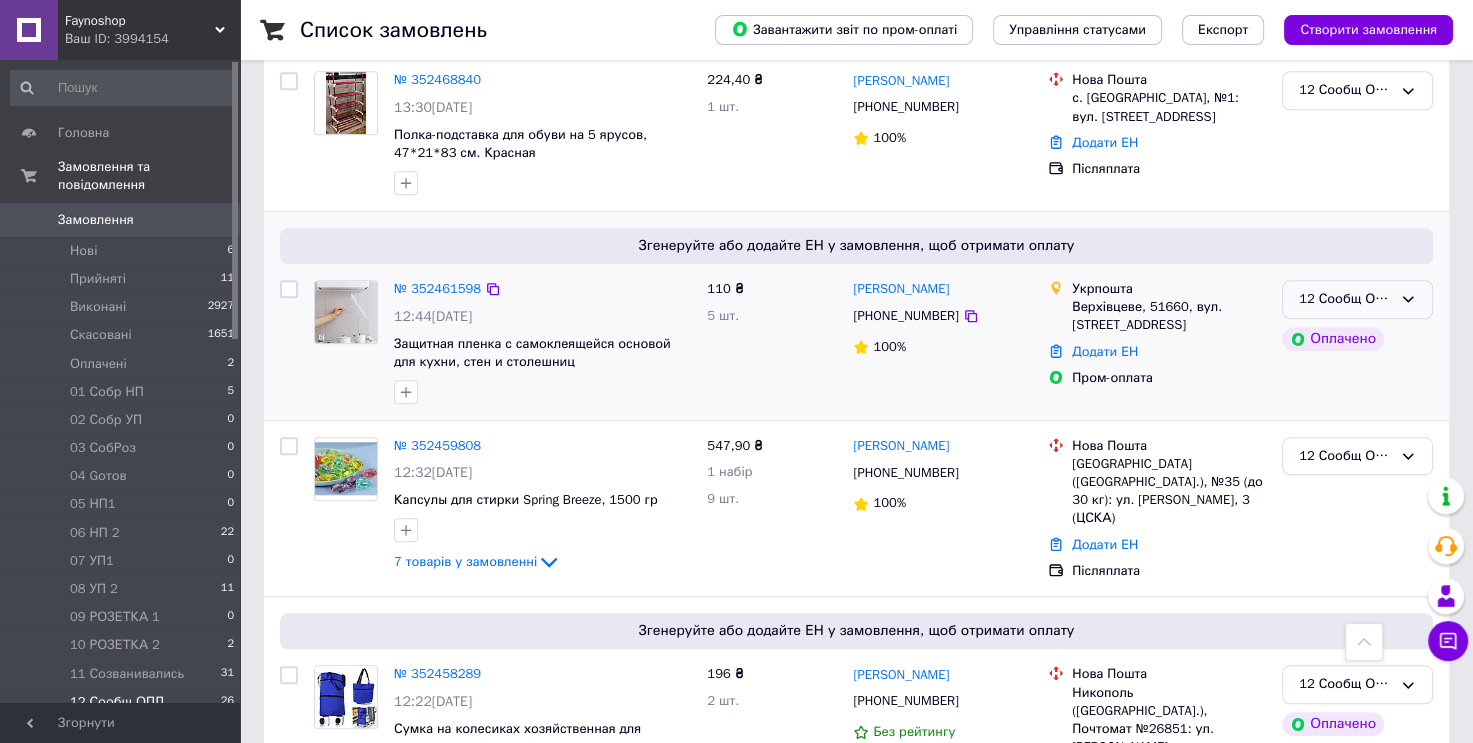click 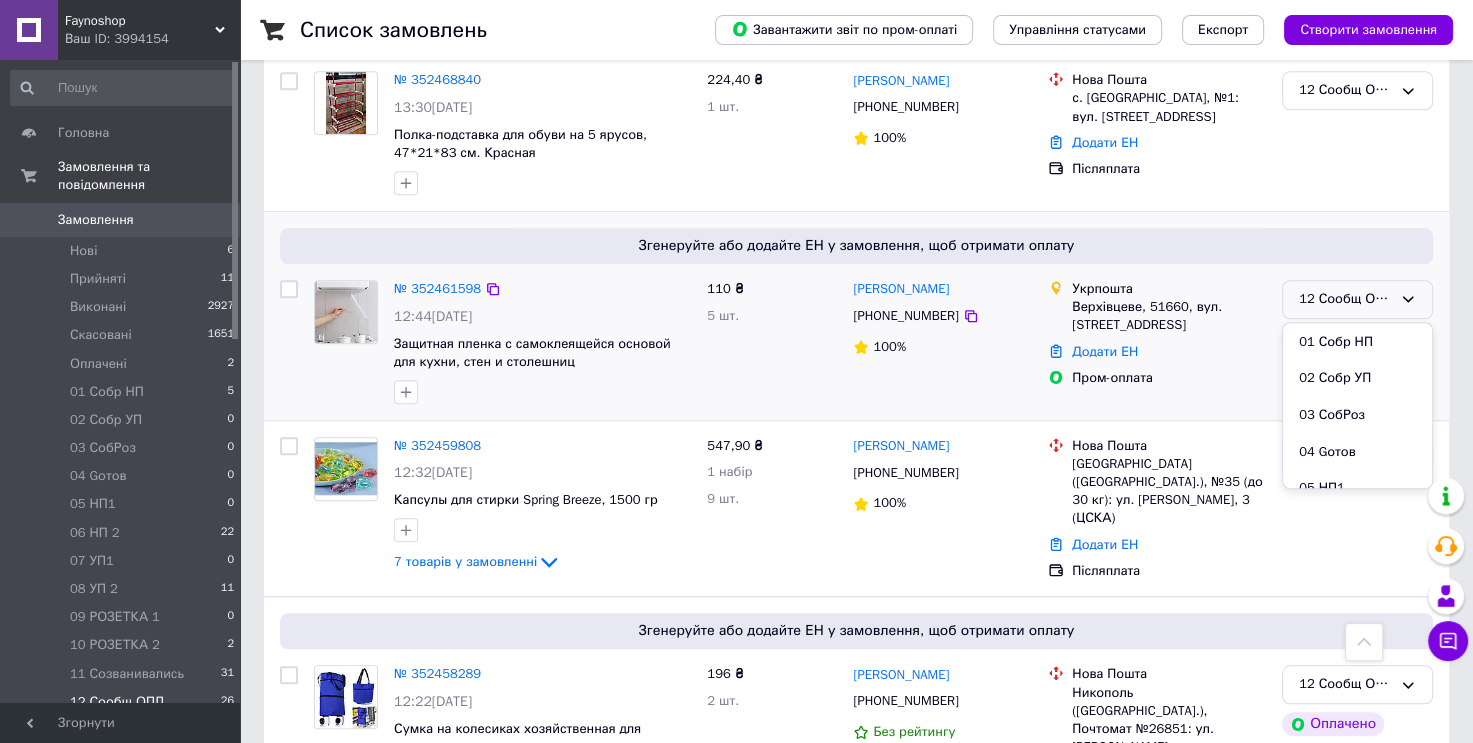 scroll, scrollTop: 291, scrollLeft: 0, axis: vertical 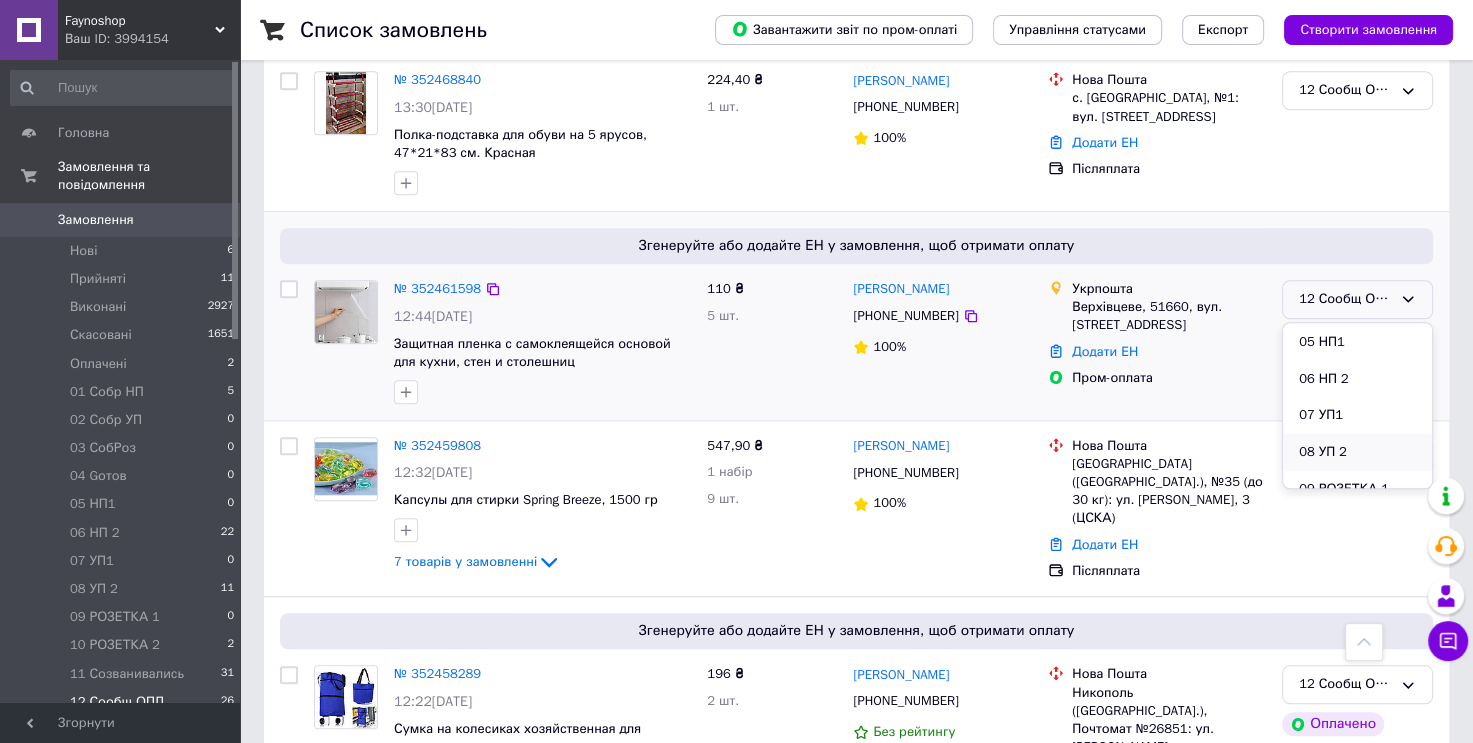 click on "08 УП 2" at bounding box center (1357, 452) 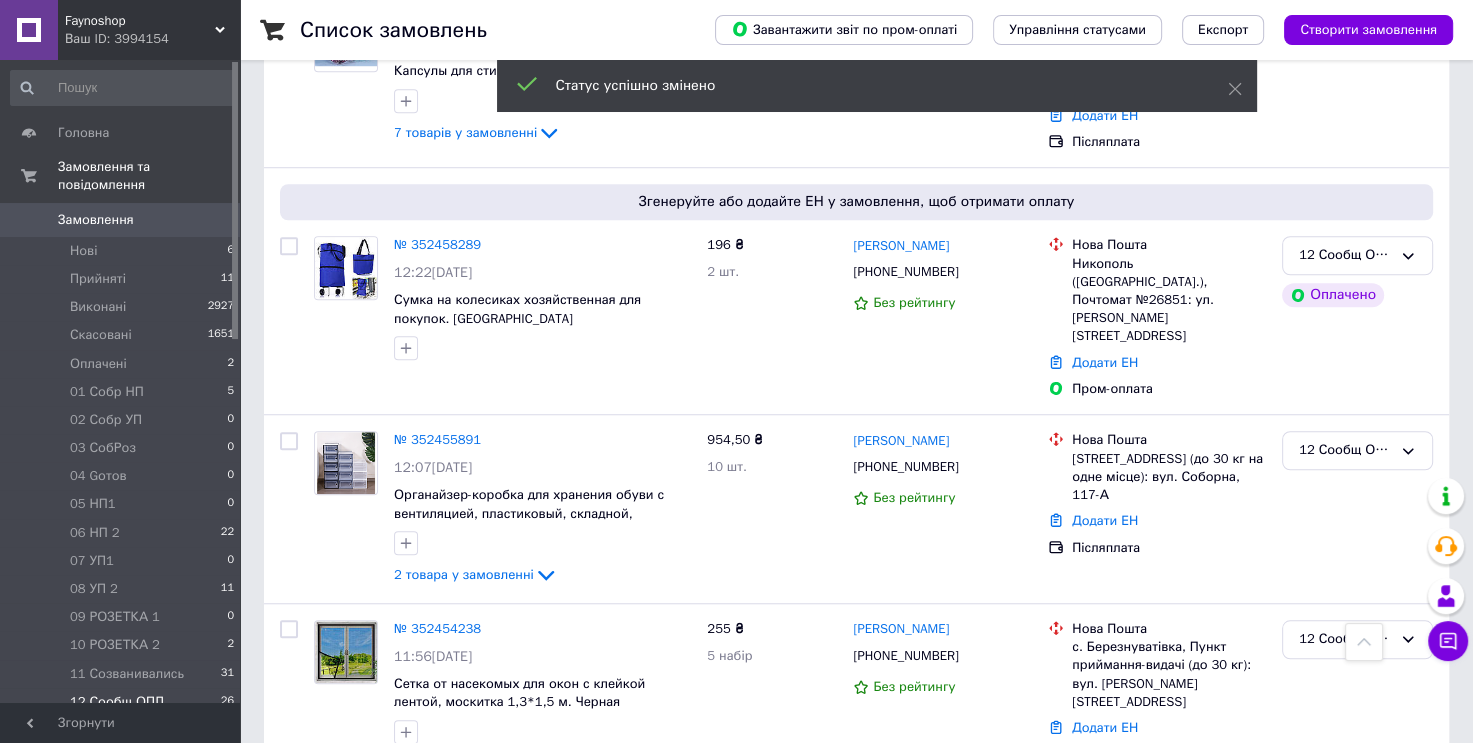 scroll, scrollTop: 1460, scrollLeft: 0, axis: vertical 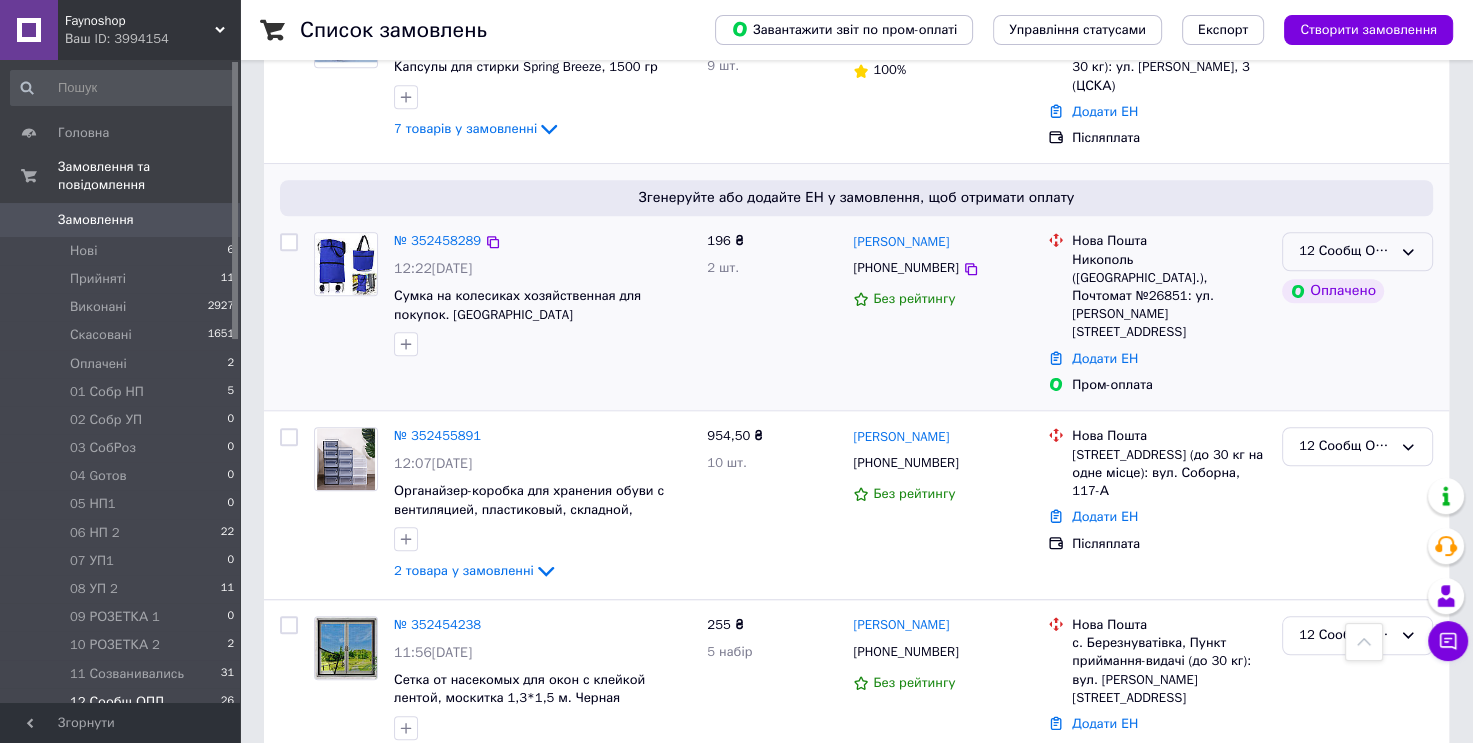 click 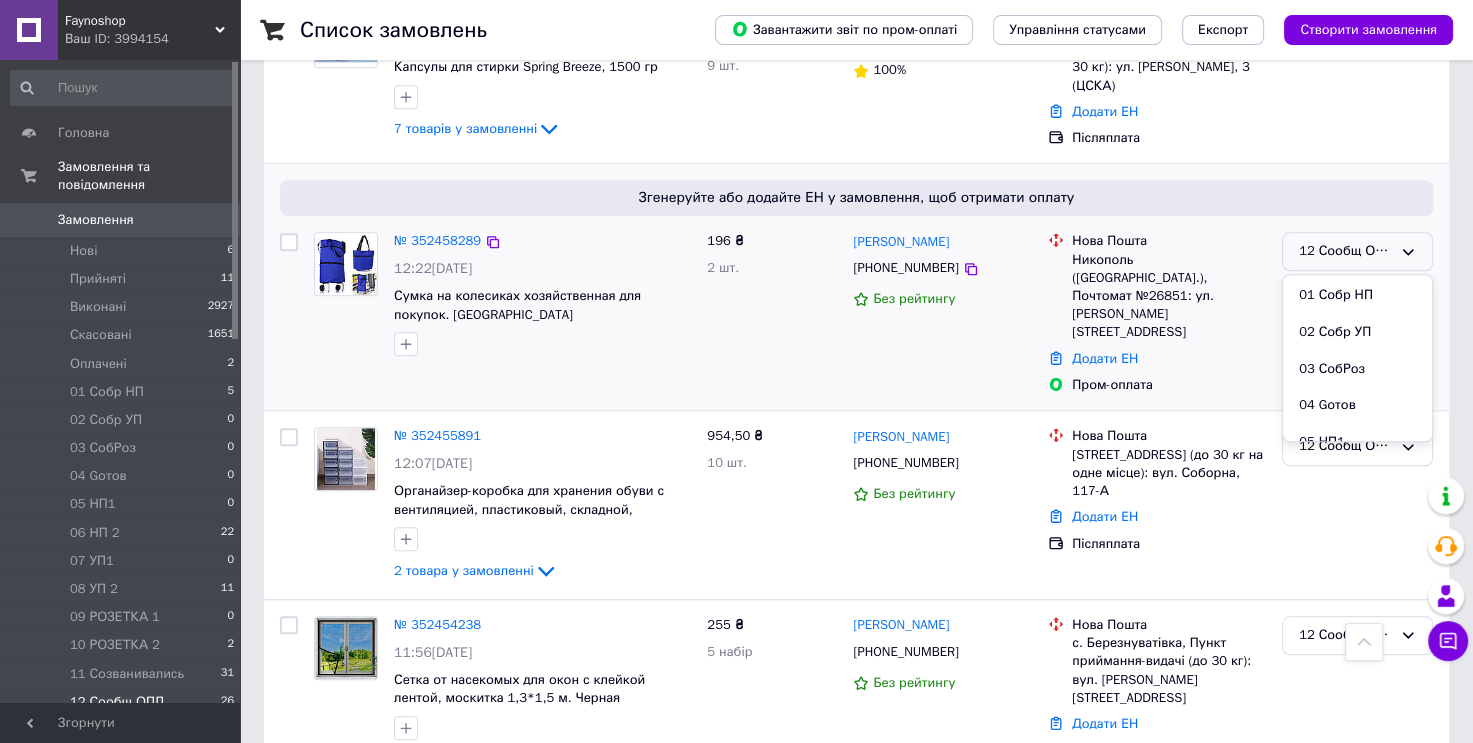 scroll, scrollTop: 289, scrollLeft: 0, axis: vertical 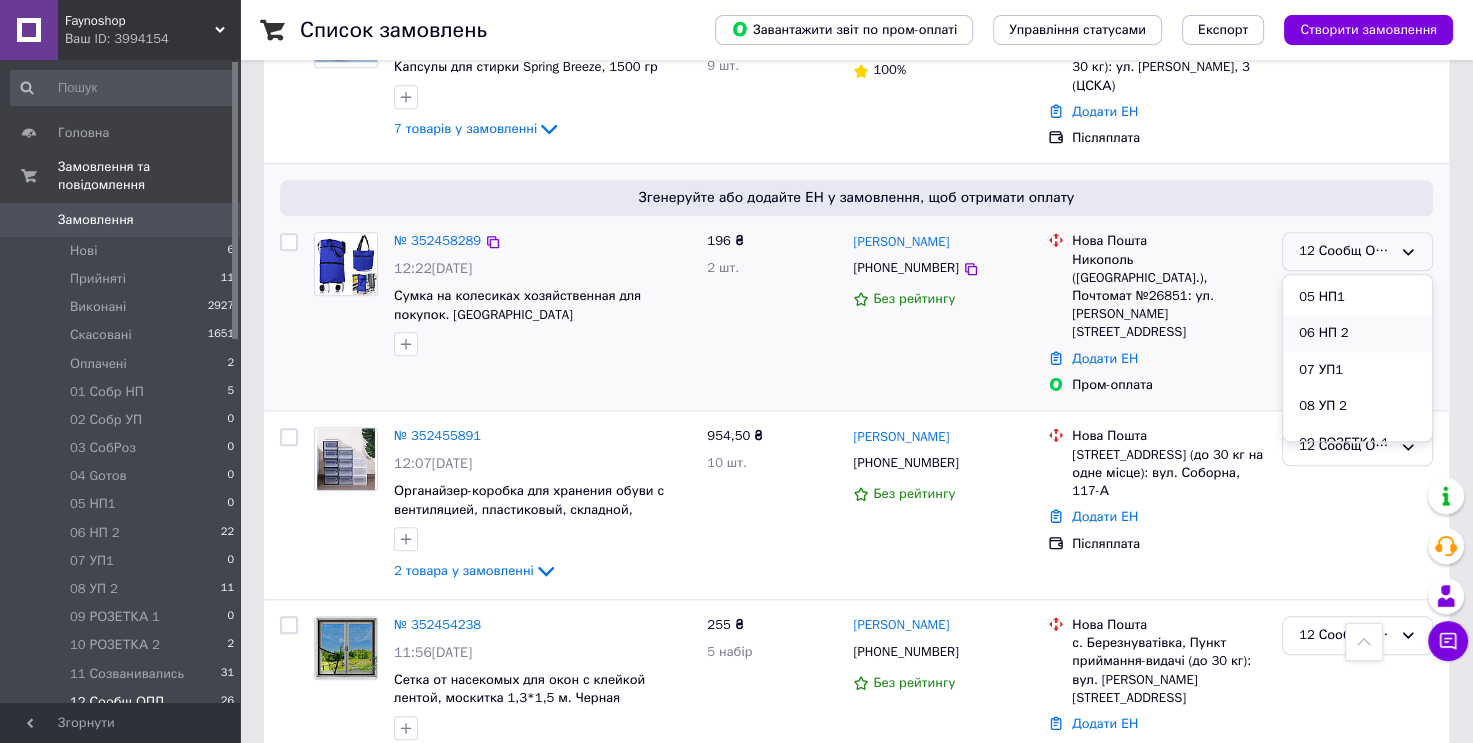 click on "06 НП 2" at bounding box center (1357, 333) 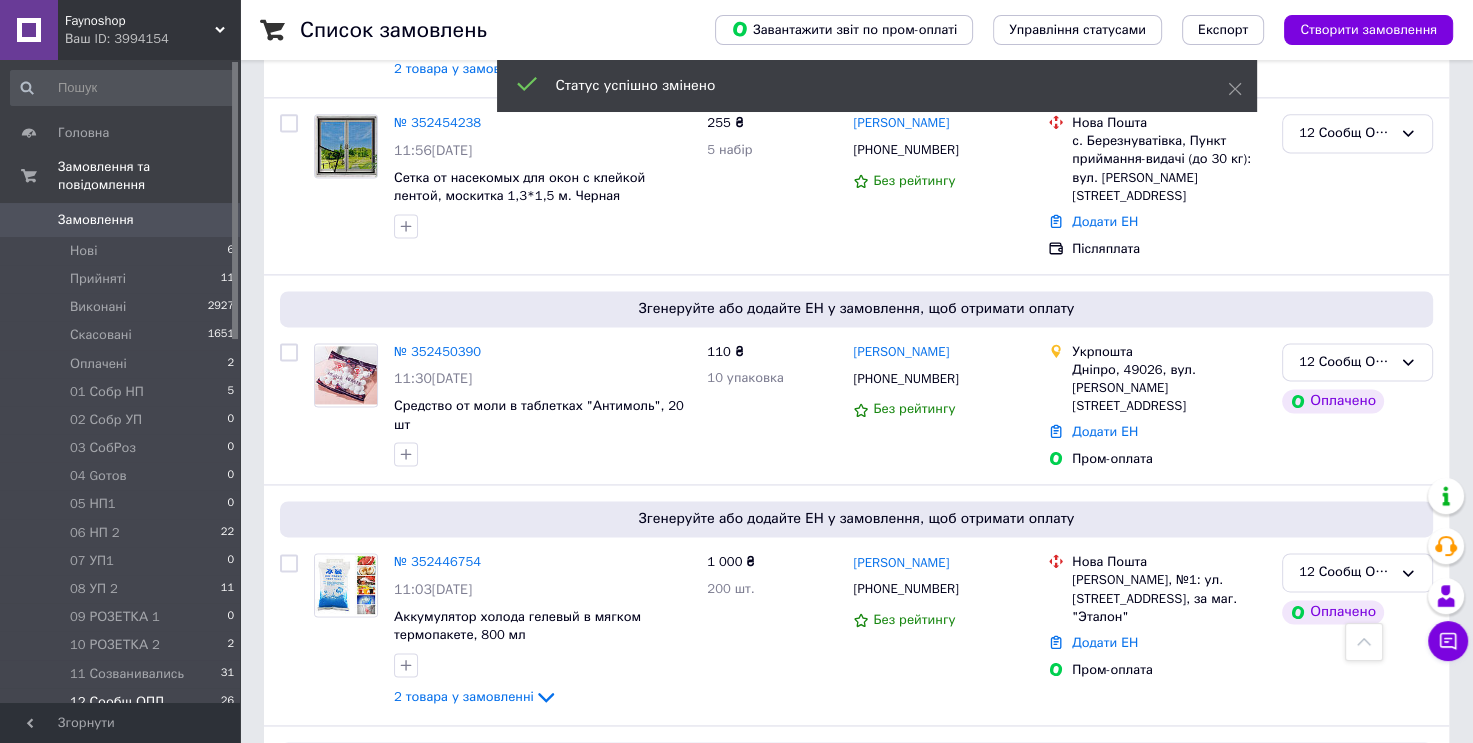 scroll, scrollTop: 2652, scrollLeft: 0, axis: vertical 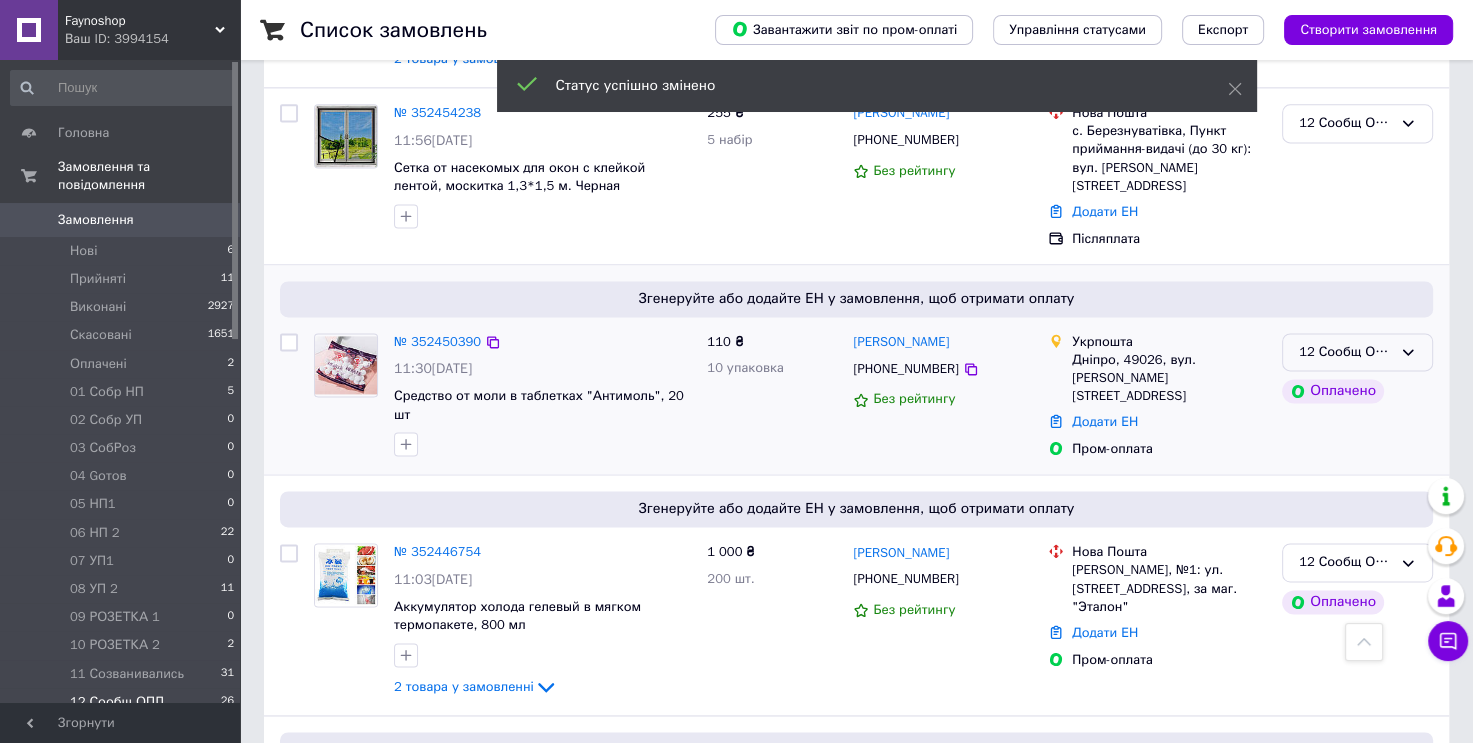 click 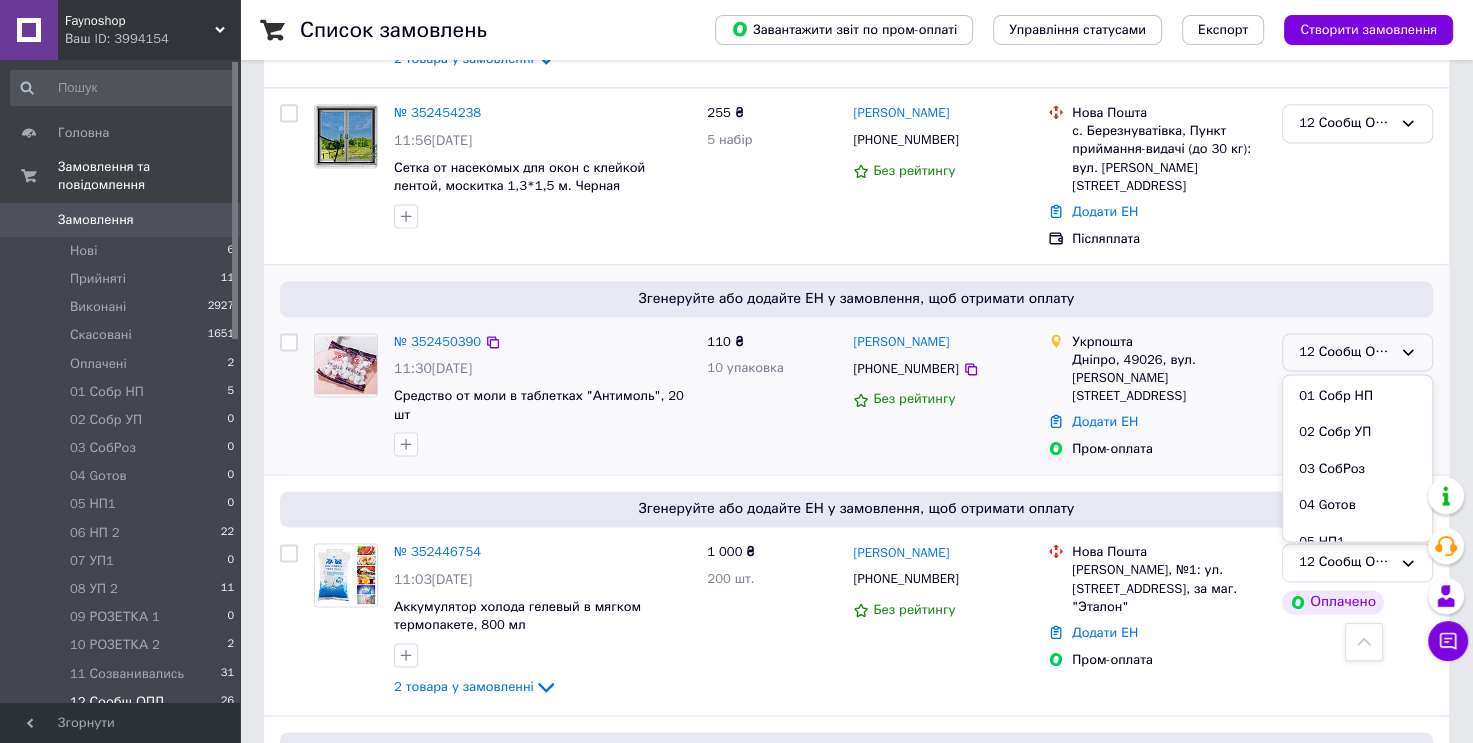 scroll, scrollTop: 289, scrollLeft: 0, axis: vertical 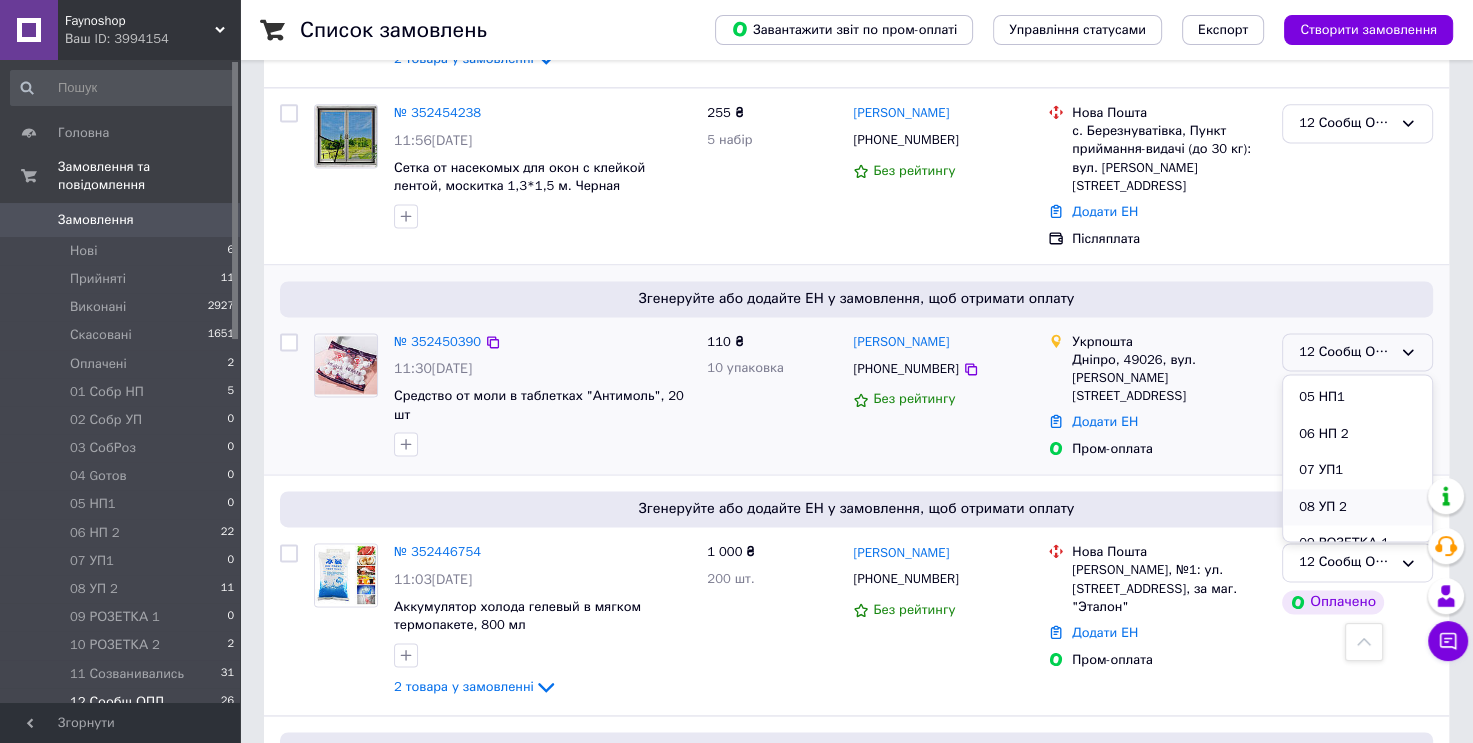 click on "08 УП 2" at bounding box center (1357, 507) 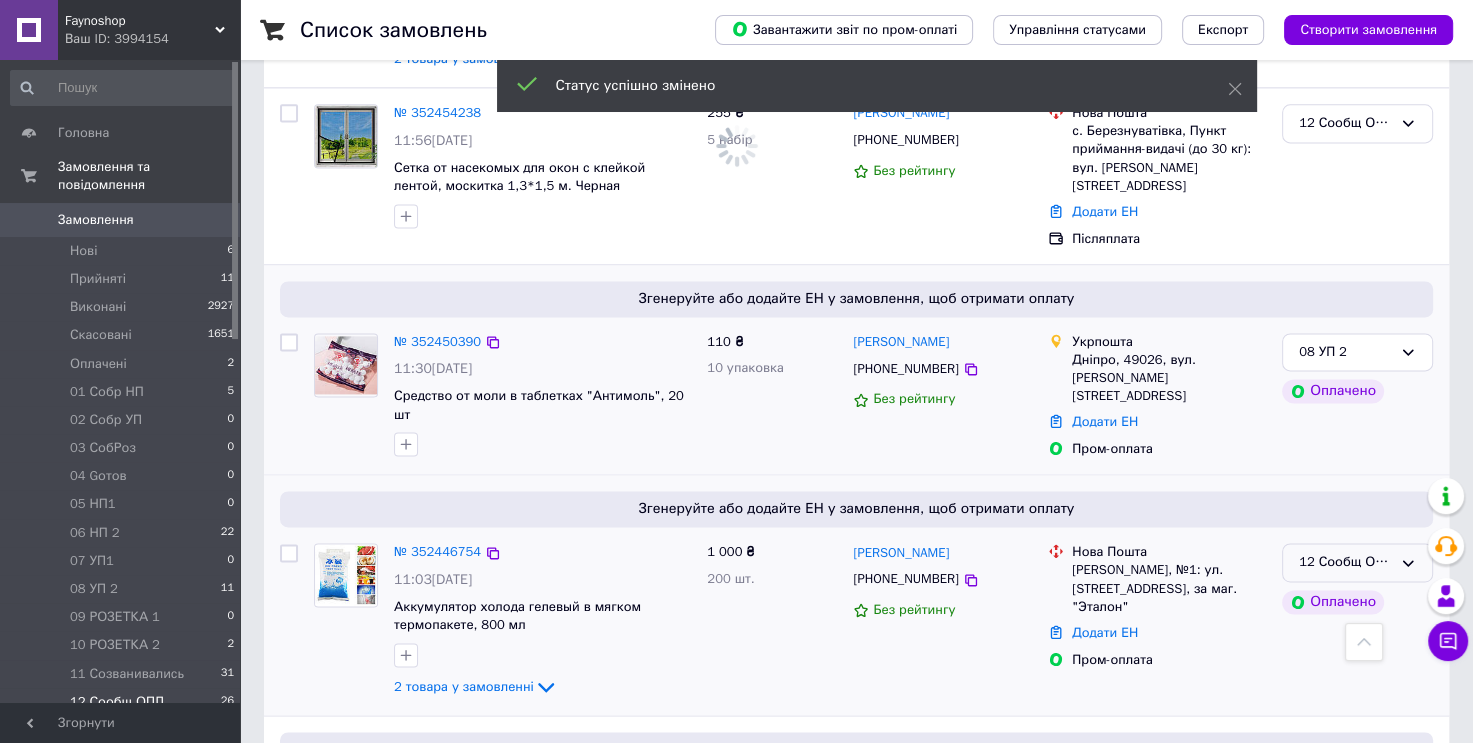 click 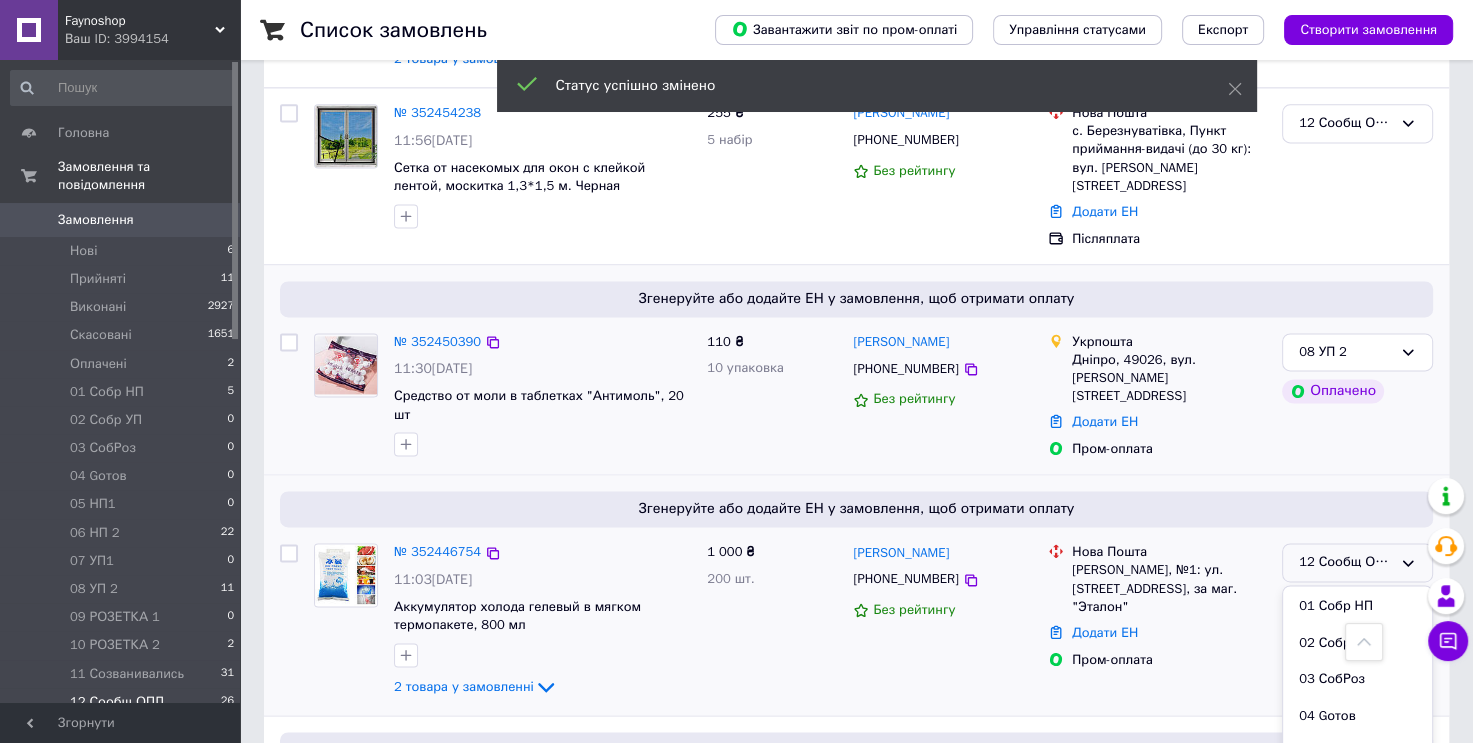 scroll, scrollTop: 289, scrollLeft: 0, axis: vertical 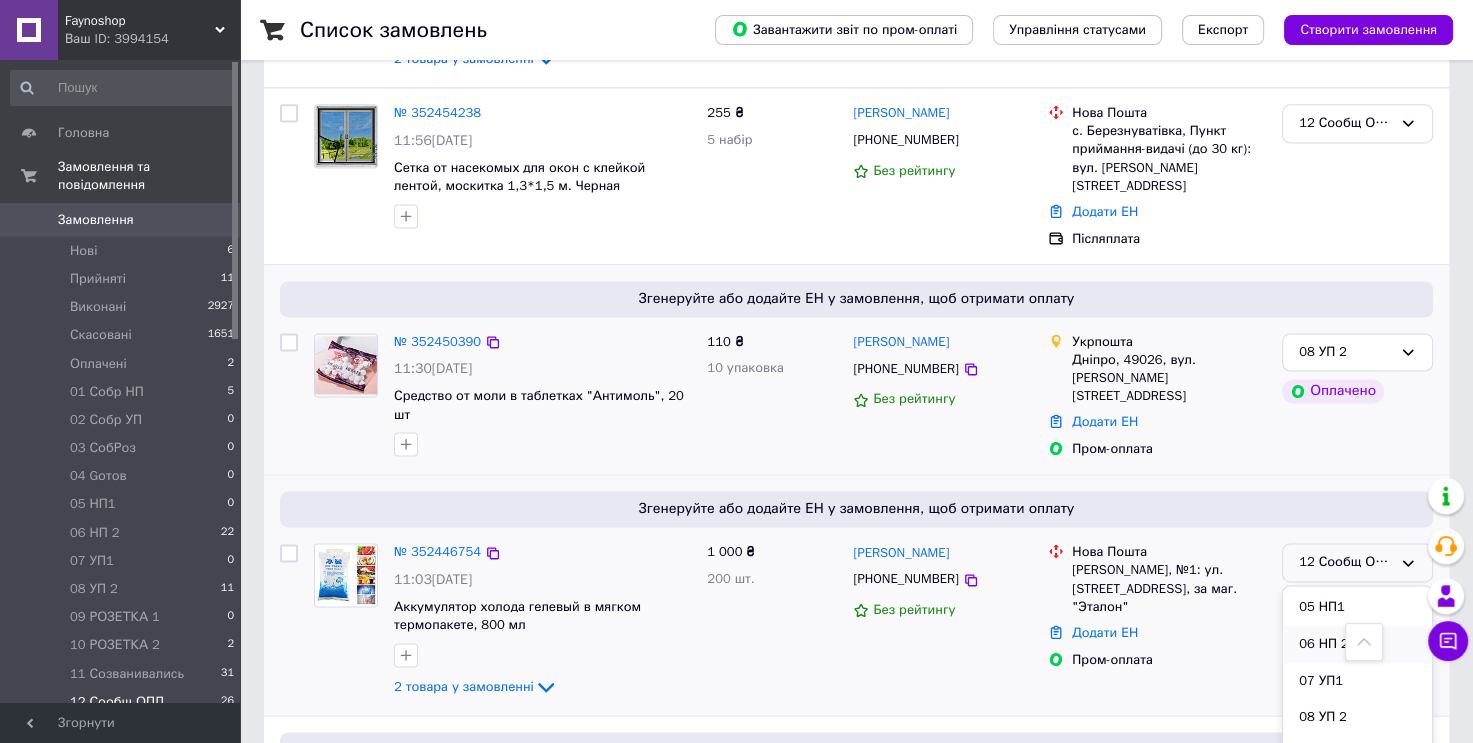 click on "06 НП 2" at bounding box center [1357, 644] 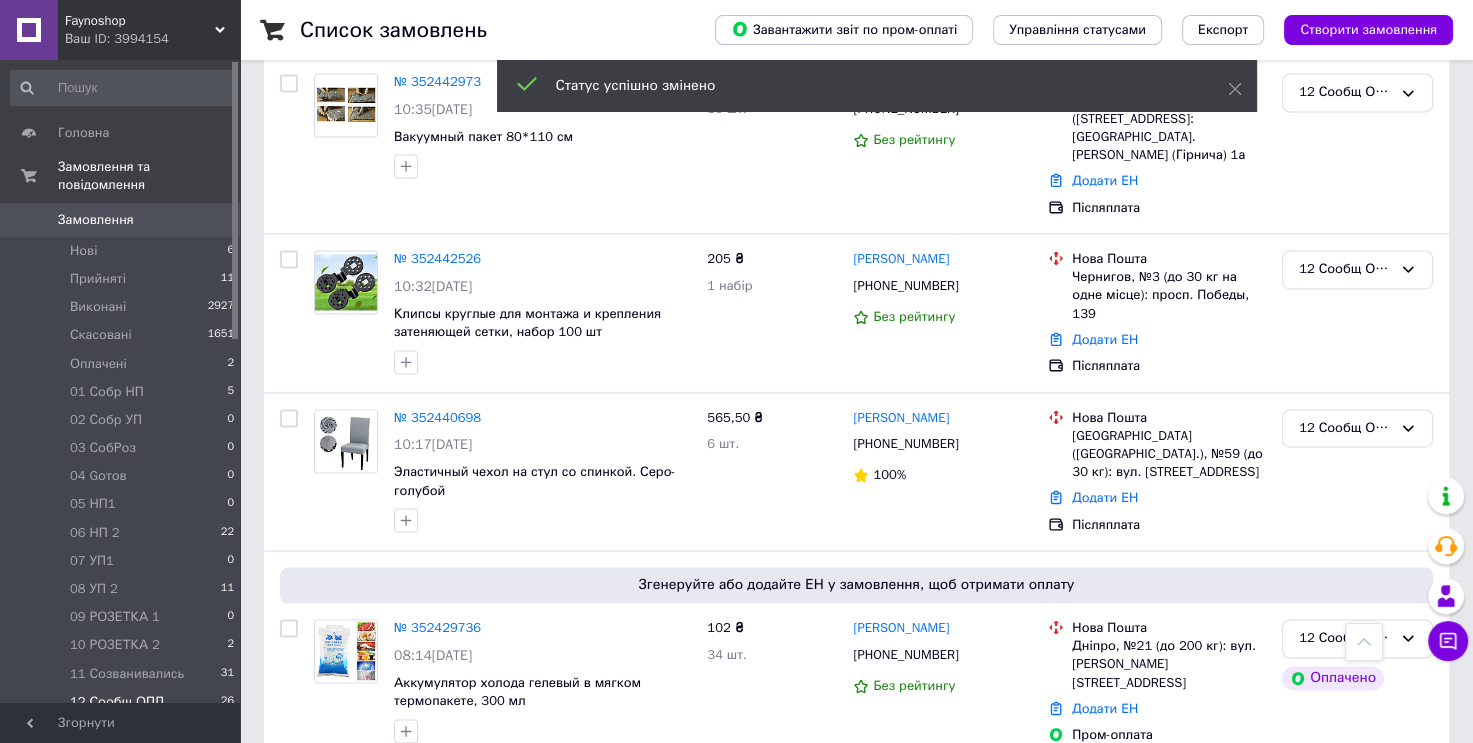 scroll, scrollTop: 2255, scrollLeft: 0, axis: vertical 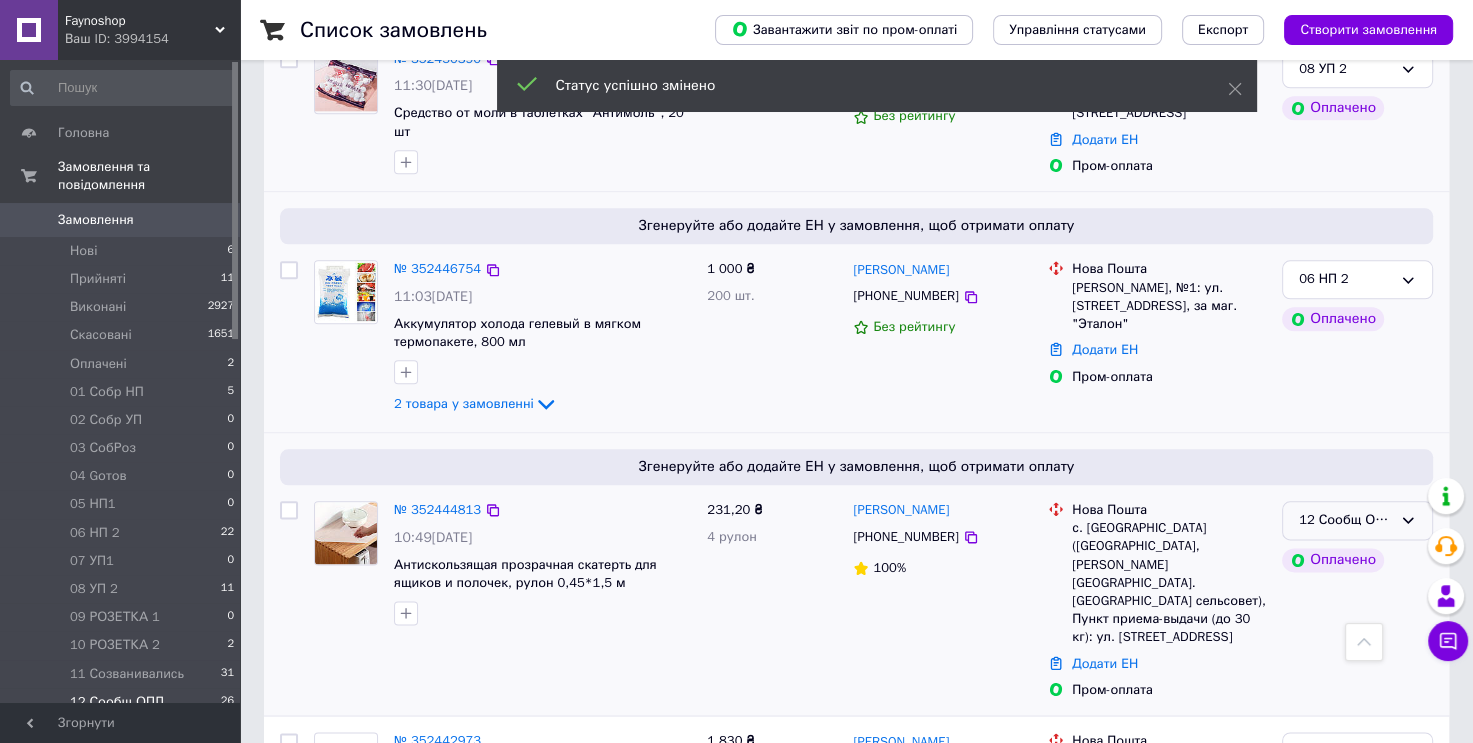 click on "12 Сообщ ОПЛ" at bounding box center [1357, 520] 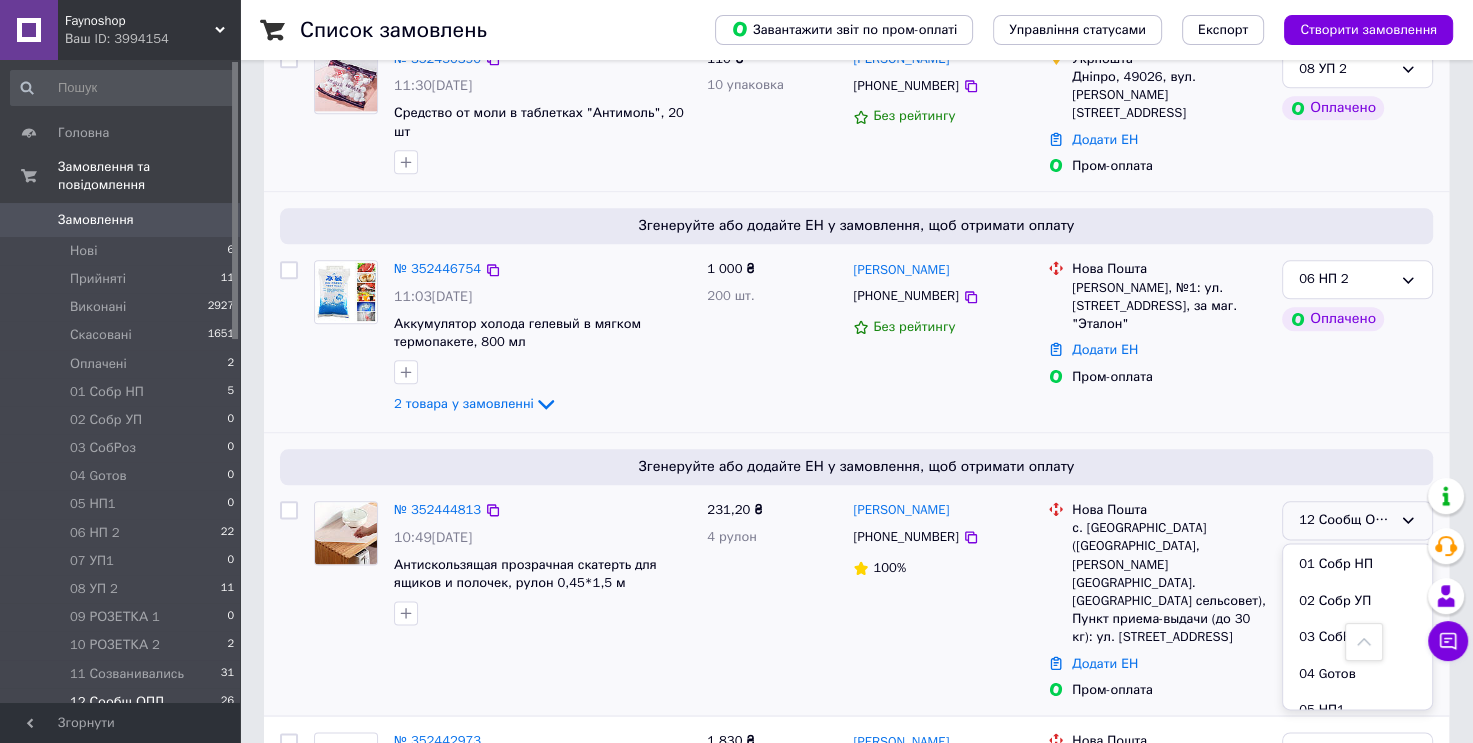 scroll, scrollTop: 289, scrollLeft: 0, axis: vertical 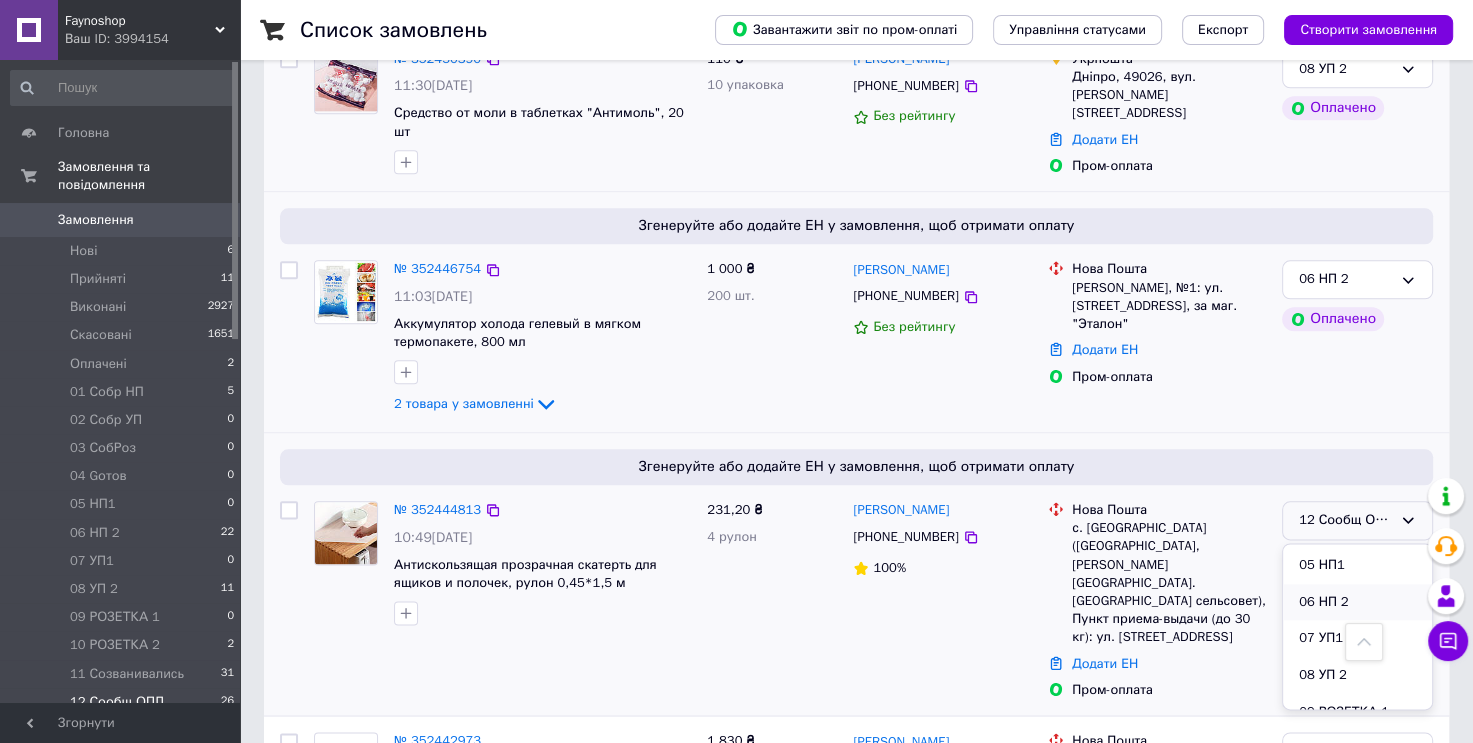 click on "06 НП 2" at bounding box center (1357, 602) 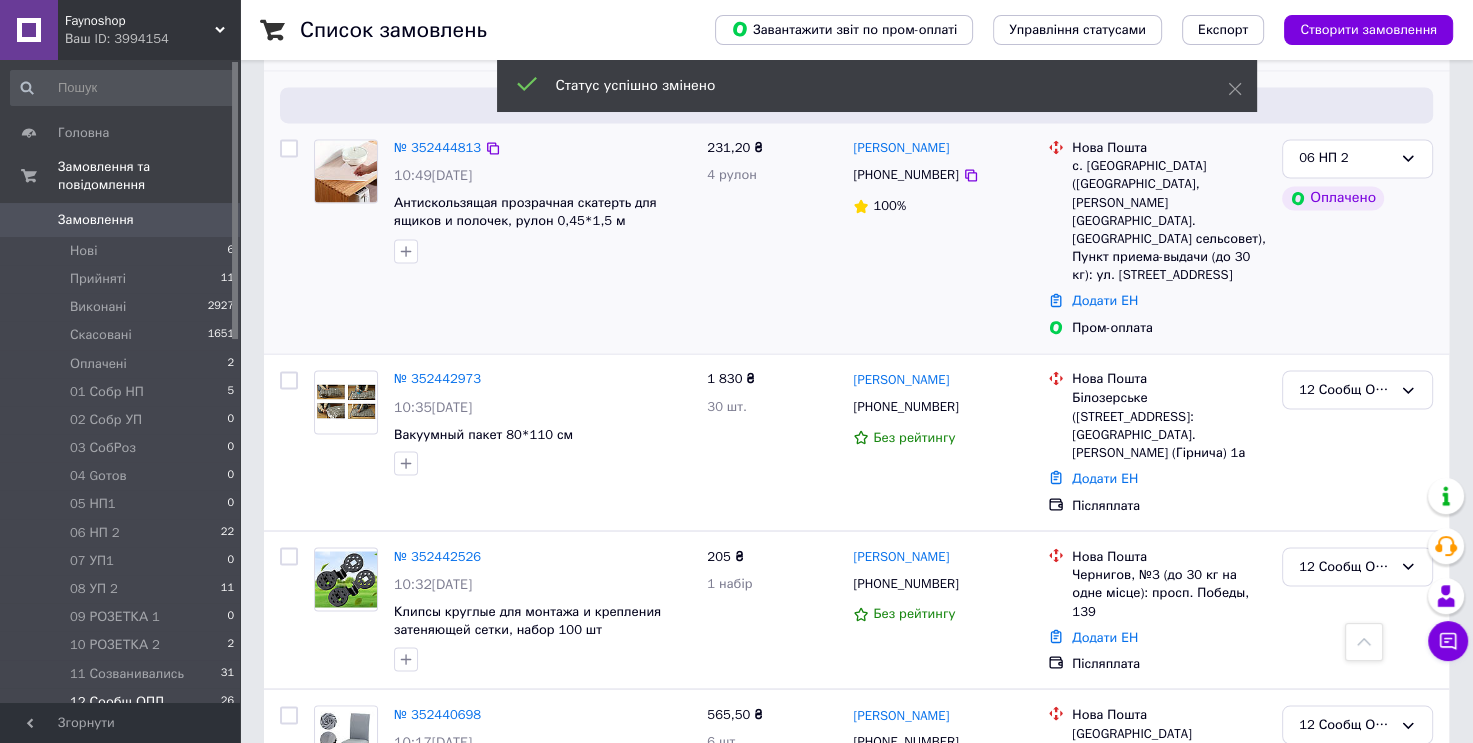 scroll, scrollTop: 3443, scrollLeft: 0, axis: vertical 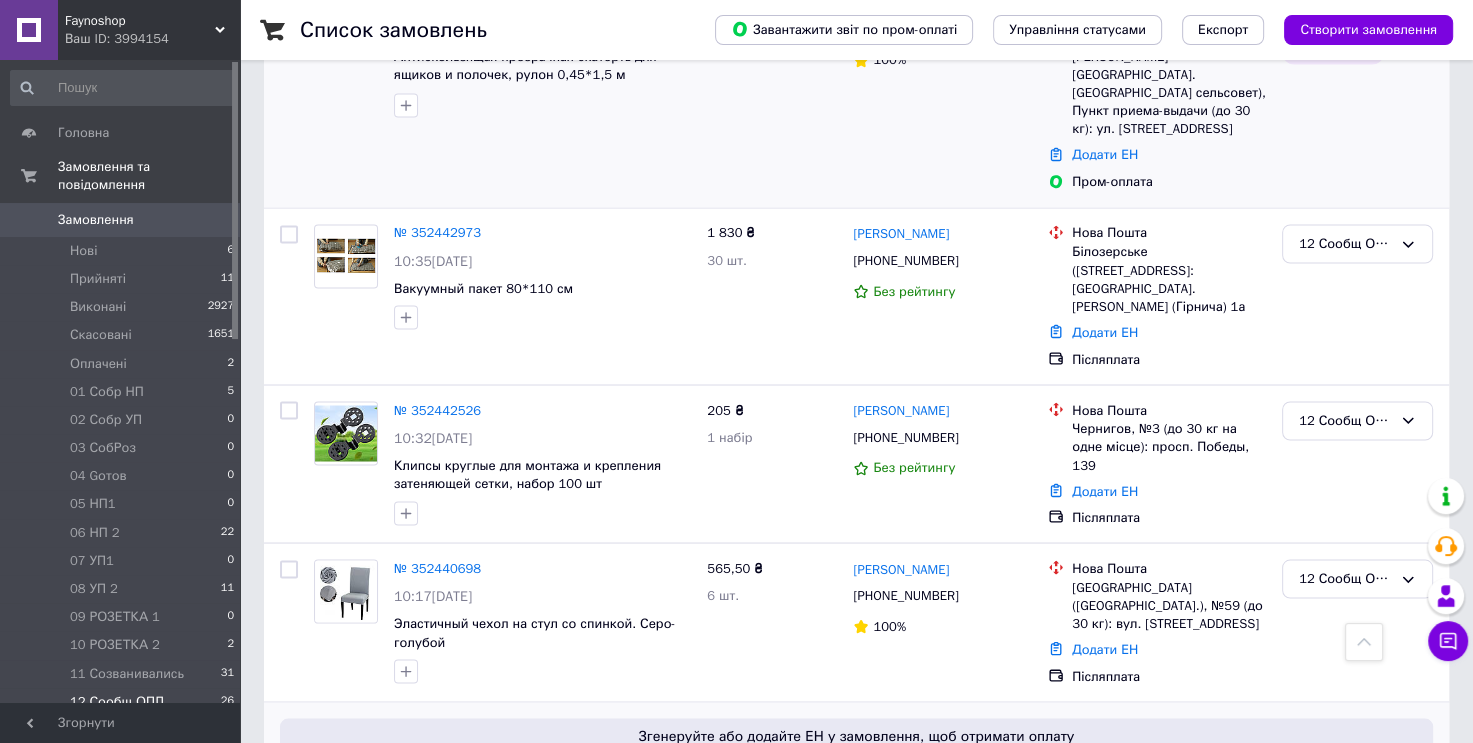 click 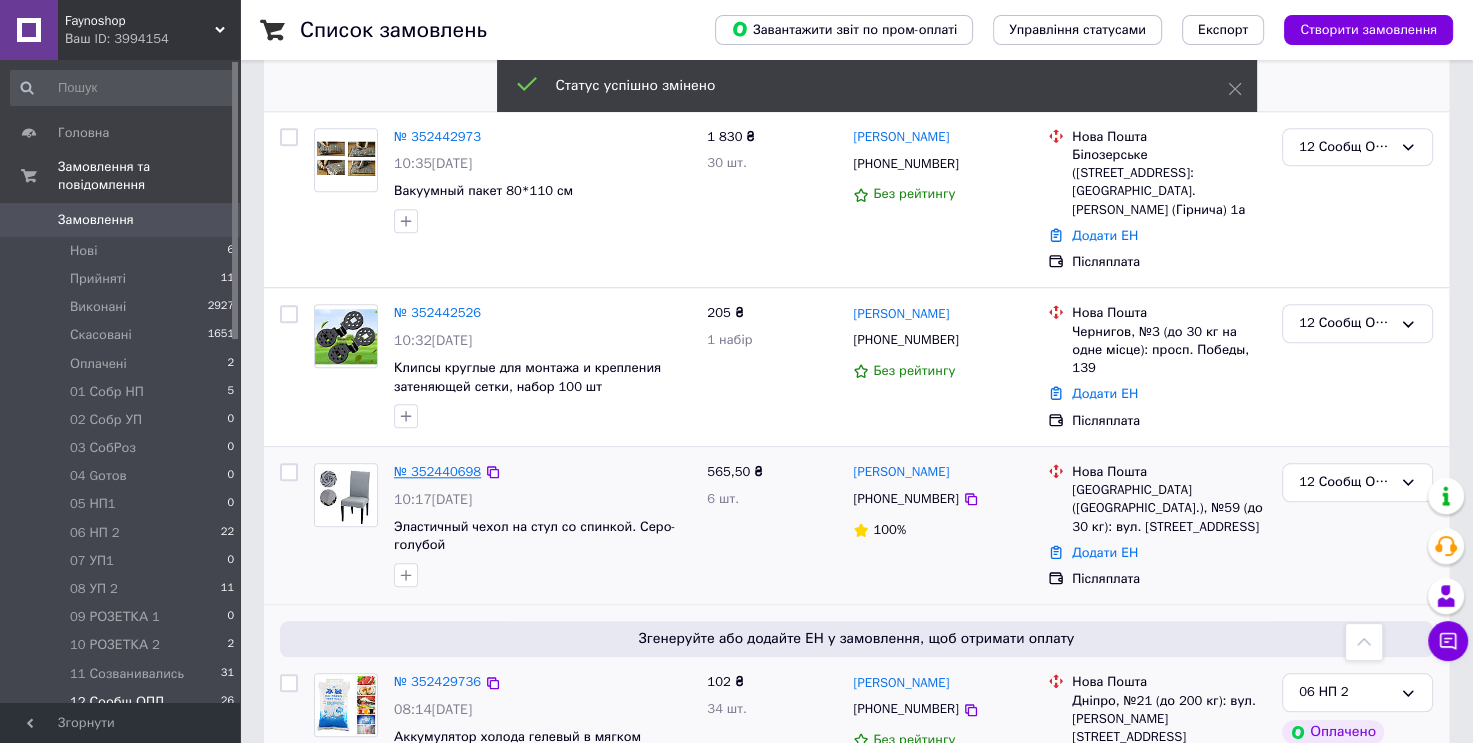click on "№ 352440698" at bounding box center [437, 471] 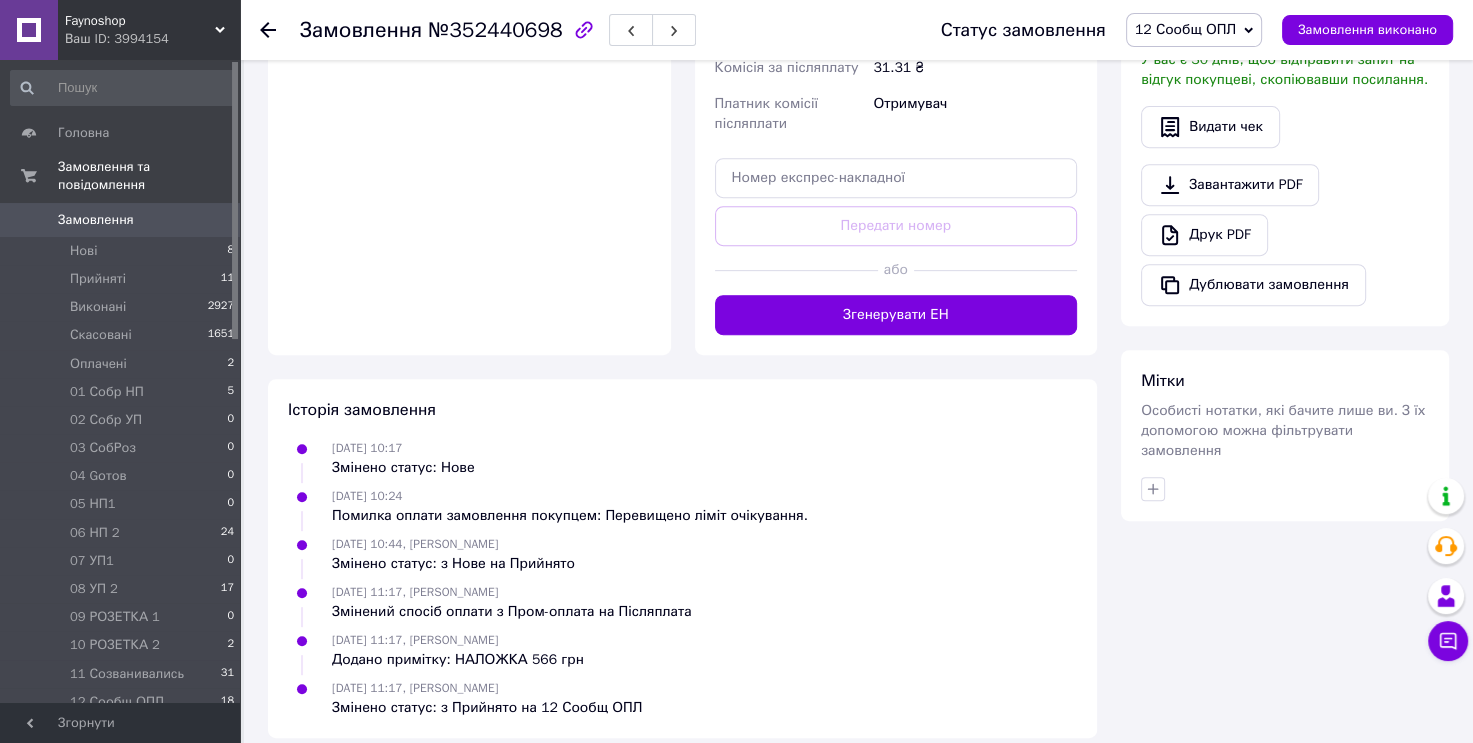 scroll, scrollTop: 143, scrollLeft: 0, axis: vertical 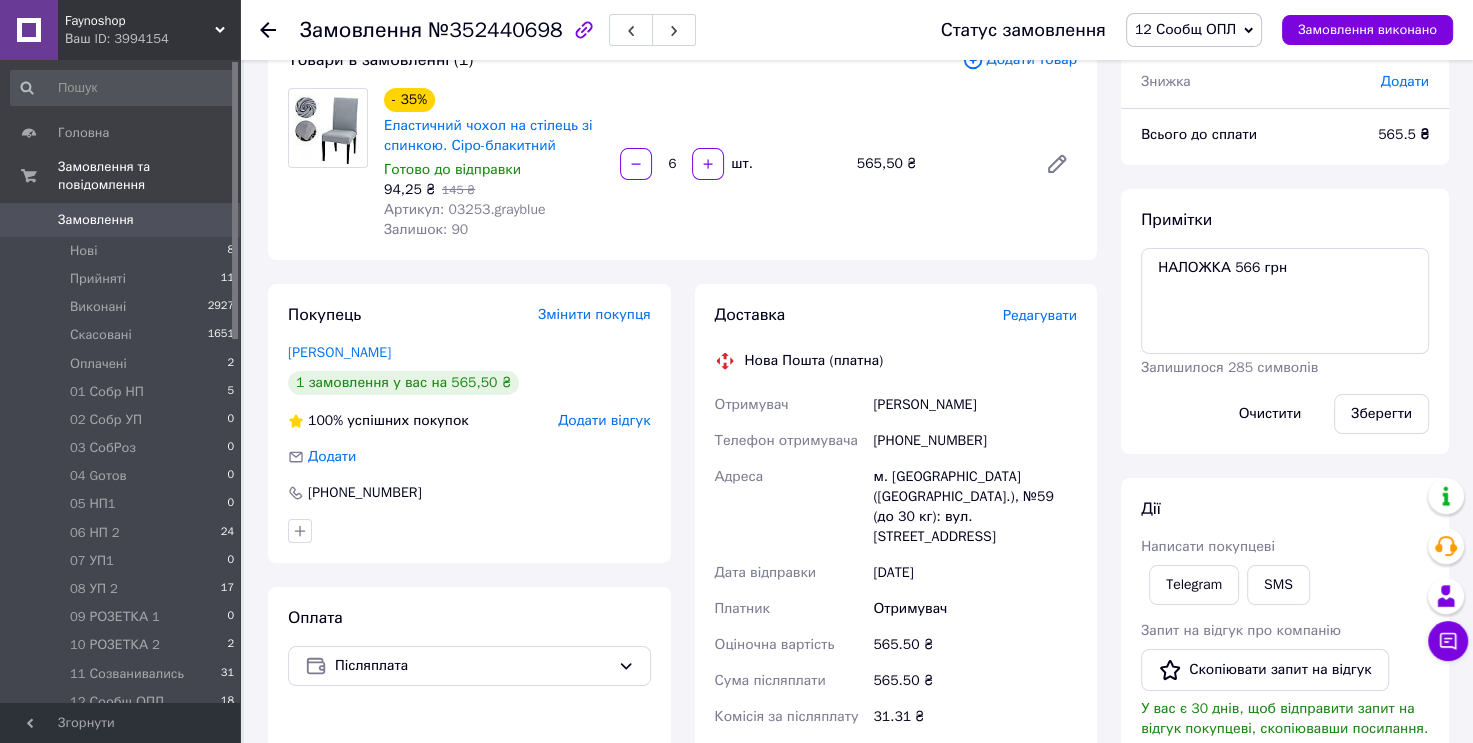 click on "12 Сообщ ОПЛ" at bounding box center (1185, 29) 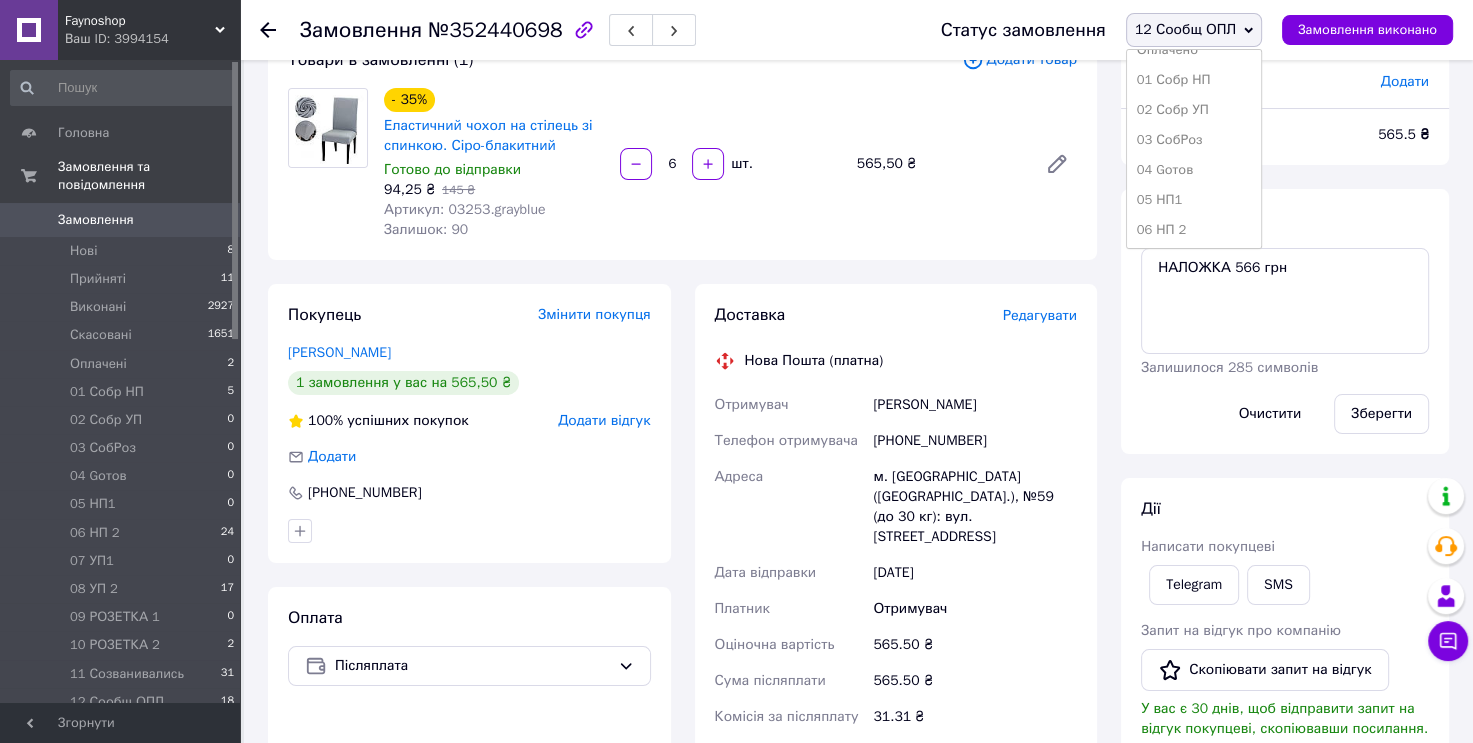 scroll, scrollTop: 173, scrollLeft: 0, axis: vertical 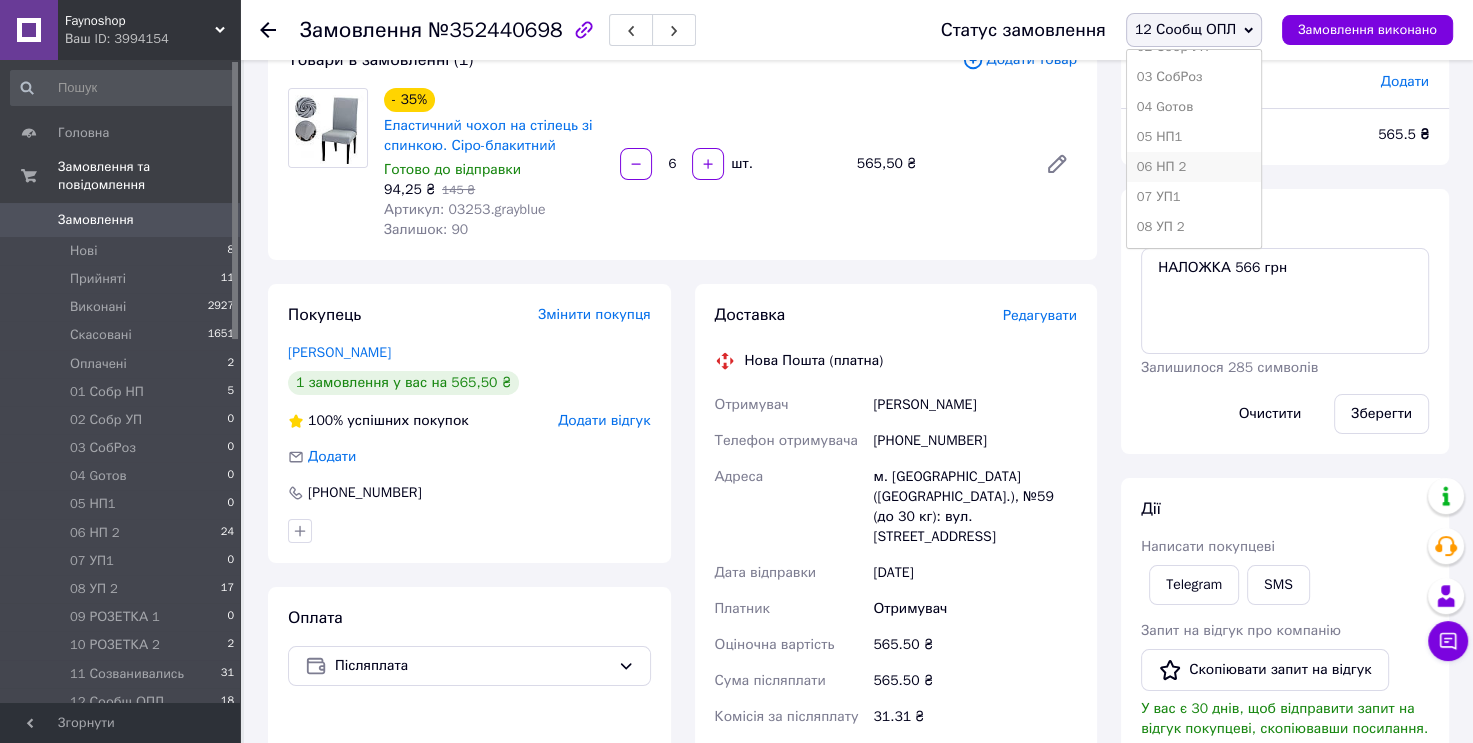 click on "06 НП 2" at bounding box center (1194, 167) 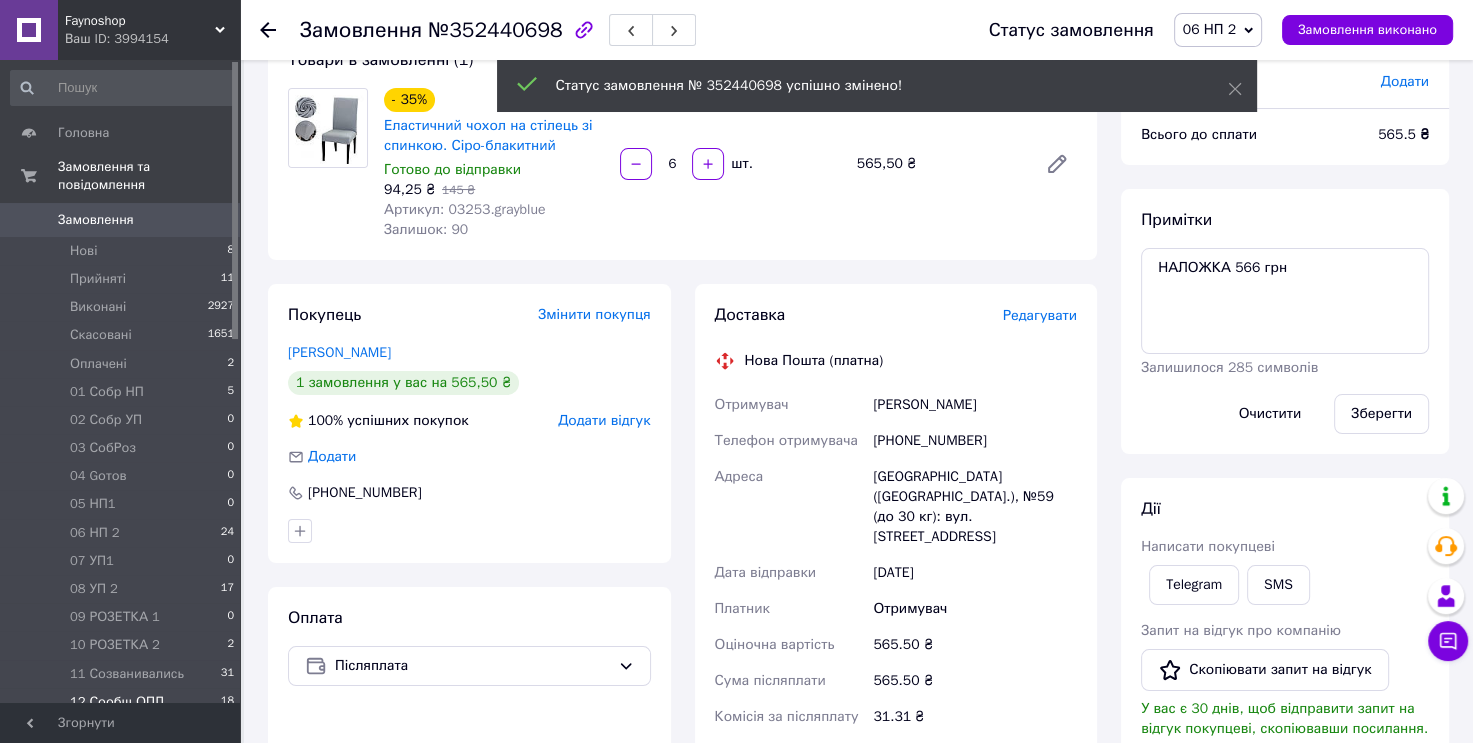 click on "12 Сообщ ОПЛ" at bounding box center [117, 702] 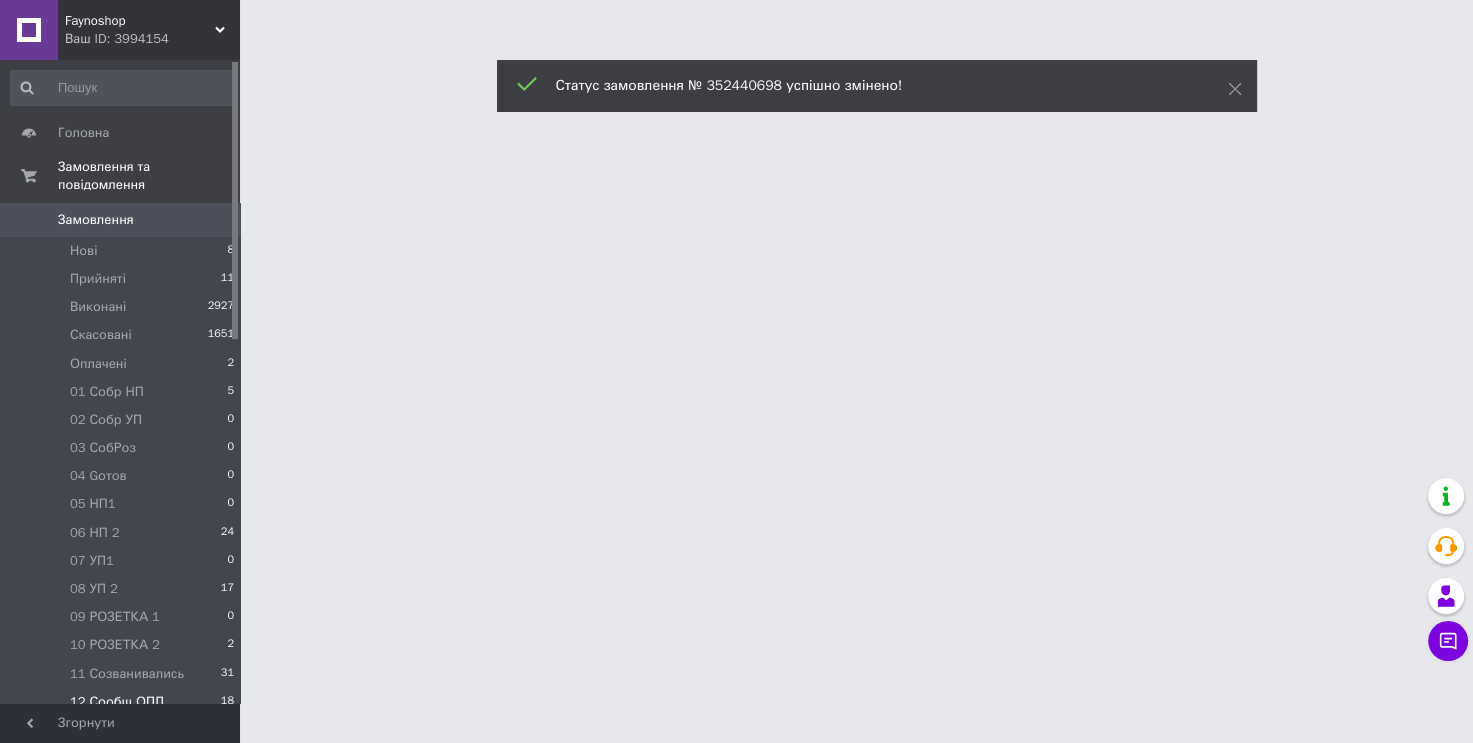 scroll, scrollTop: 0, scrollLeft: 0, axis: both 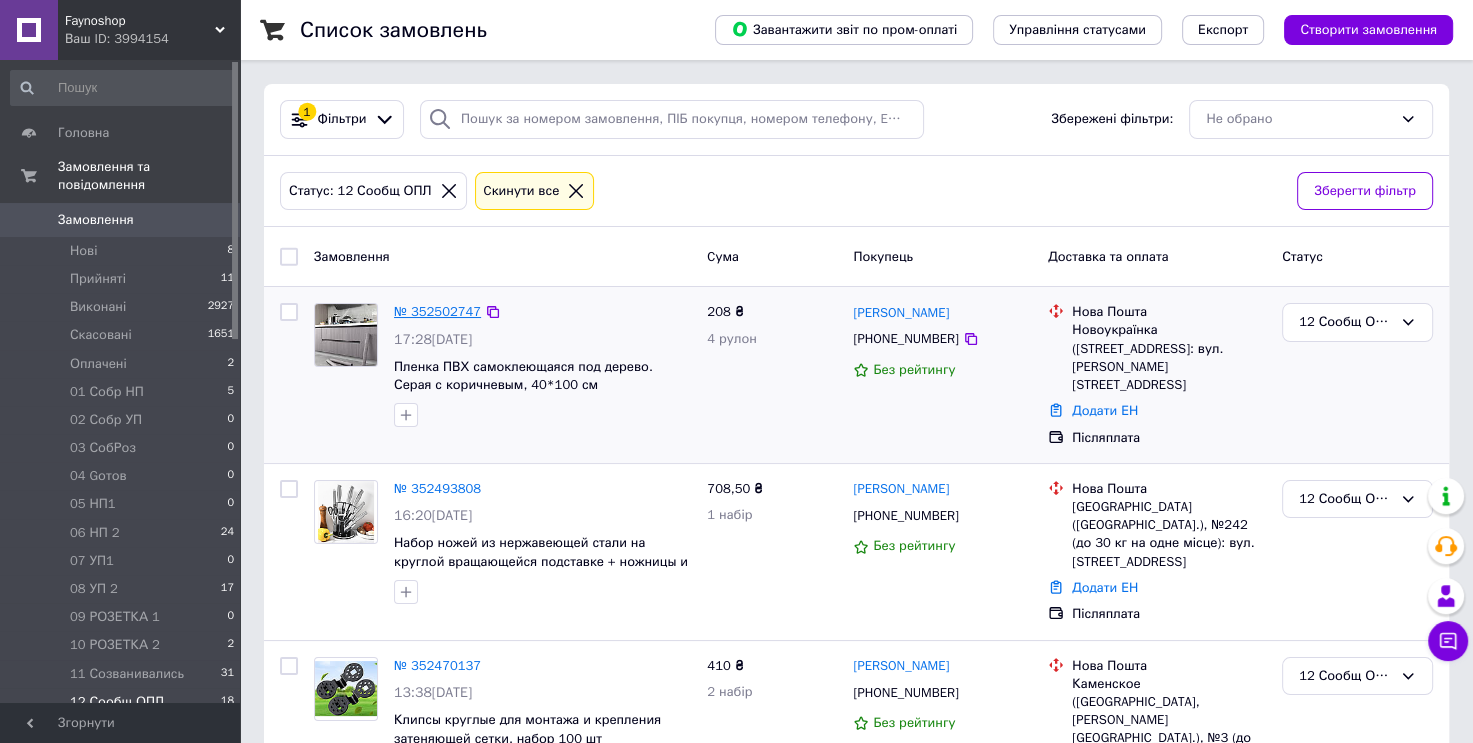 click on "№ 352502747" at bounding box center (437, 311) 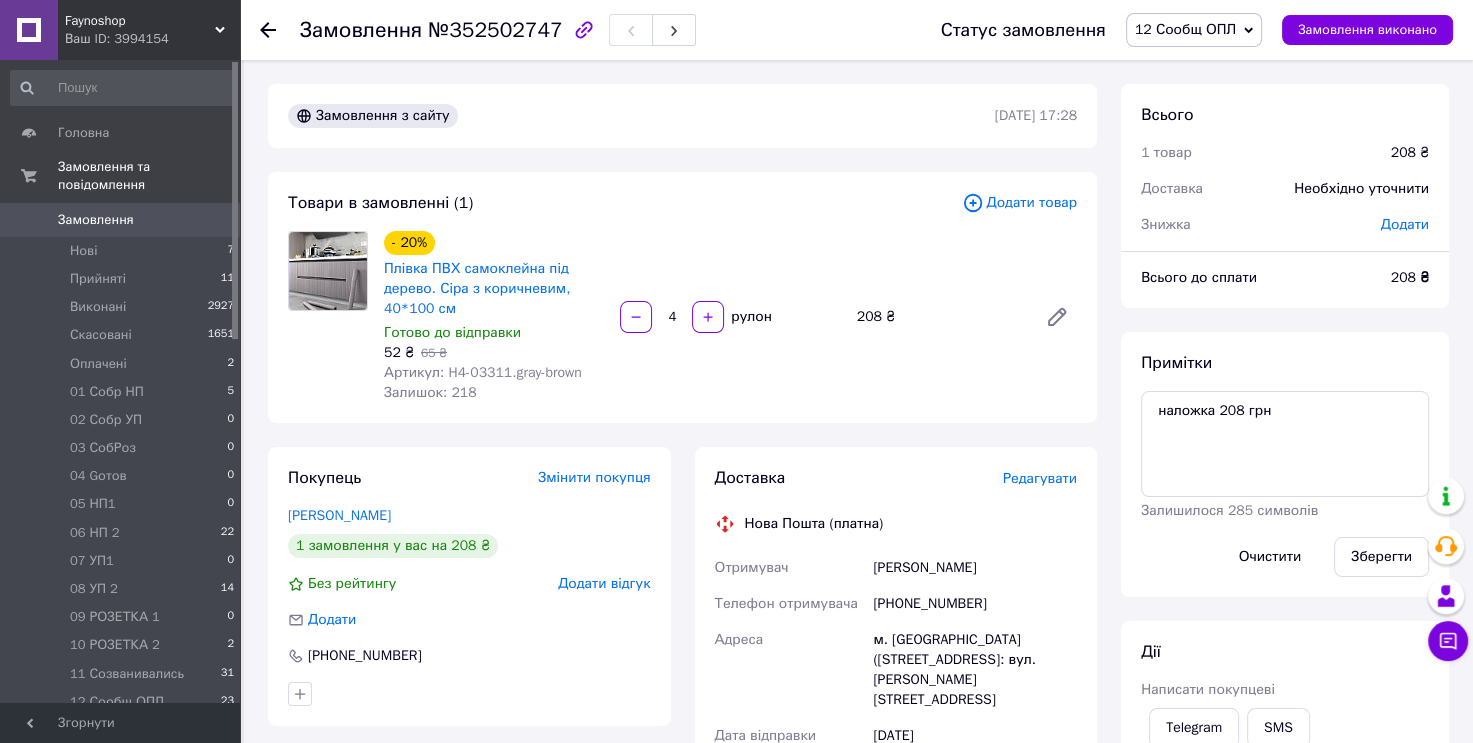 click on "12 Сообщ ОПЛ" at bounding box center [1185, 29] 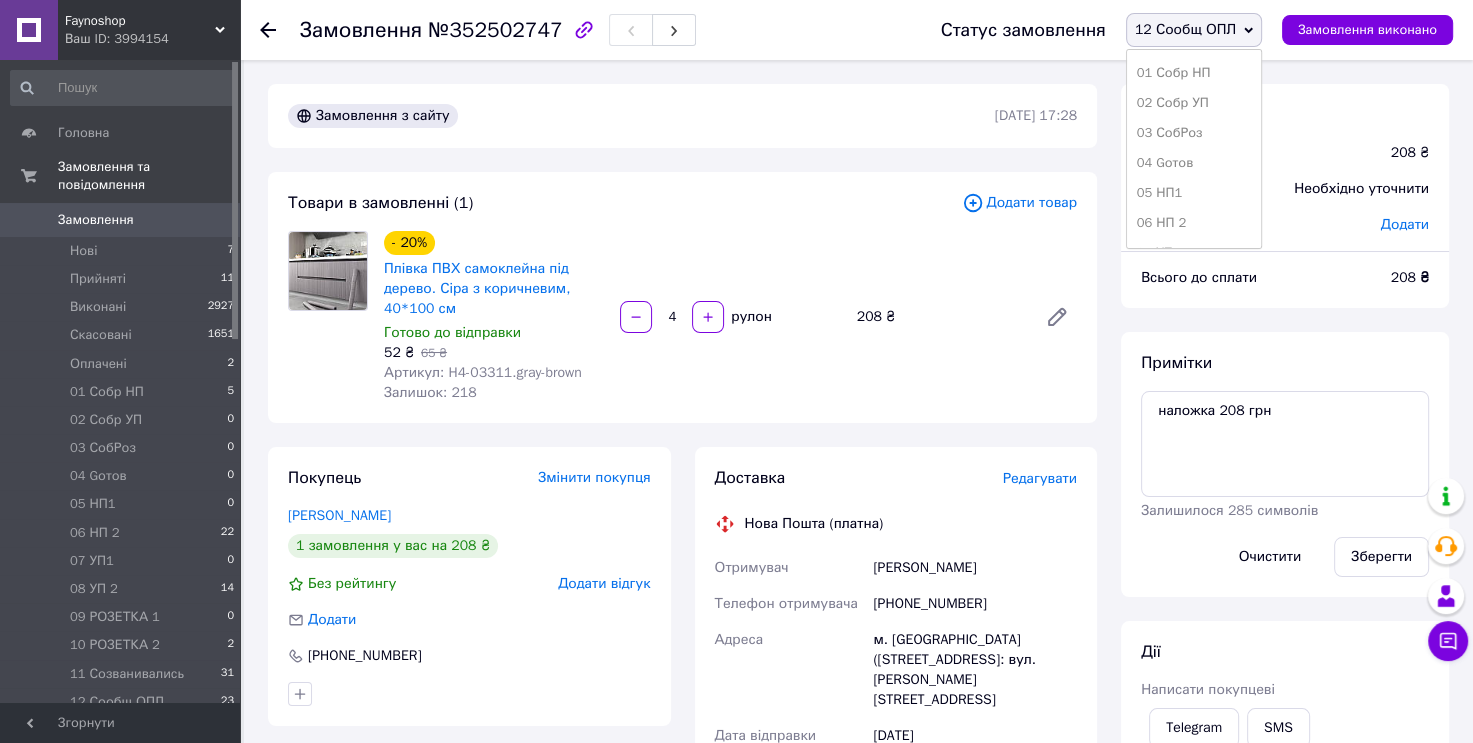 scroll, scrollTop: 173, scrollLeft: 0, axis: vertical 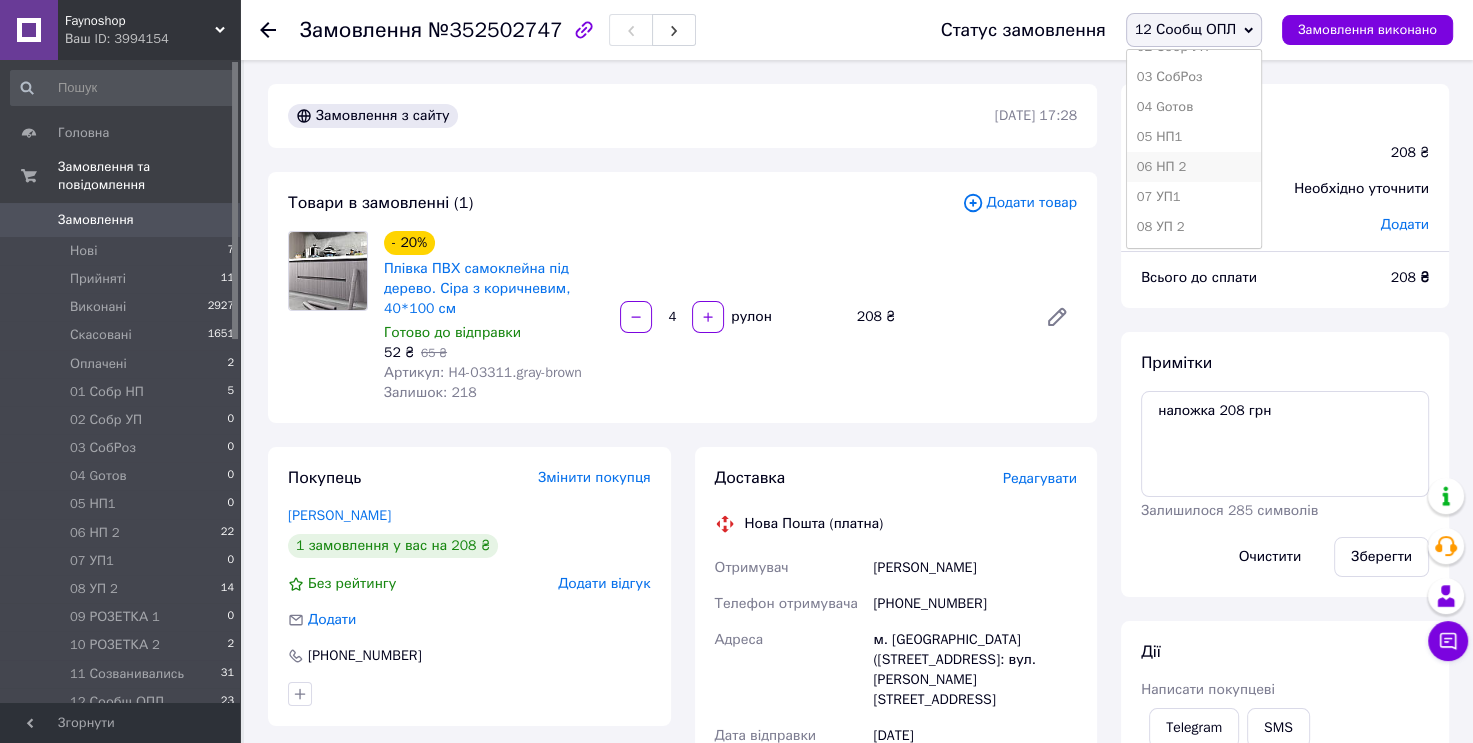 click on "06 НП 2" at bounding box center (1194, 167) 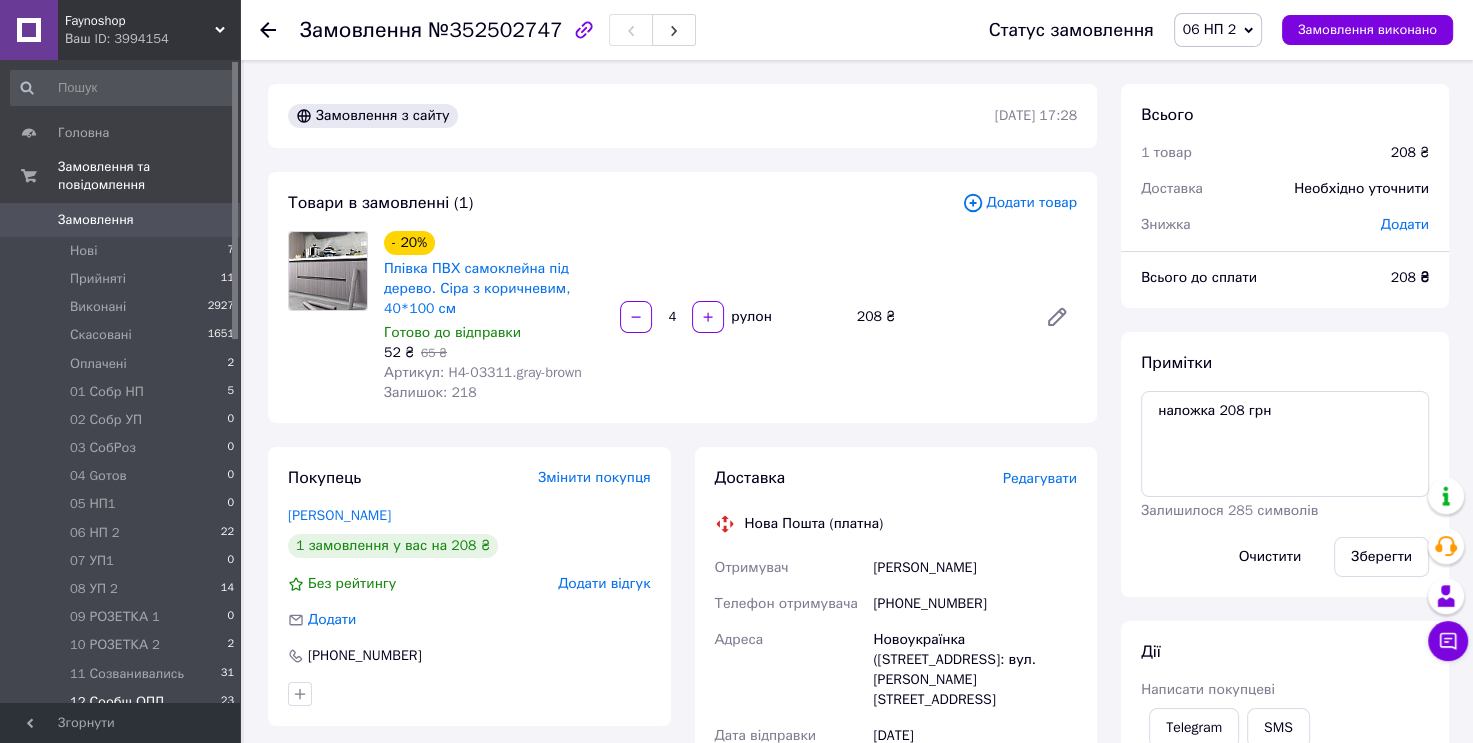 click on "12 Сообщ ОПЛ 23" at bounding box center (123, 702) 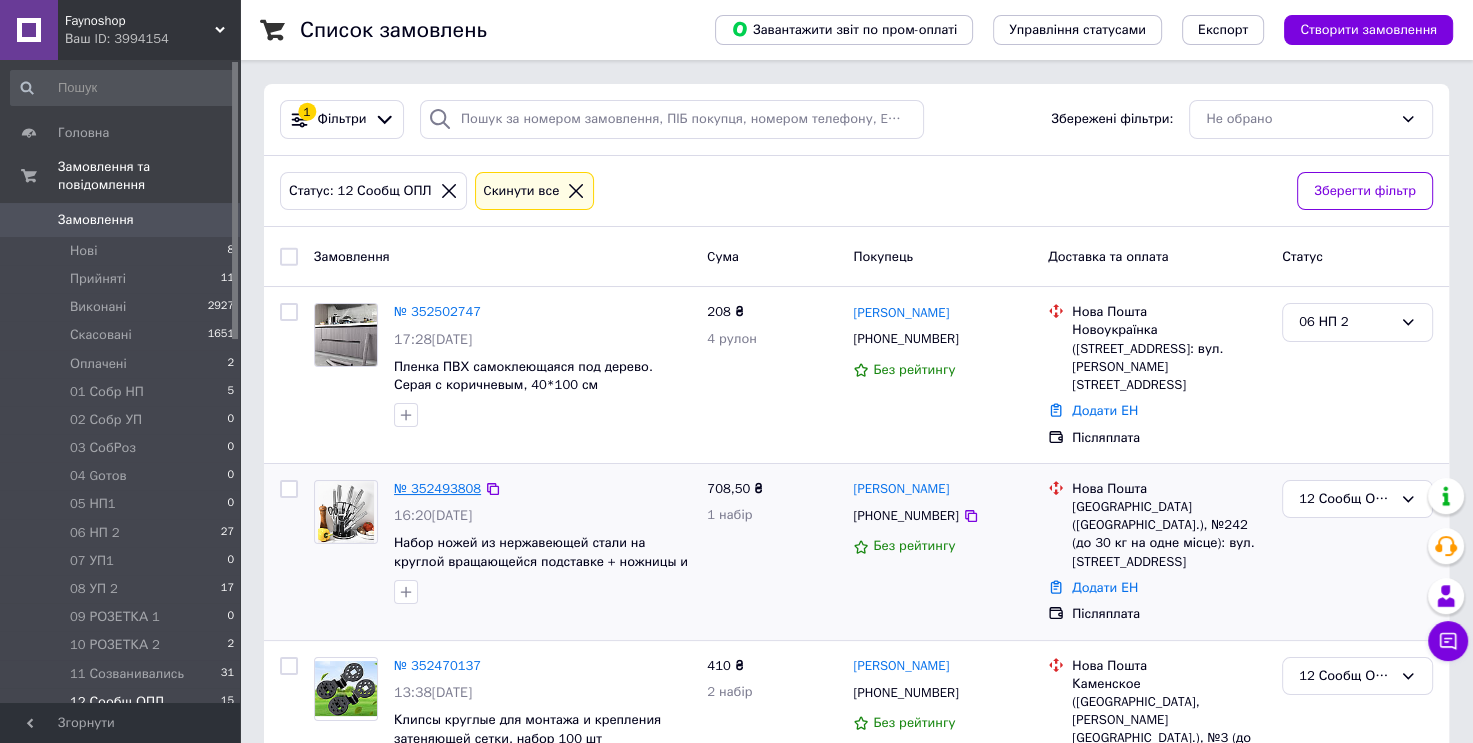 click on "№ 352493808" at bounding box center (437, 488) 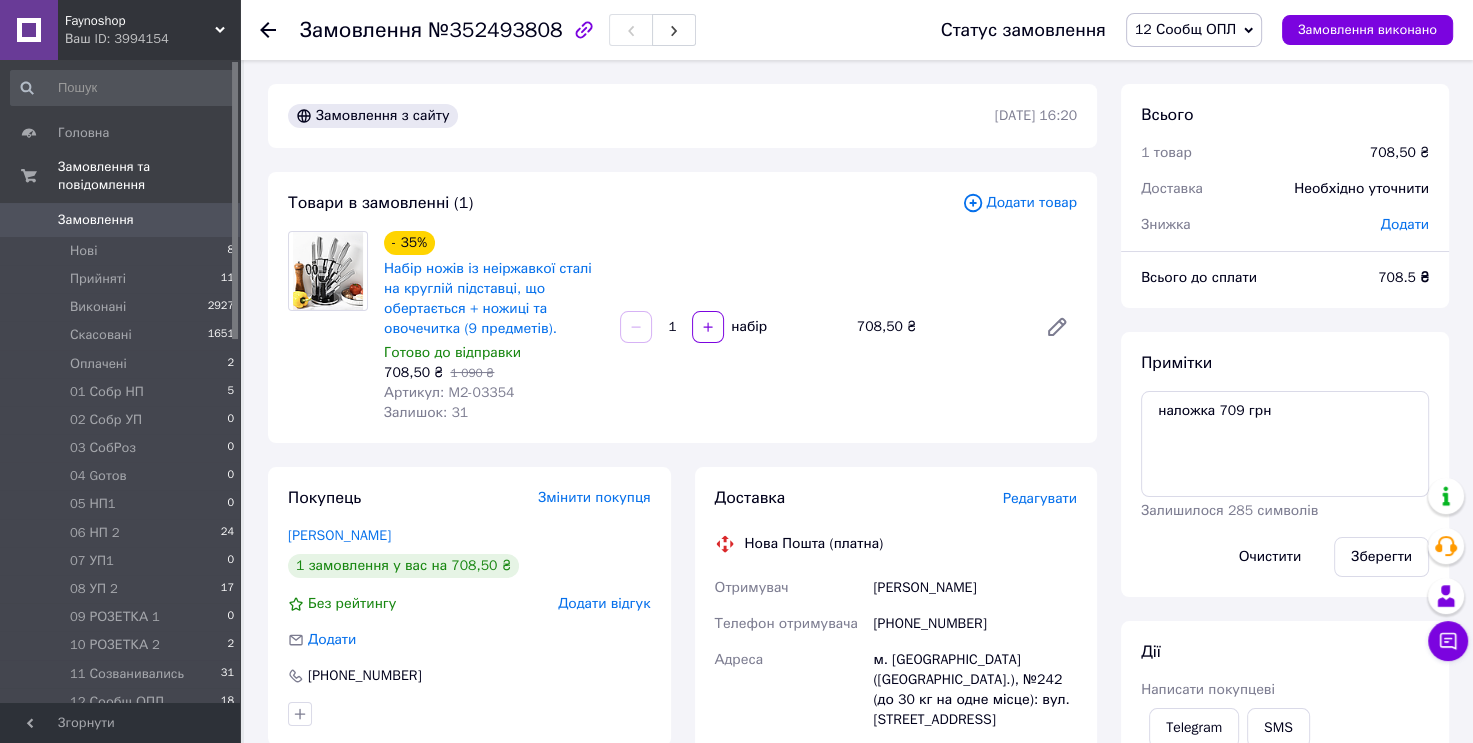 click on "12 Сообщ ОПЛ" at bounding box center [1185, 29] 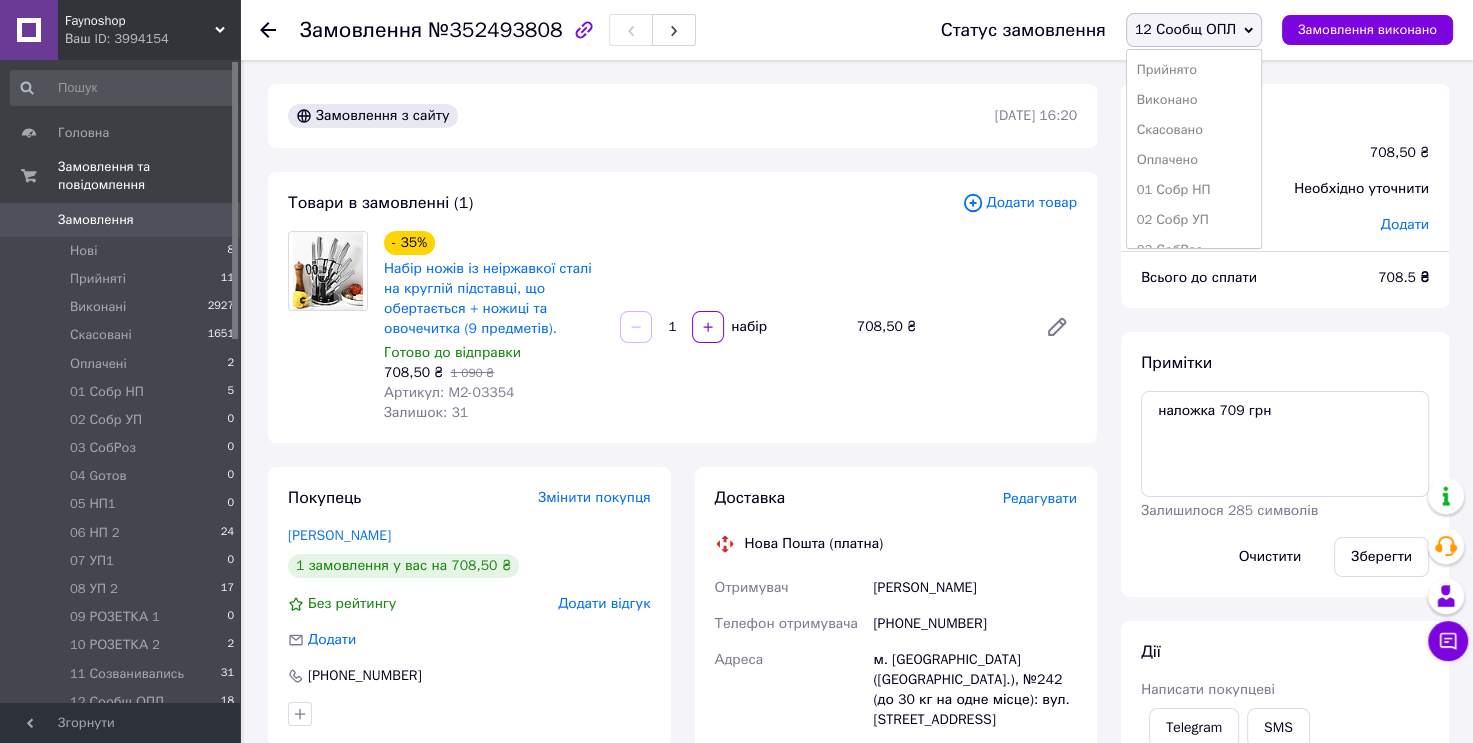 scroll, scrollTop: 173, scrollLeft: 0, axis: vertical 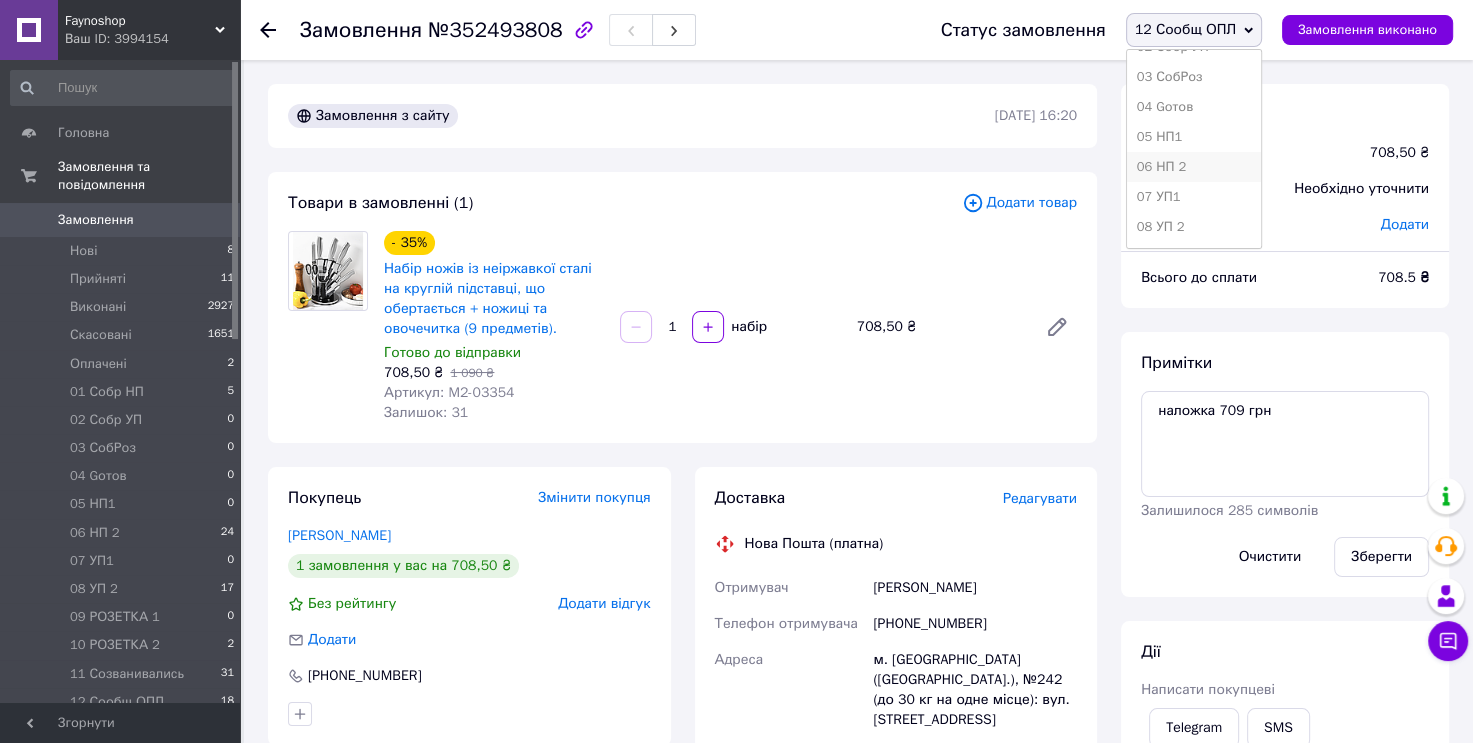 click on "06 НП 2" at bounding box center (1194, 167) 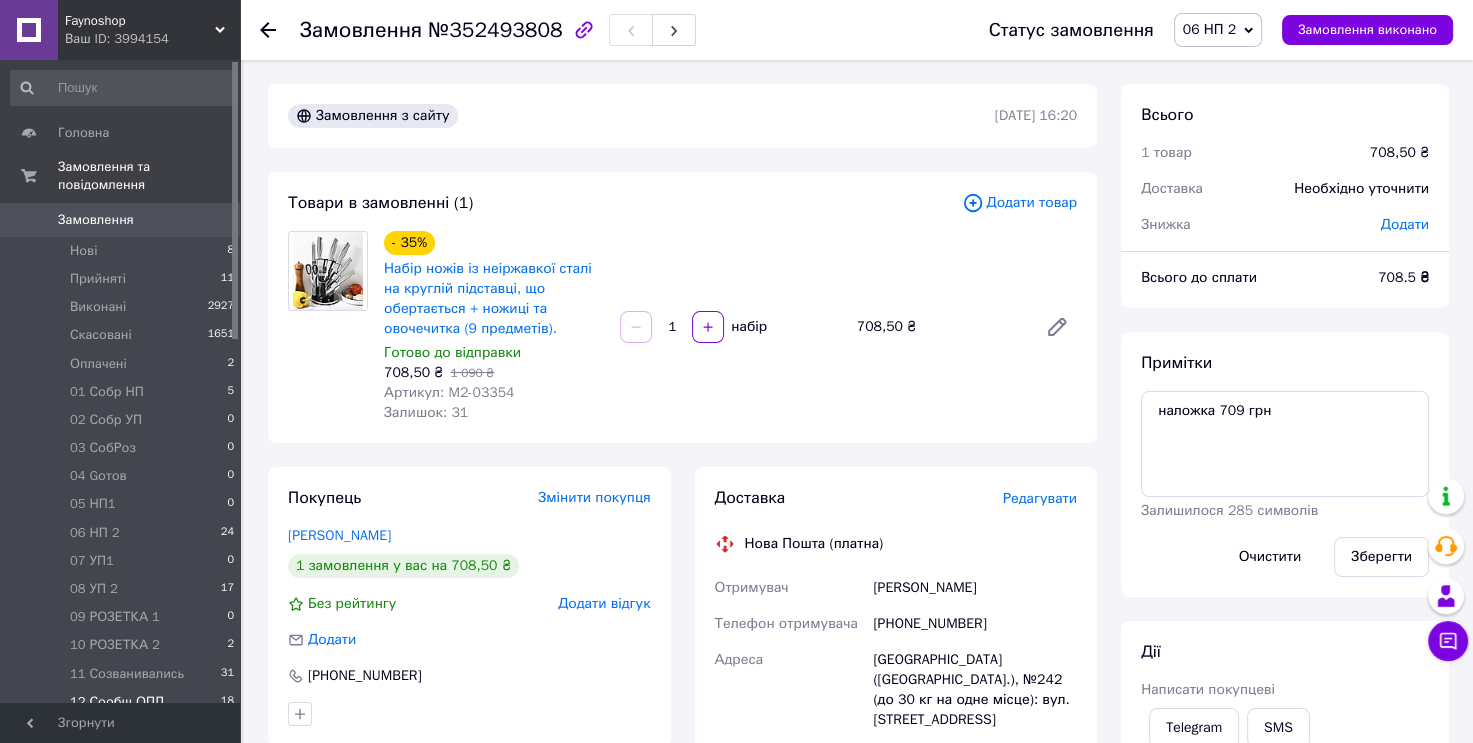 click on "12 Сообщ ОПЛ 18" at bounding box center (123, 702) 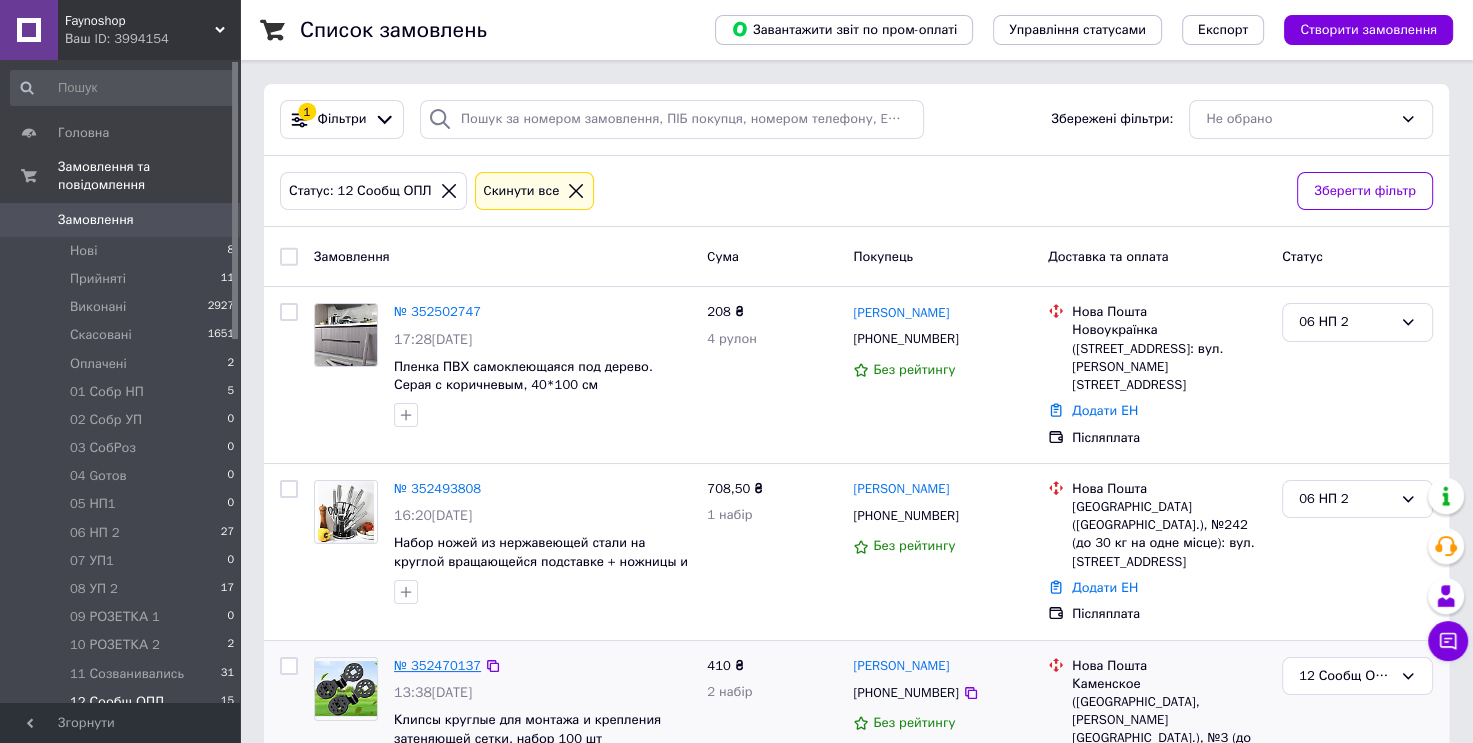 click on "№ 352470137" at bounding box center (437, 665) 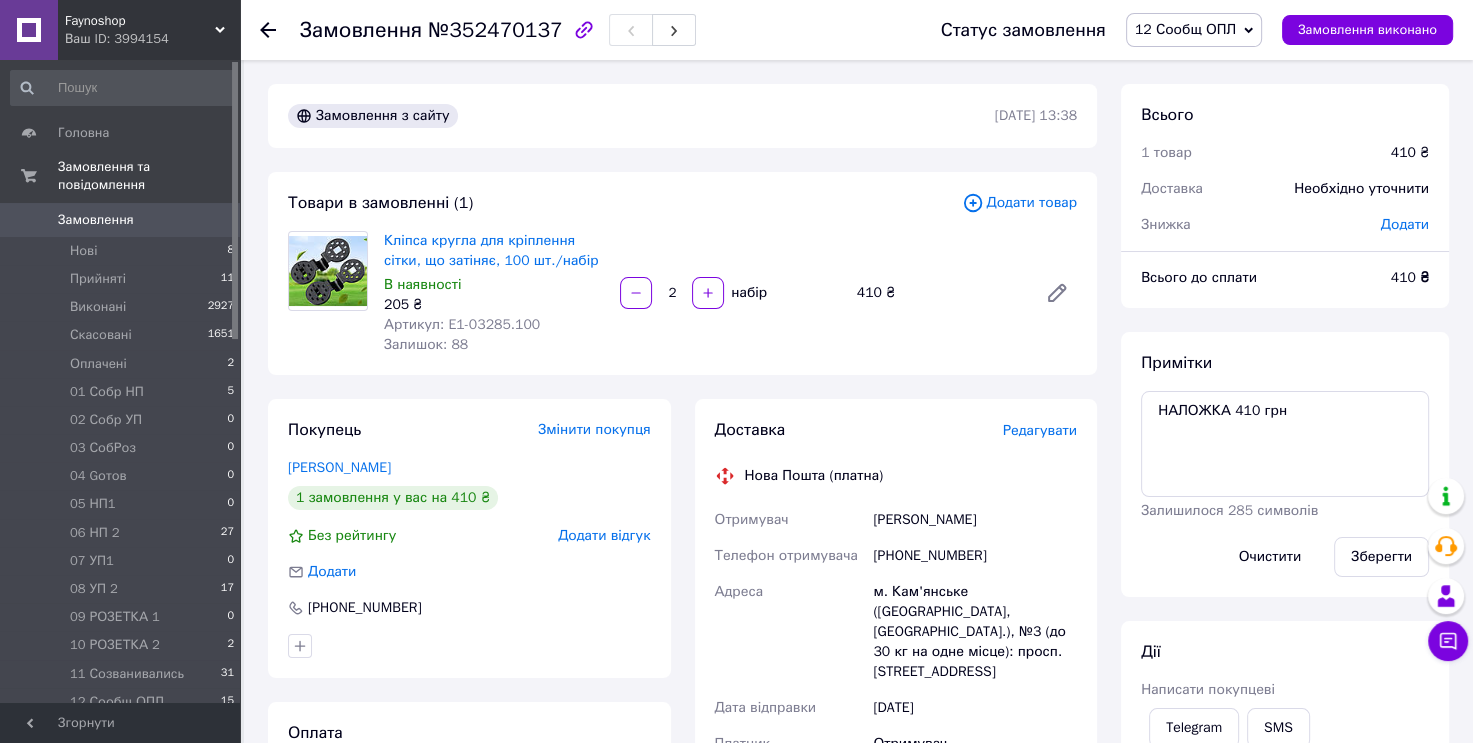 click on "12 Сообщ ОПЛ" at bounding box center (1185, 29) 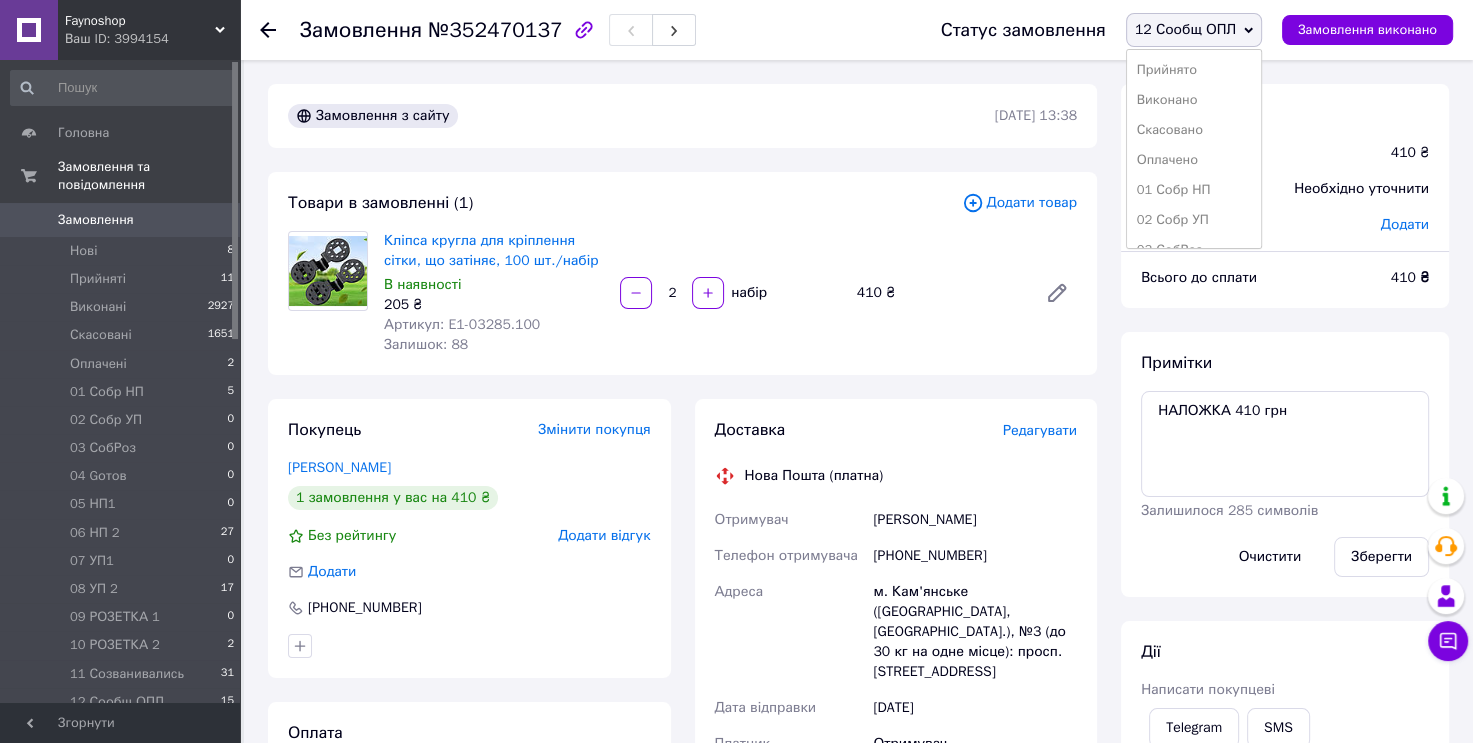 scroll, scrollTop: 173, scrollLeft: 0, axis: vertical 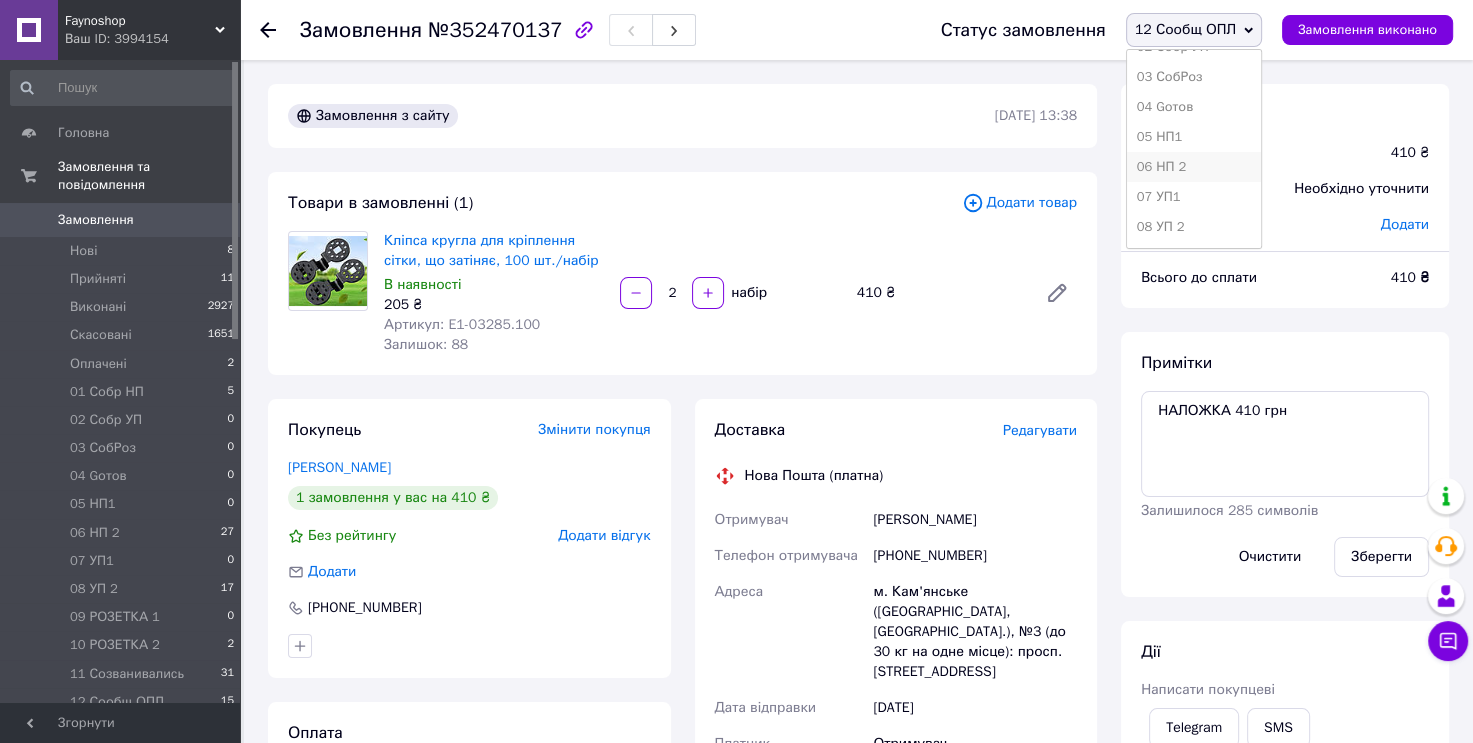click on "06 НП 2" at bounding box center [1194, 167] 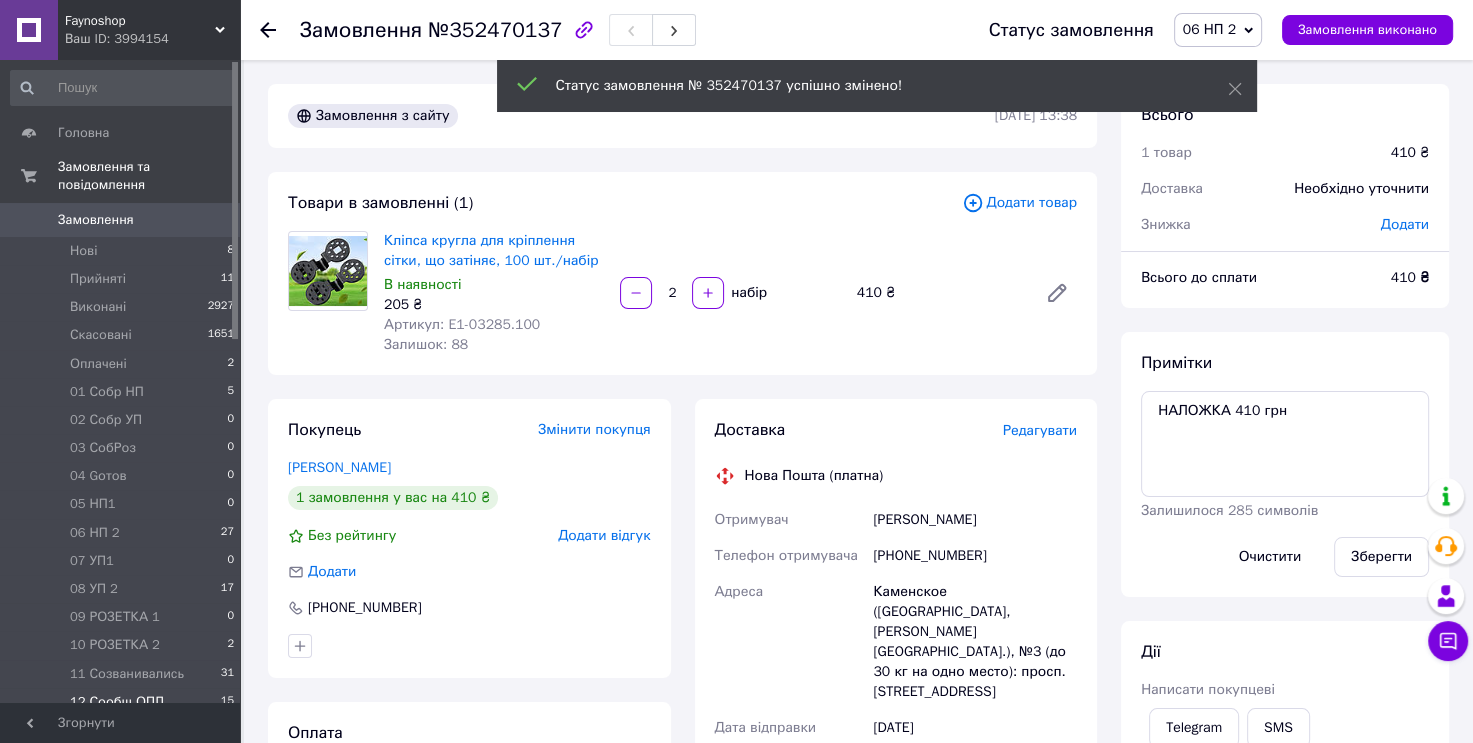 click on "12 Сообщ ОПЛ 15" at bounding box center (123, 702) 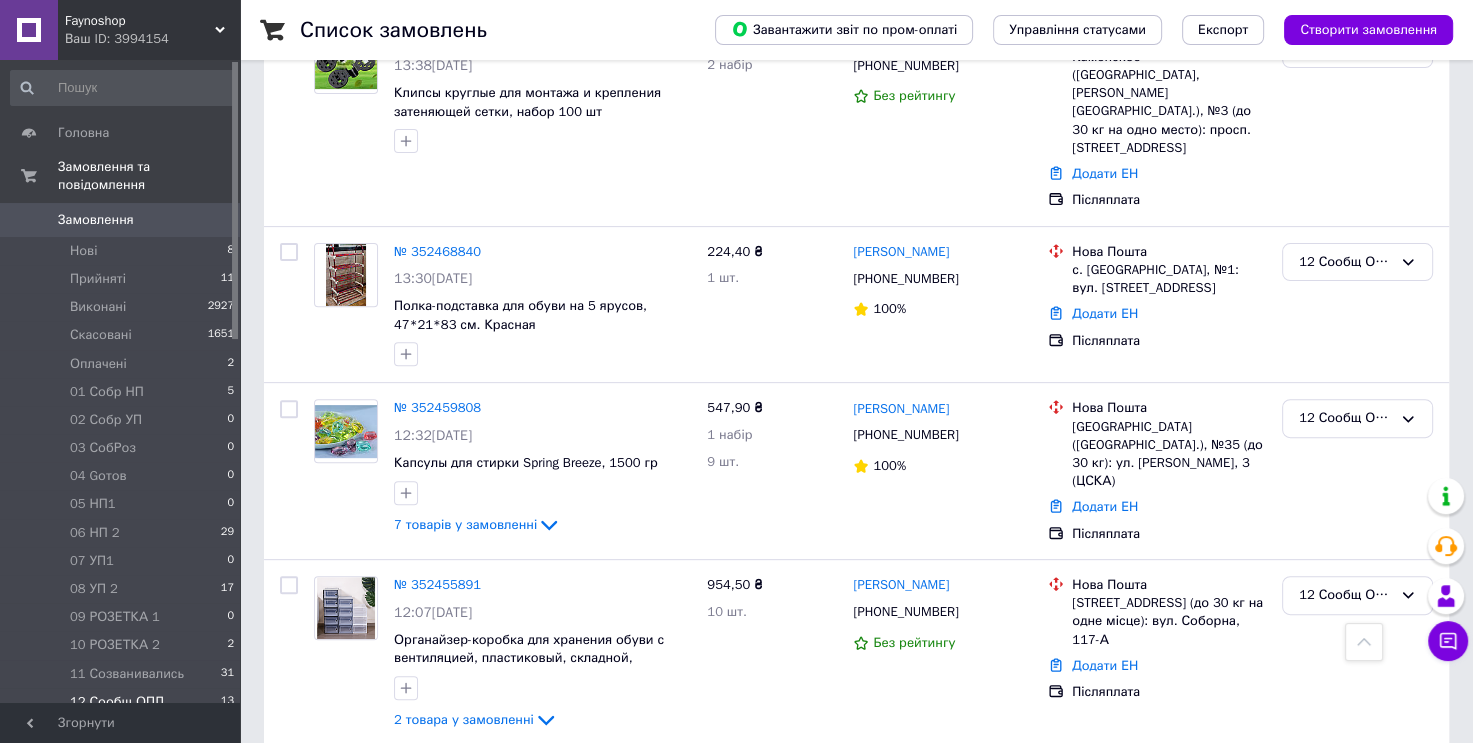 scroll, scrollTop: 643, scrollLeft: 0, axis: vertical 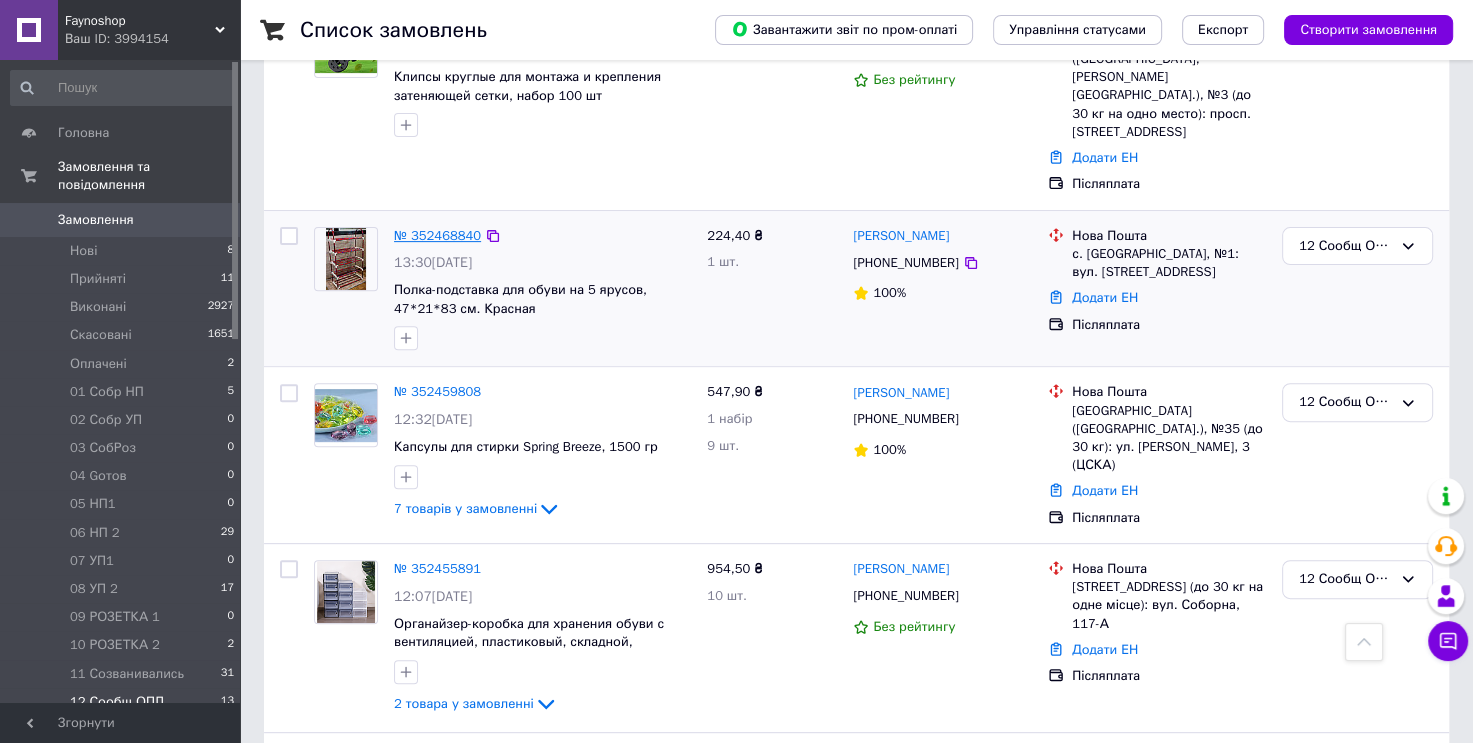 click on "№ 352468840" at bounding box center [437, 235] 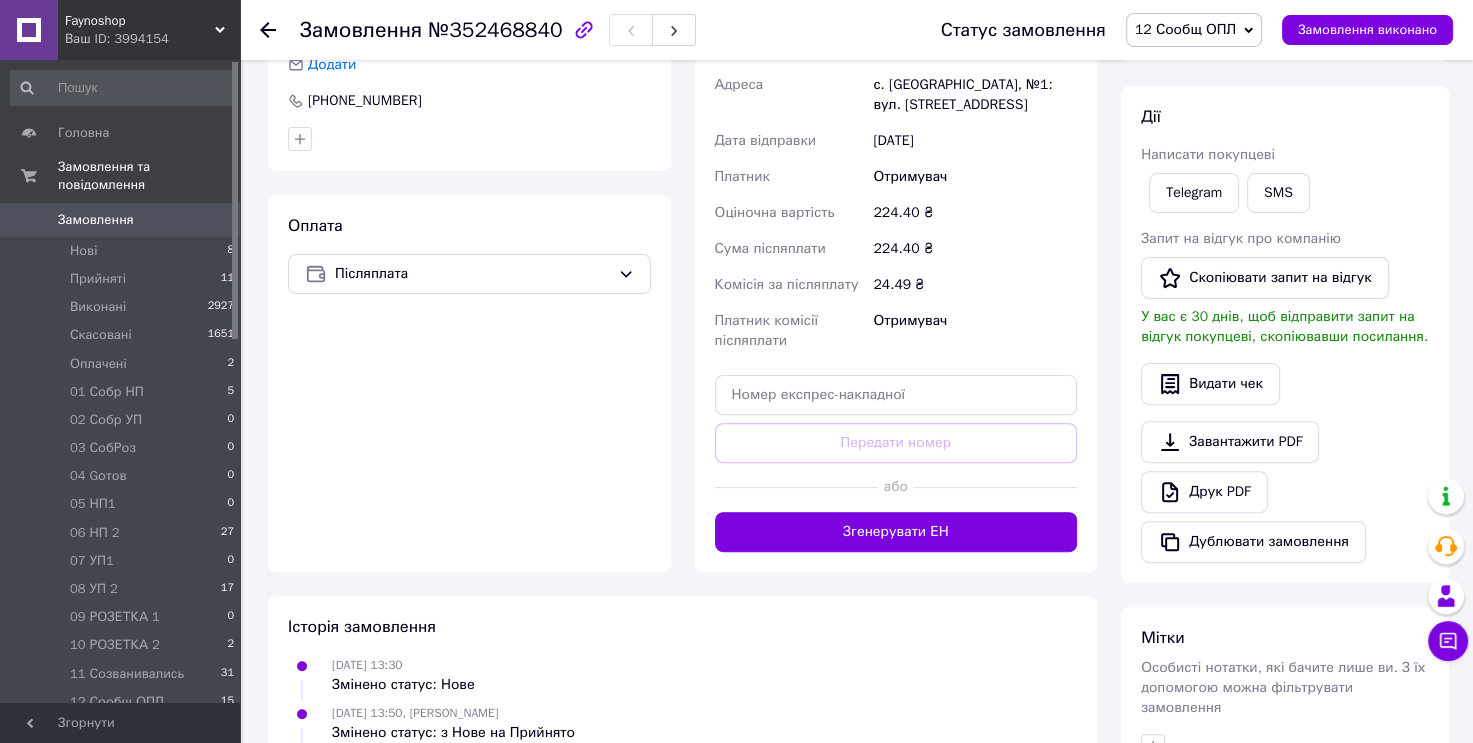 scroll, scrollTop: 643, scrollLeft: 0, axis: vertical 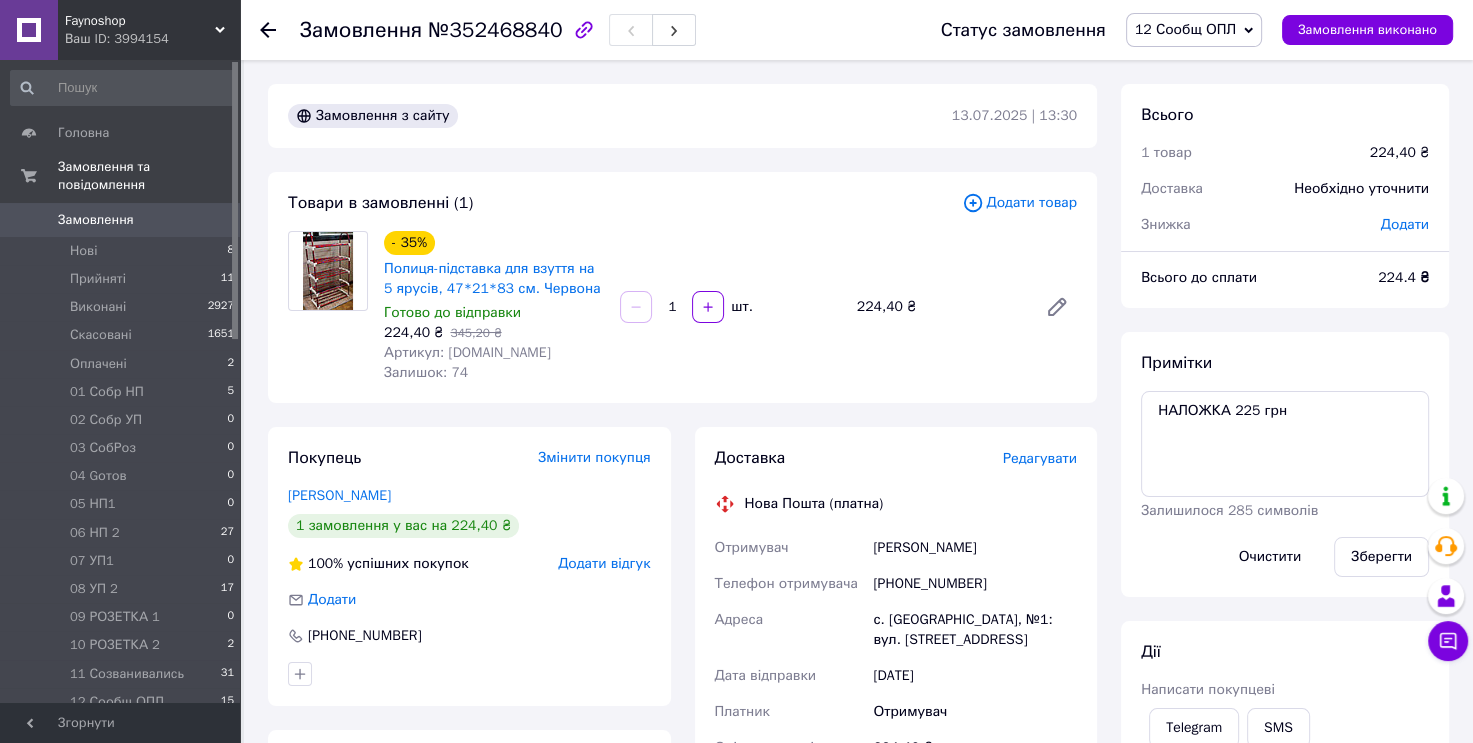 click on "12 Сообщ ОПЛ" at bounding box center (1185, 29) 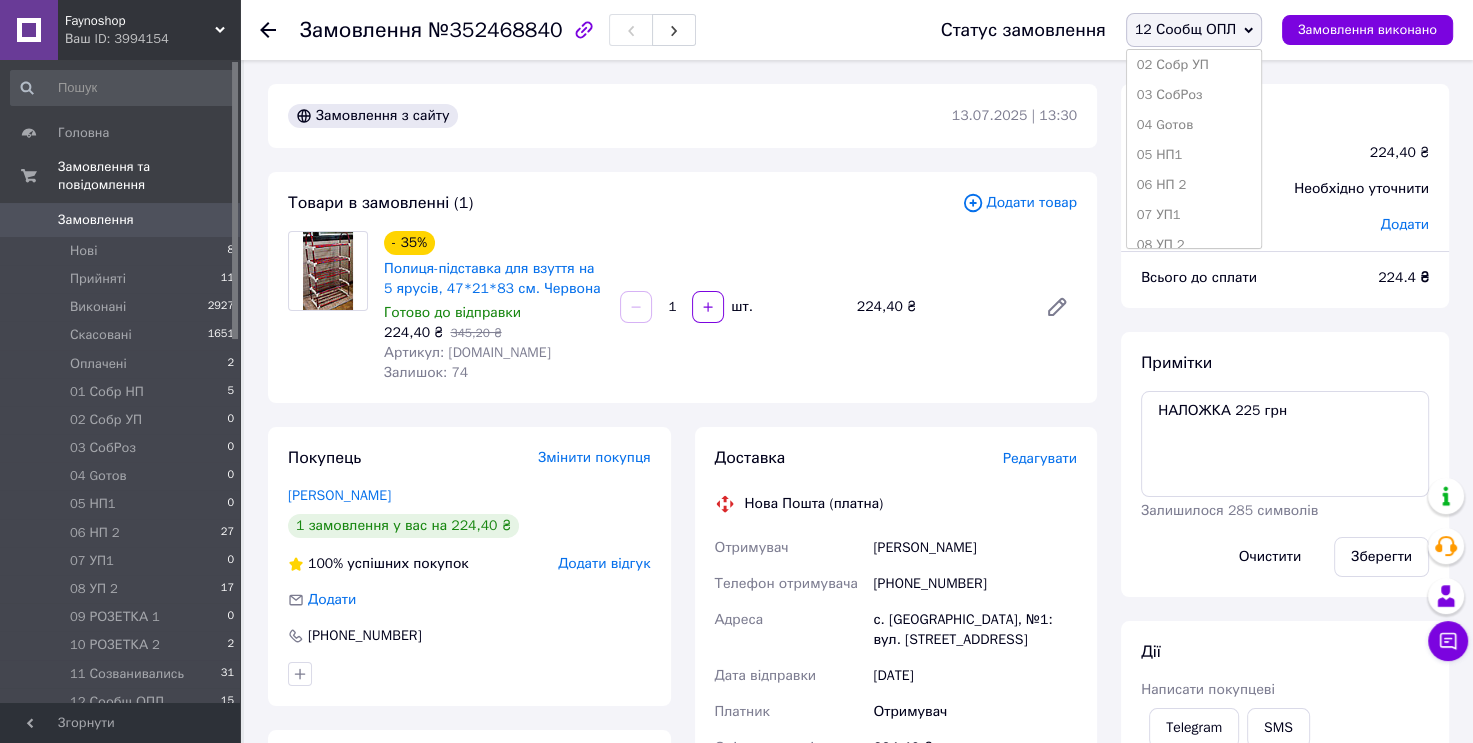 scroll, scrollTop: 173, scrollLeft: 0, axis: vertical 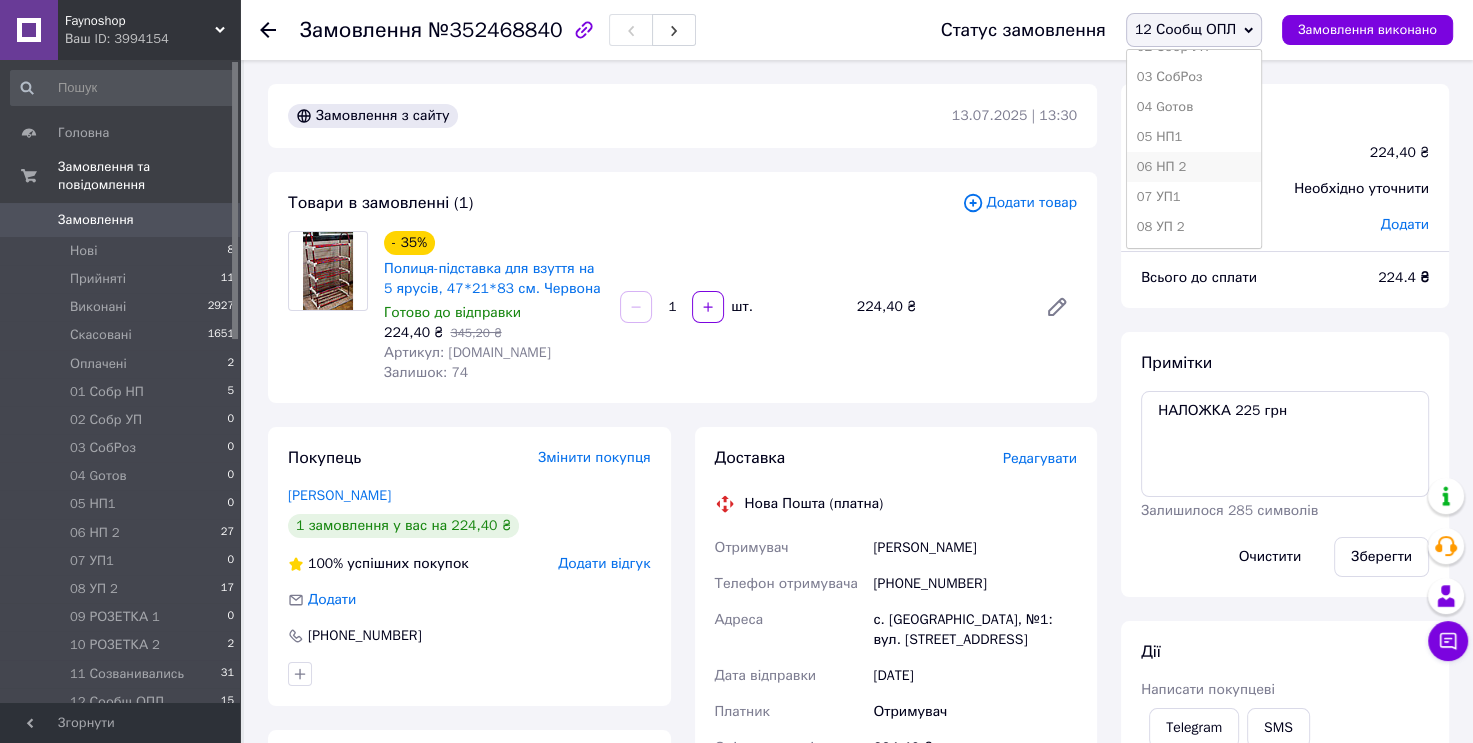 click on "06 НП 2" at bounding box center [1194, 167] 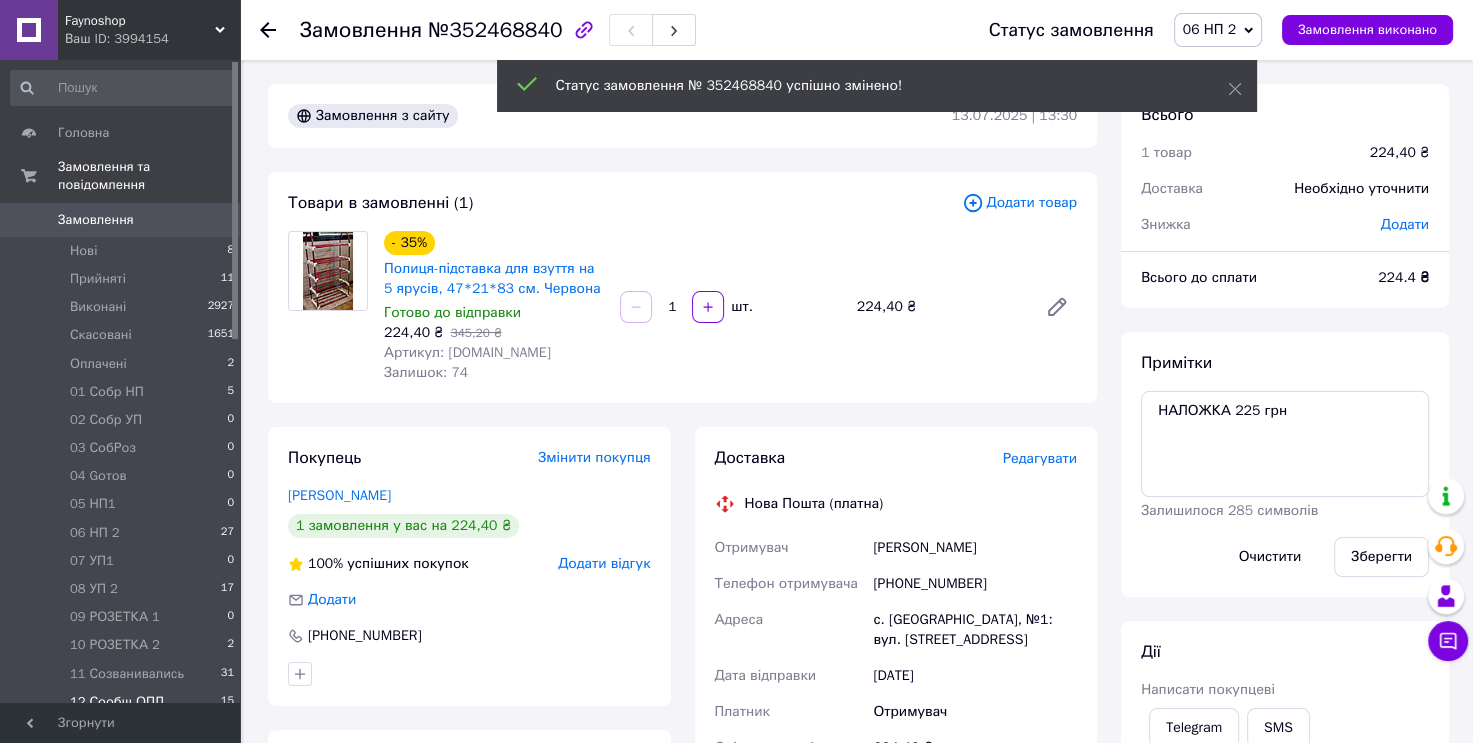click on "12 Сообщ ОПЛ 15" at bounding box center (123, 702) 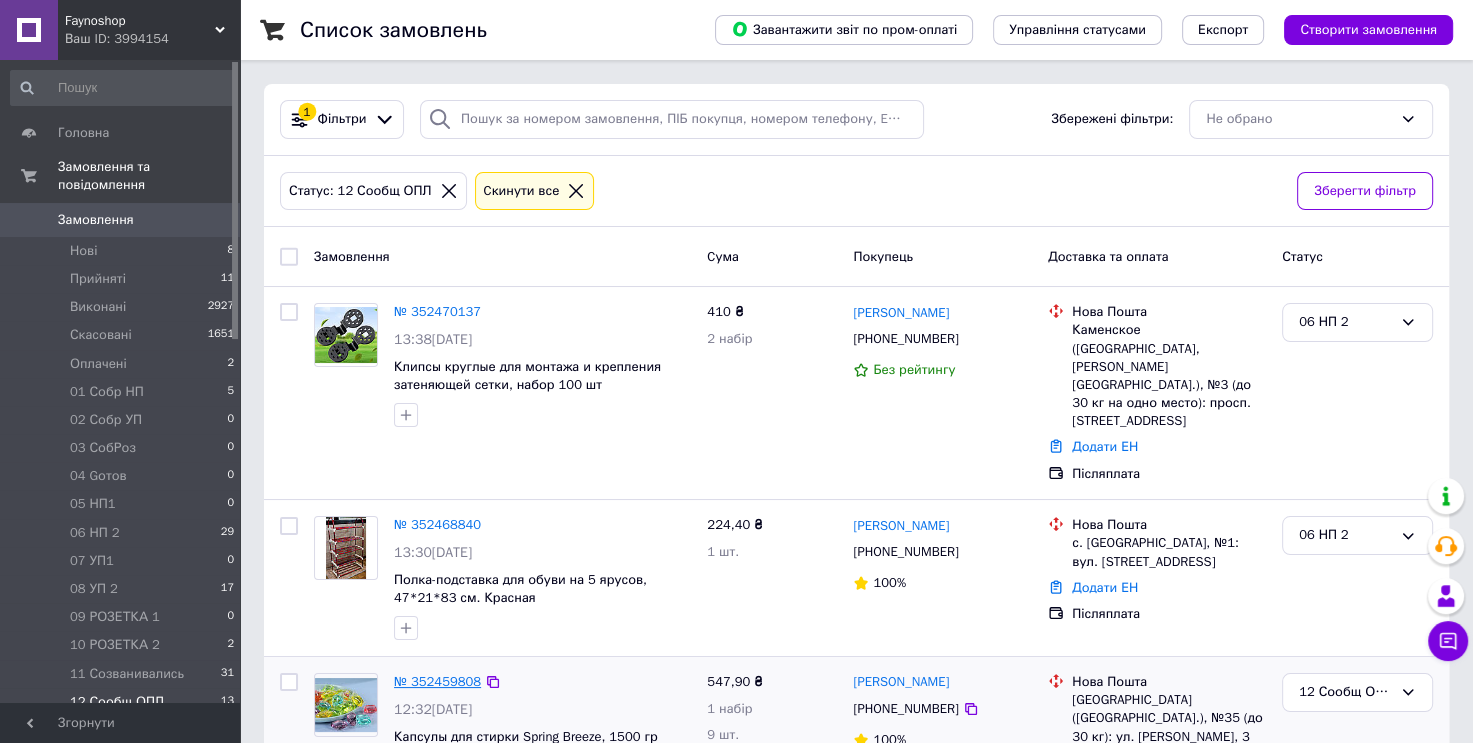 click on "№ 352459808" at bounding box center [437, 681] 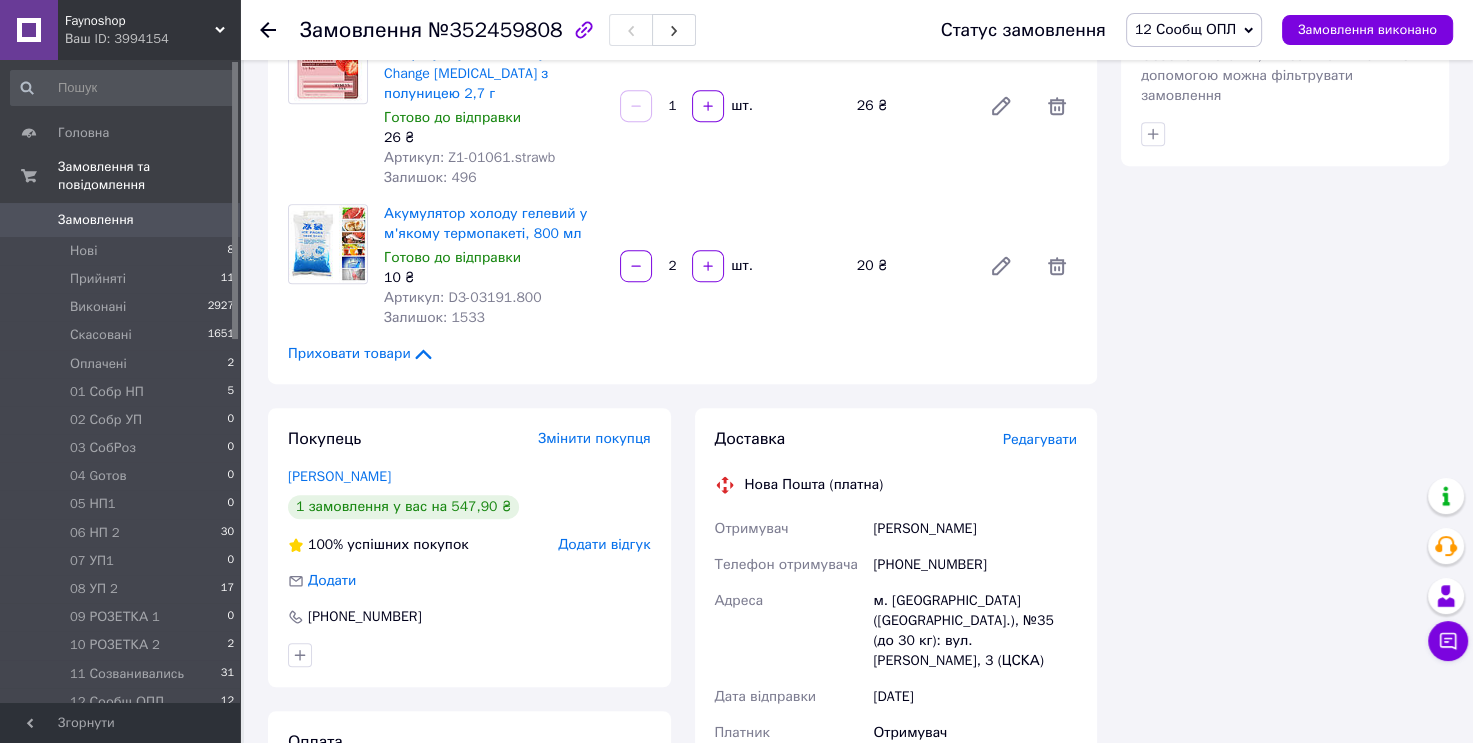 scroll, scrollTop: 1192, scrollLeft: 0, axis: vertical 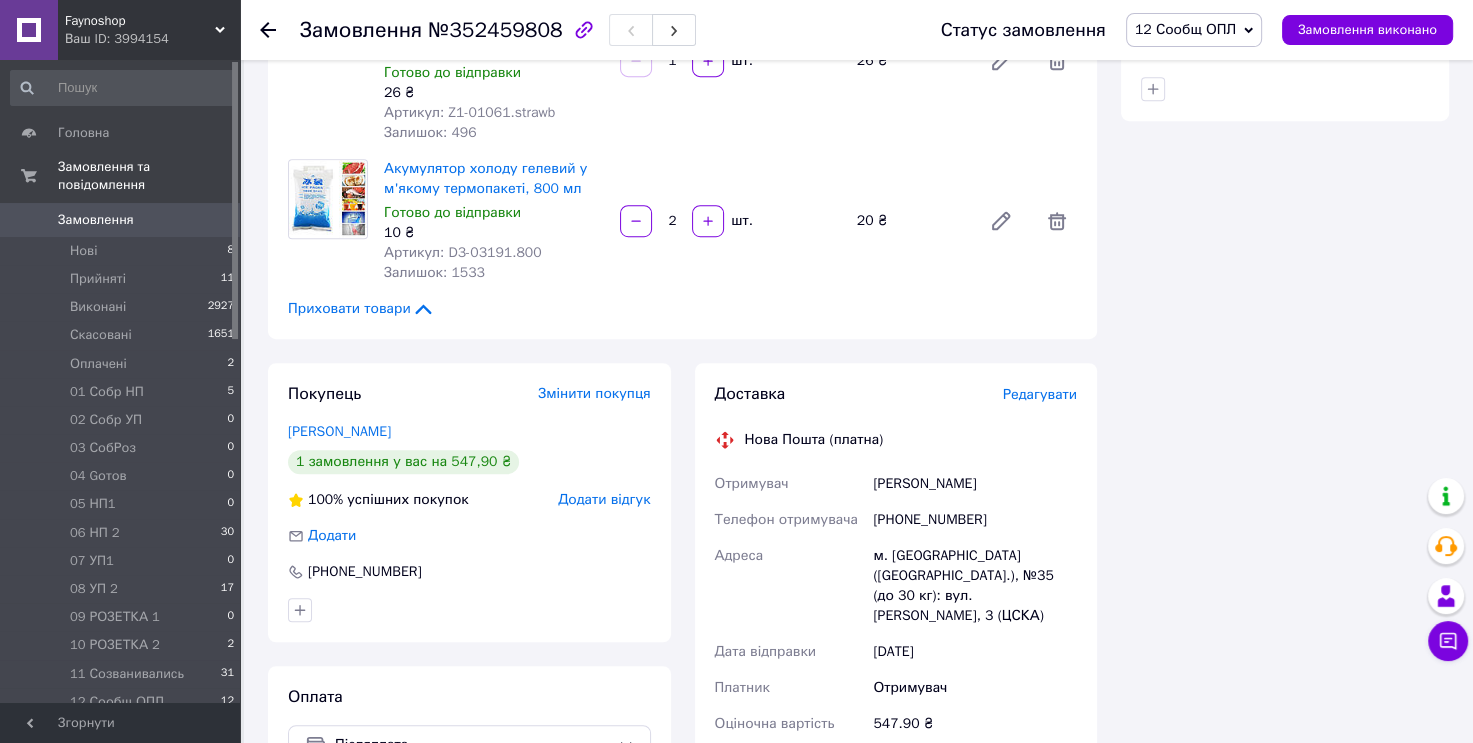 click on "12 Сообщ ОПЛ" at bounding box center [1185, 29] 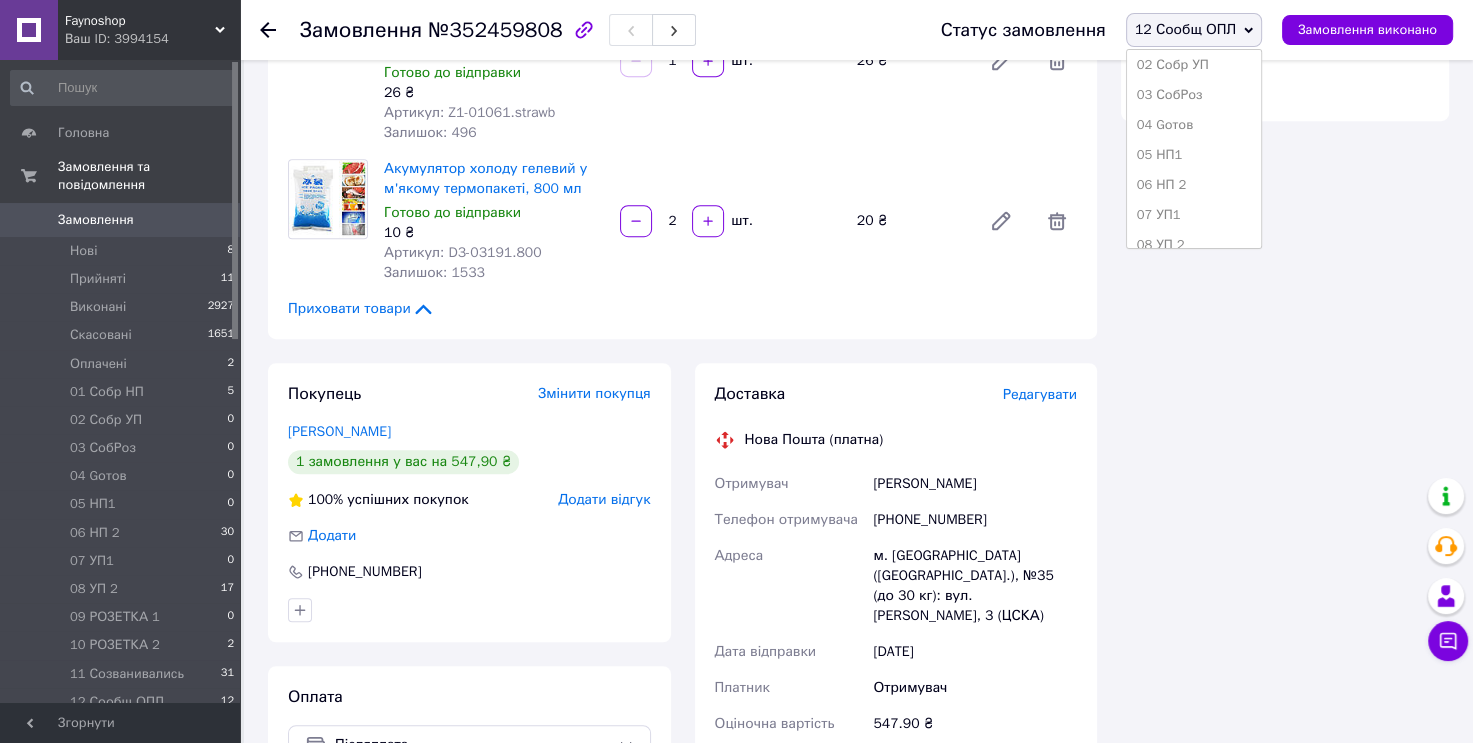 scroll, scrollTop: 173, scrollLeft: 0, axis: vertical 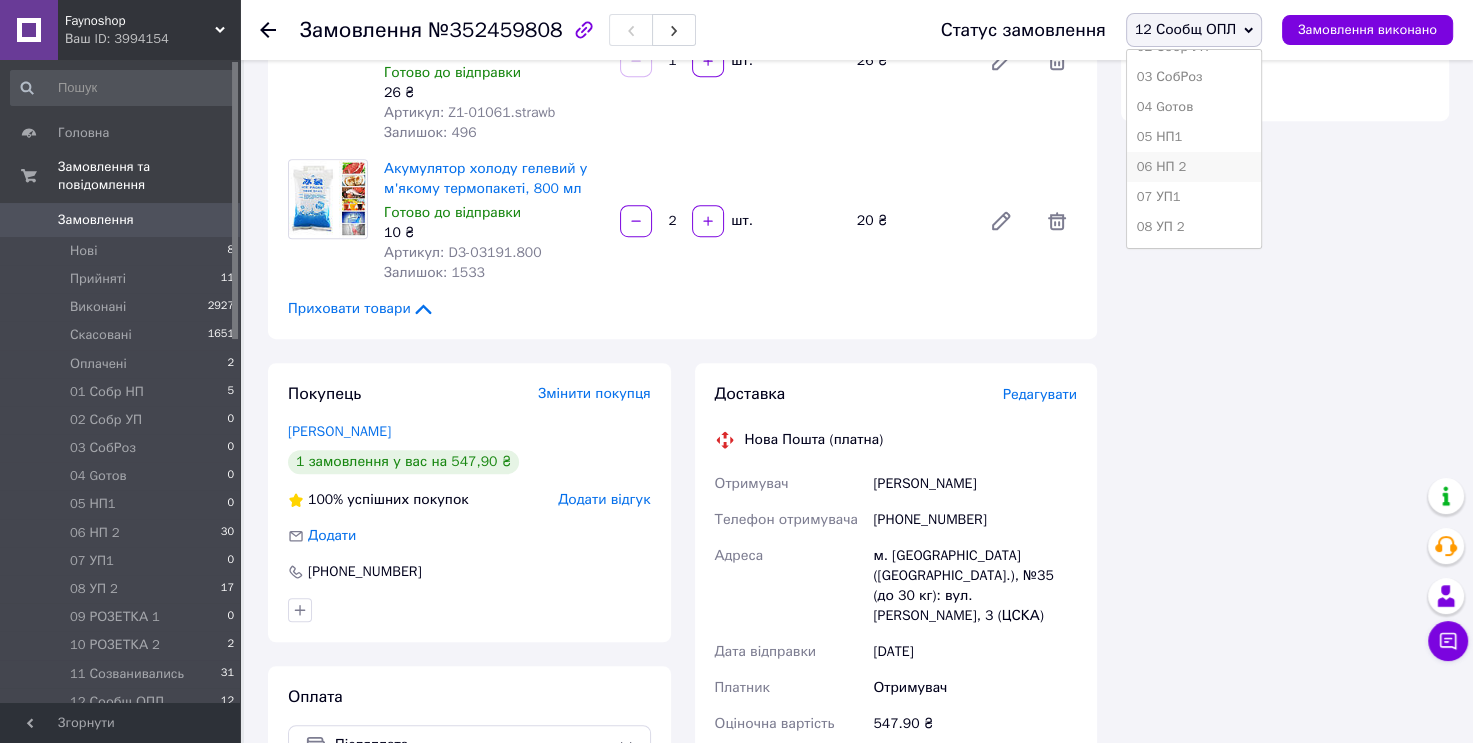click on "06 НП 2" at bounding box center [1194, 167] 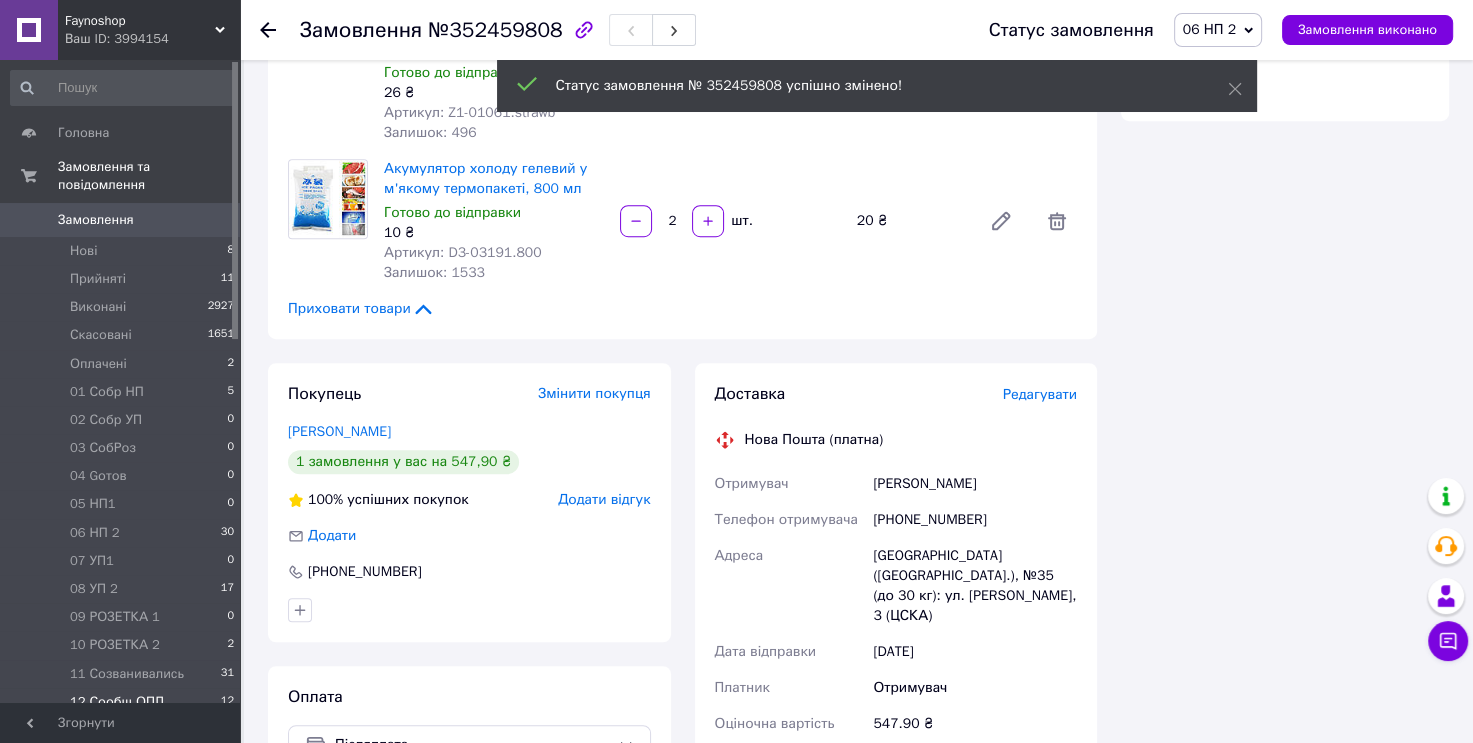 click on "12" at bounding box center (227, 702) 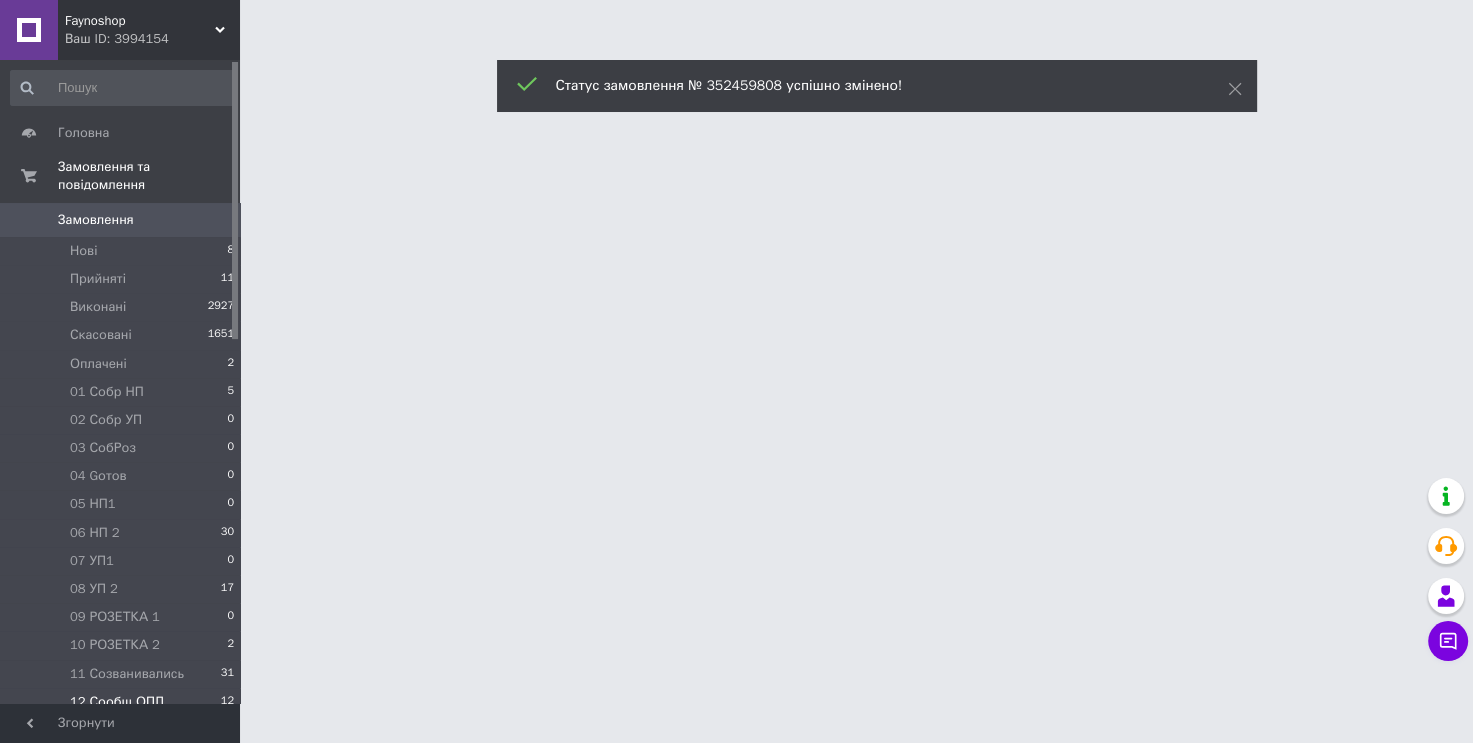 scroll, scrollTop: 0, scrollLeft: 0, axis: both 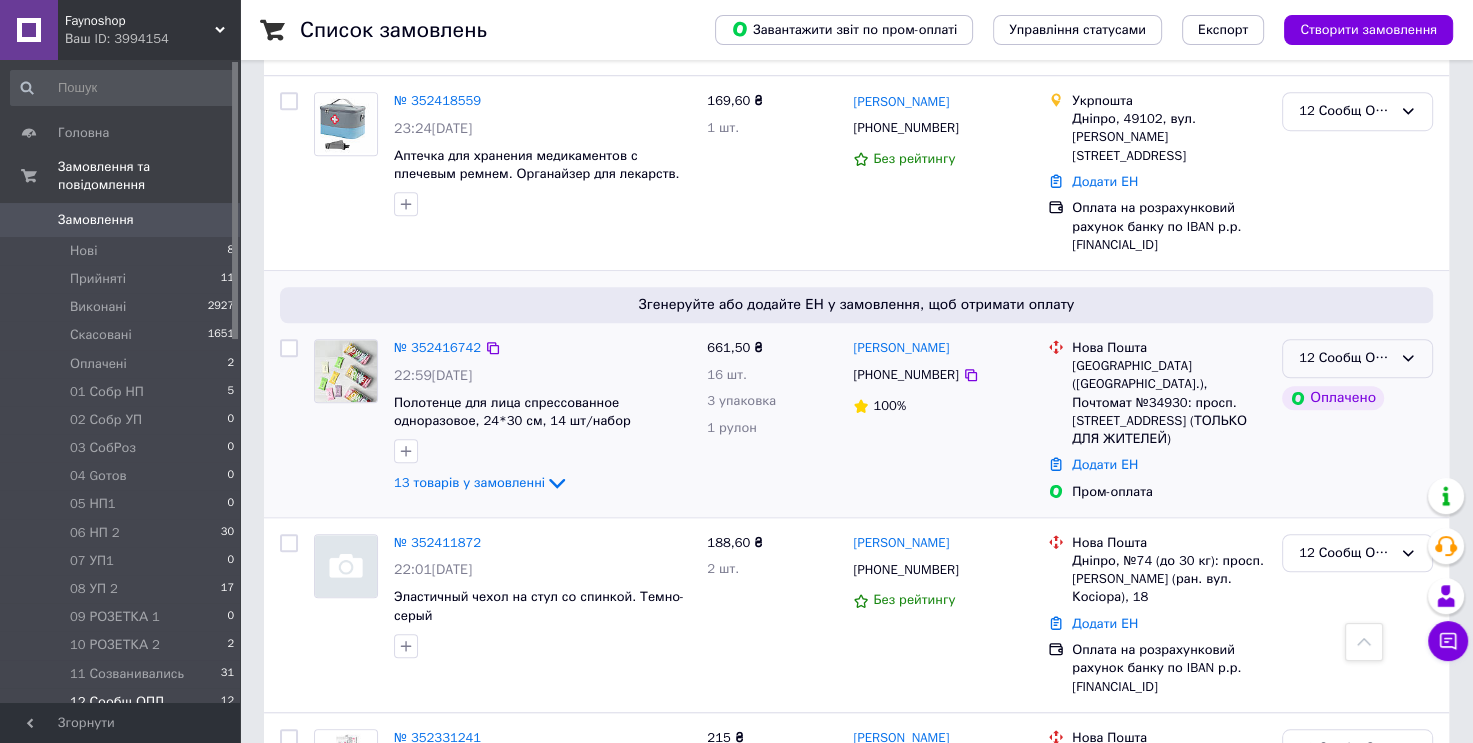 click 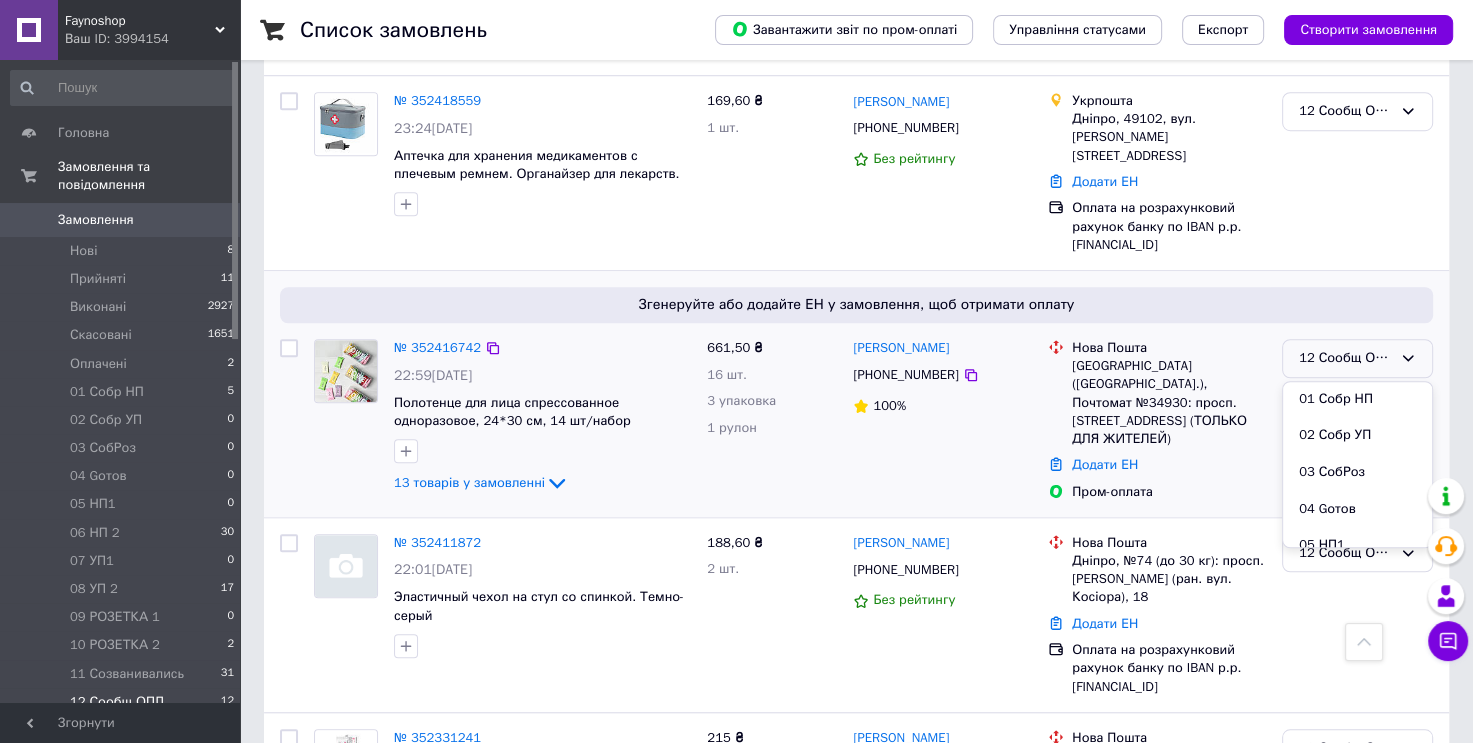 scroll, scrollTop: 289, scrollLeft: 0, axis: vertical 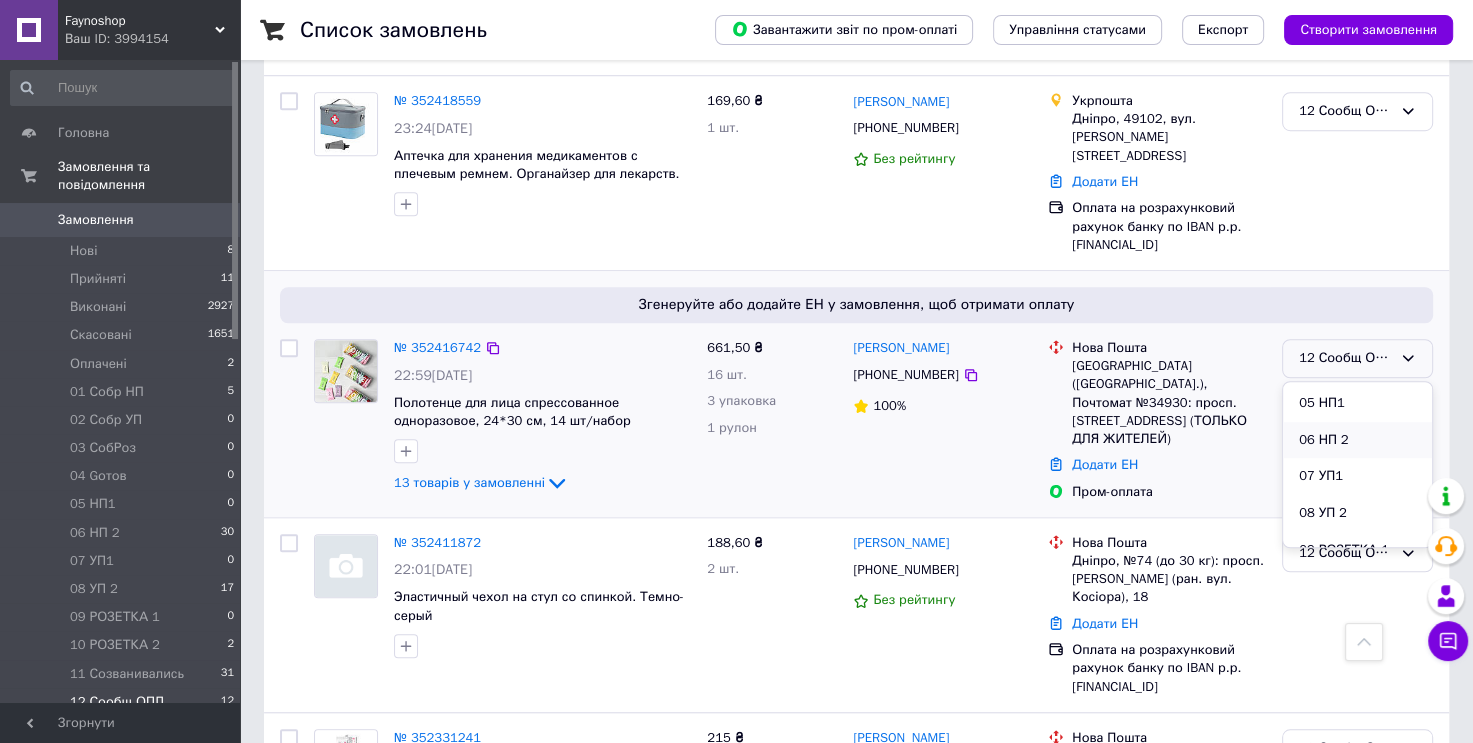 click on "06 НП 2" at bounding box center (1357, 440) 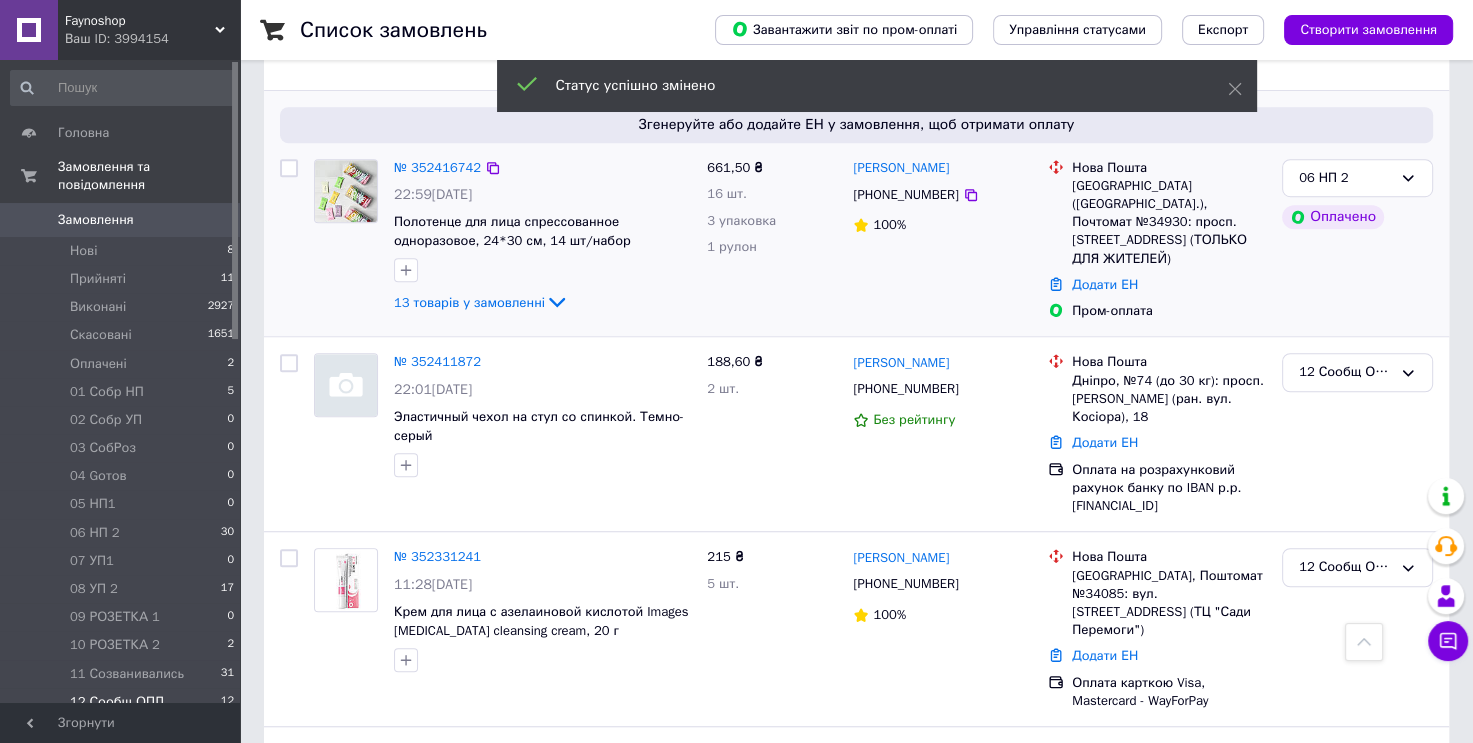 scroll, scrollTop: 1349, scrollLeft: 0, axis: vertical 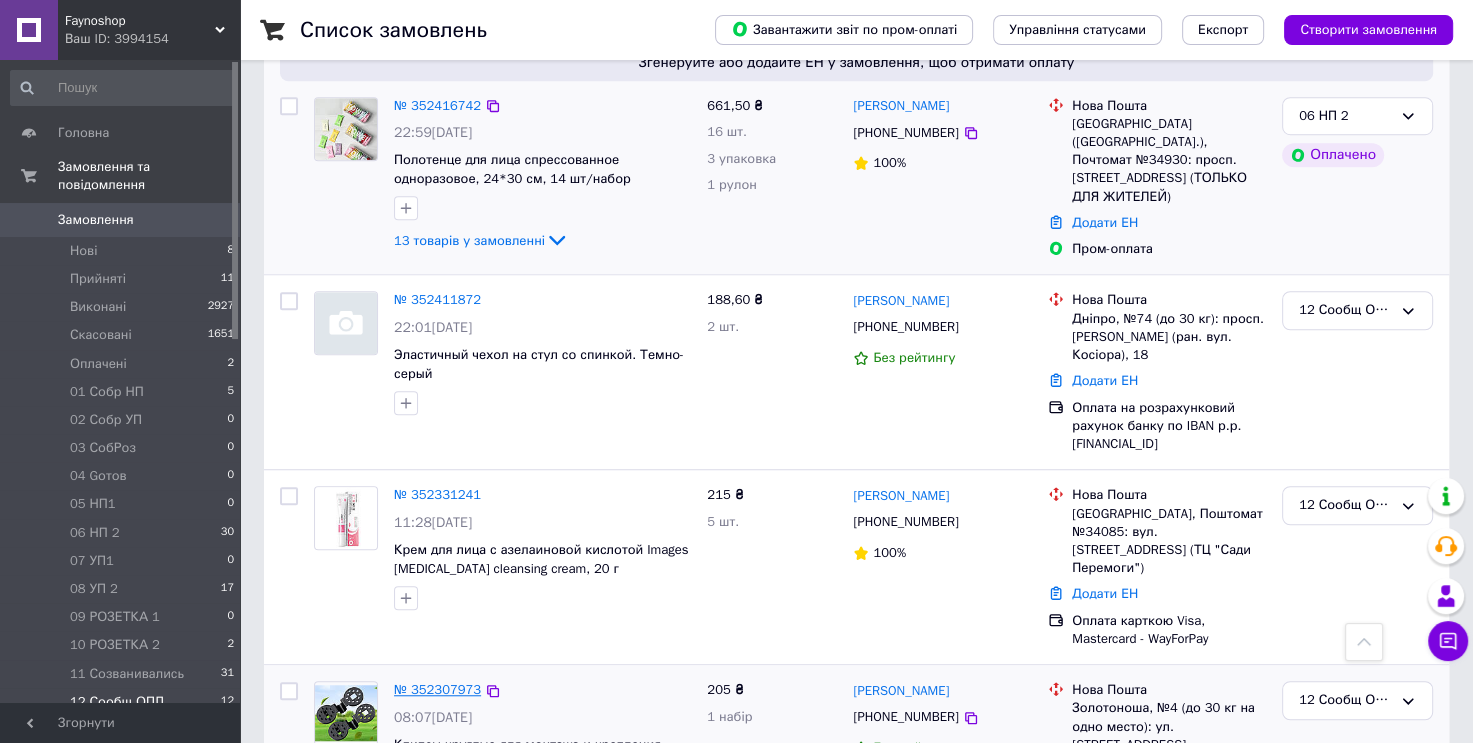 click on "№ 352307973" at bounding box center [437, 689] 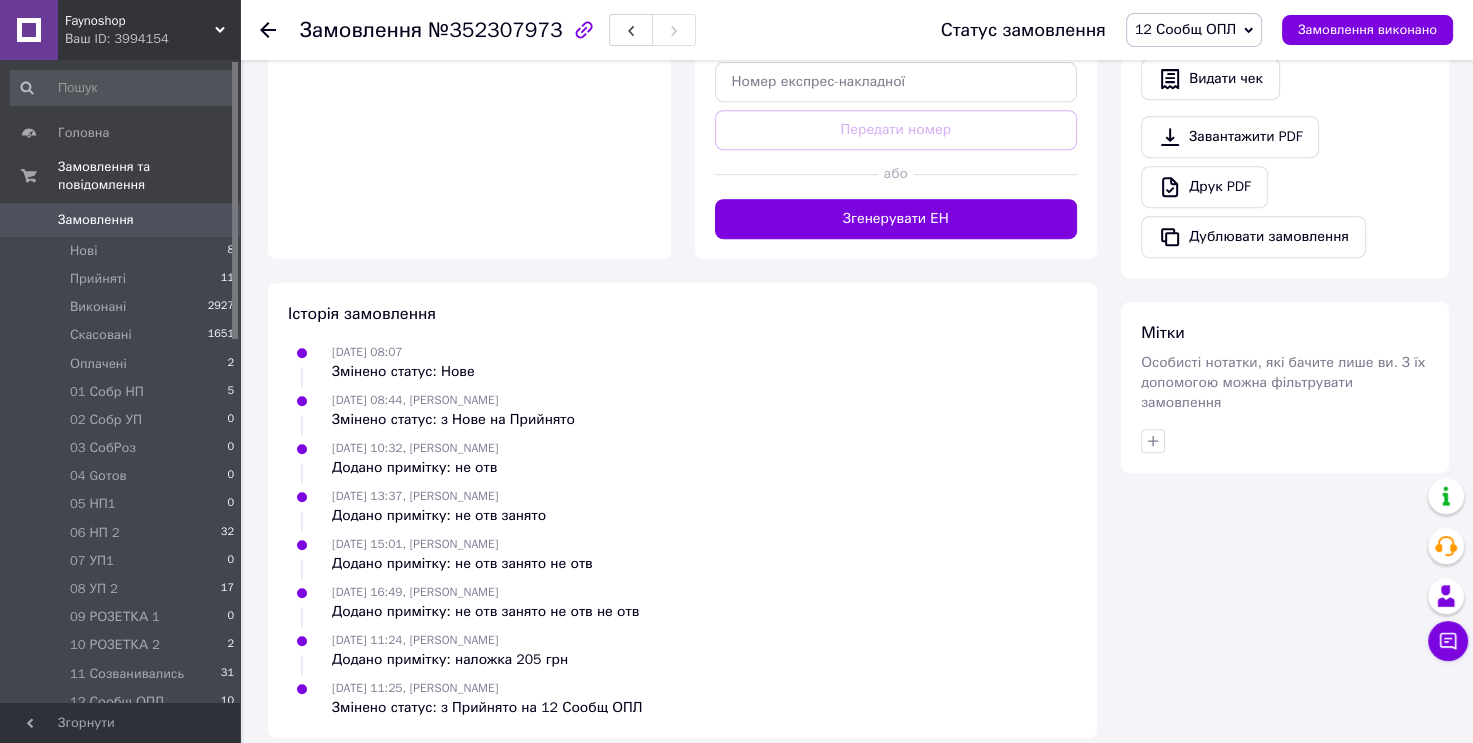 scroll, scrollTop: 190, scrollLeft: 0, axis: vertical 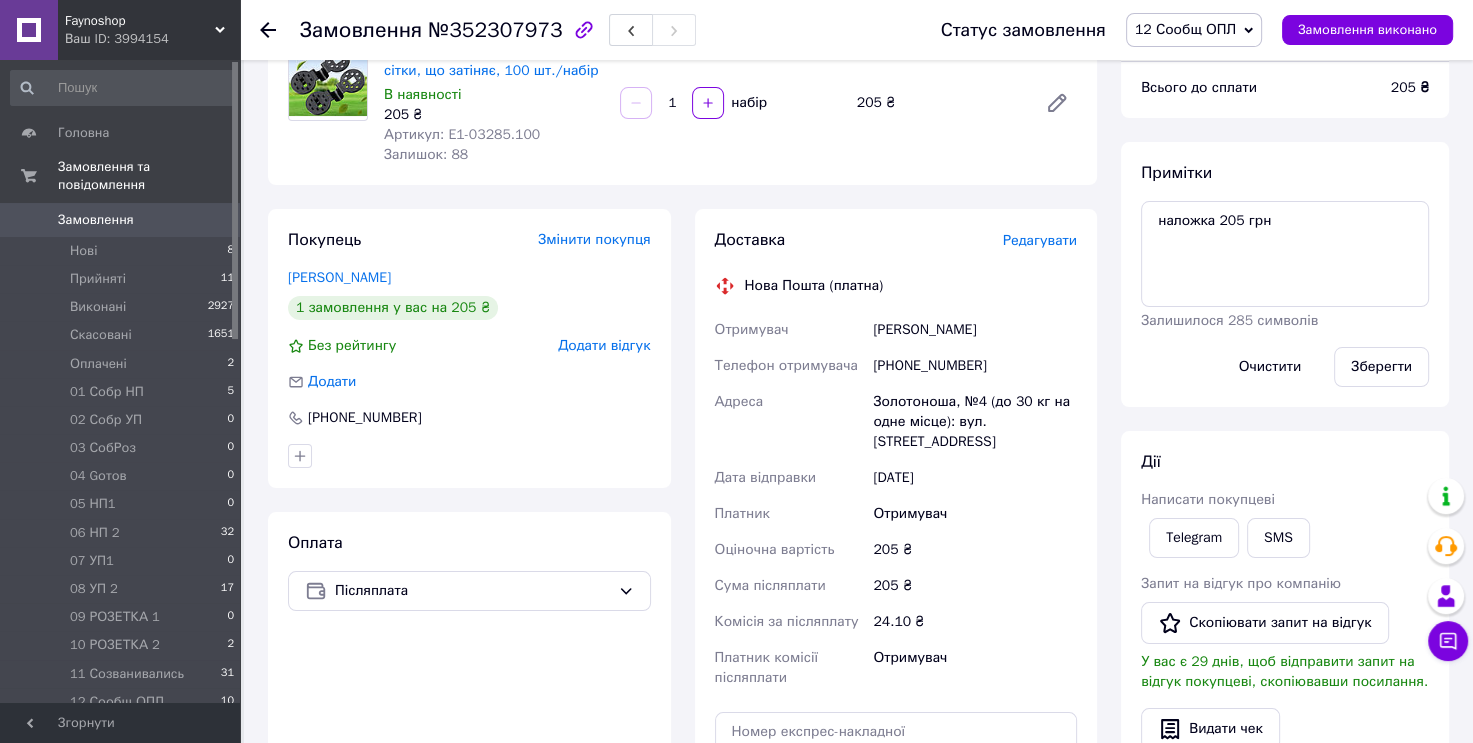 click on "12 Сообщ ОПЛ" at bounding box center [1194, 30] 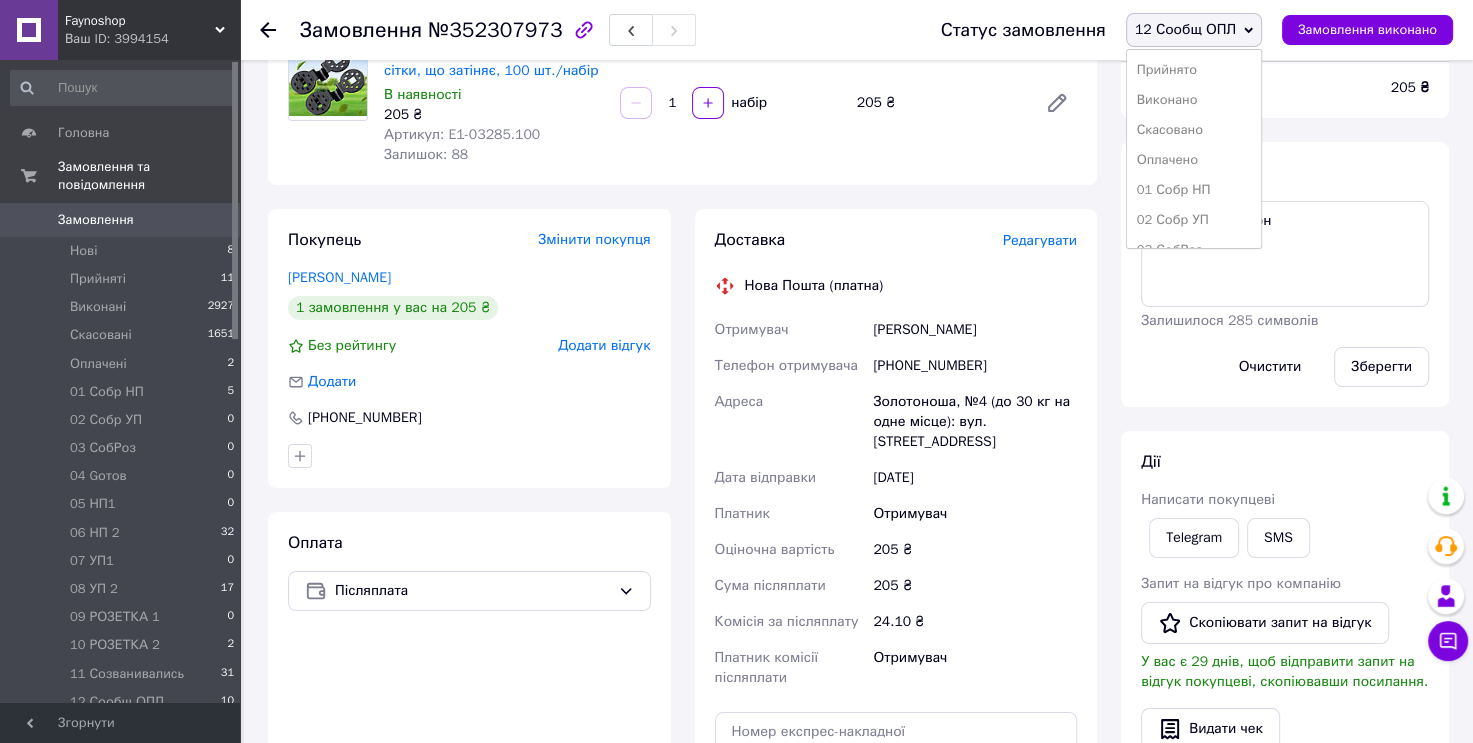 scroll, scrollTop: 173, scrollLeft: 0, axis: vertical 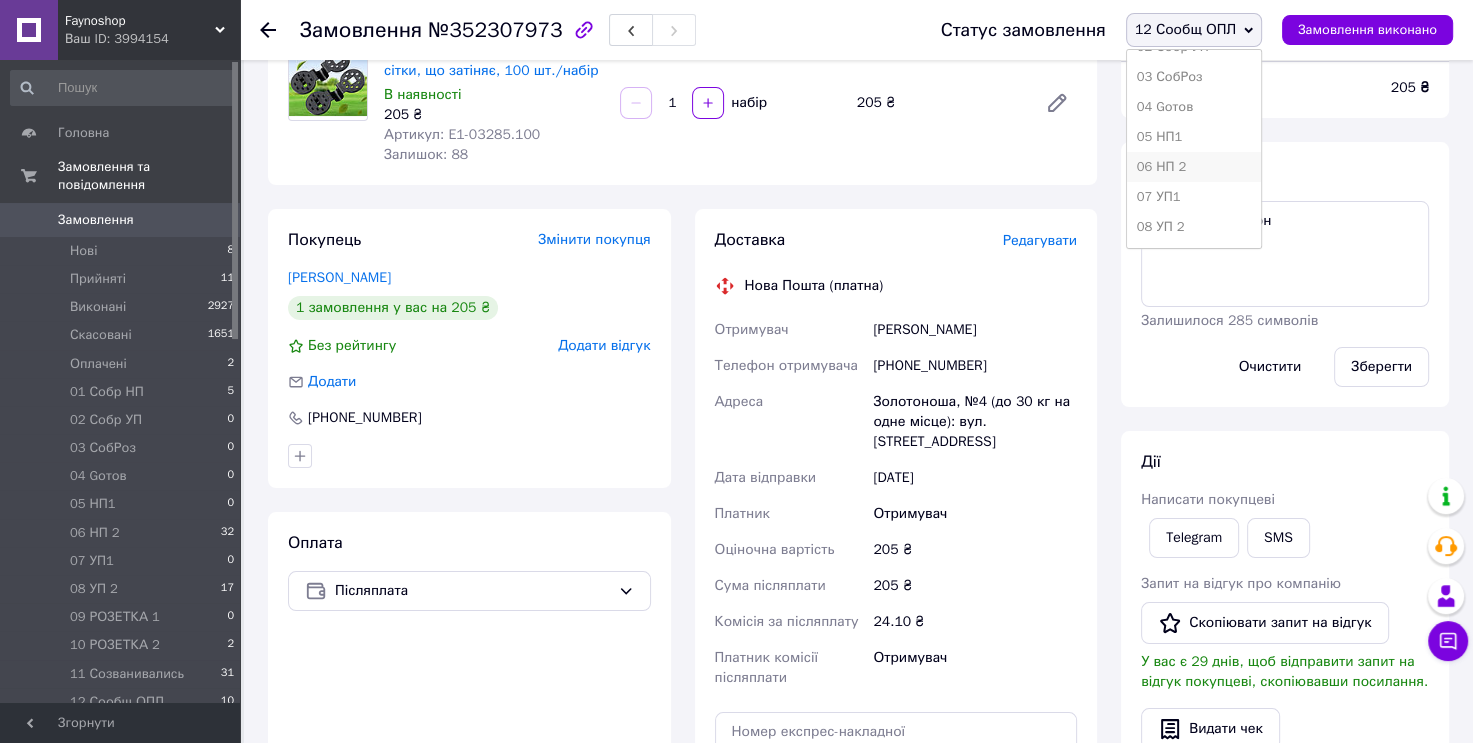 click on "06 НП 2" at bounding box center (1194, 167) 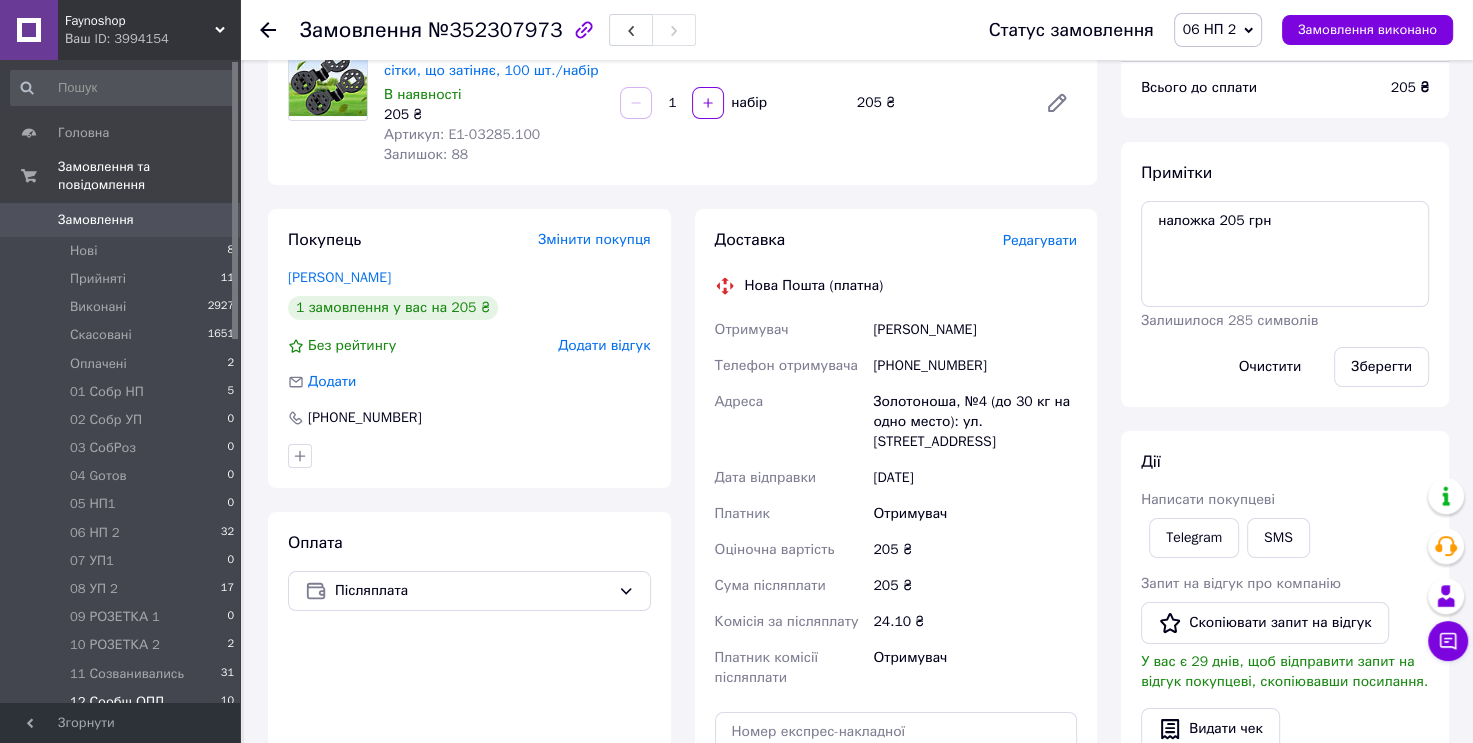 click on "12 Сообщ ОПЛ" at bounding box center [117, 702] 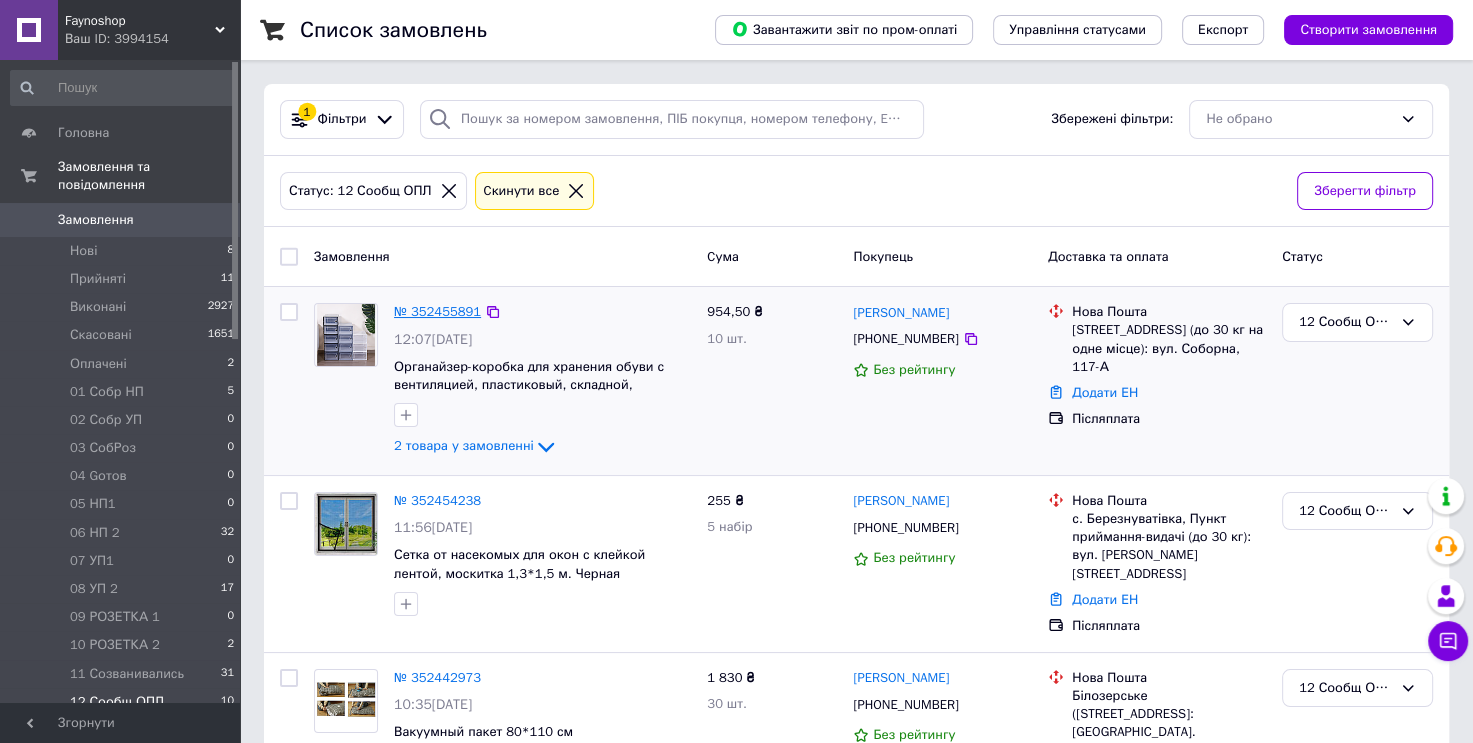 click on "№ 352455891" at bounding box center [437, 311] 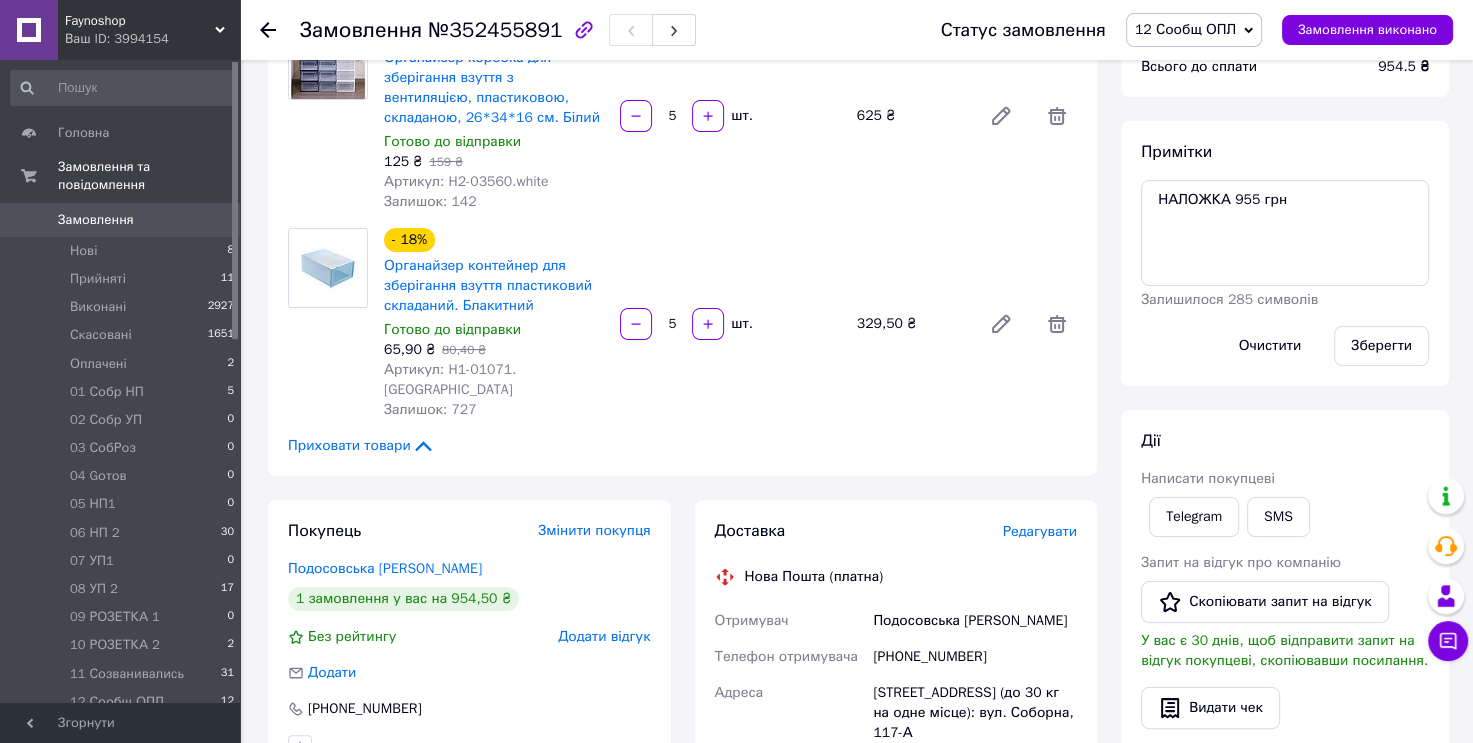 scroll, scrollTop: 250, scrollLeft: 0, axis: vertical 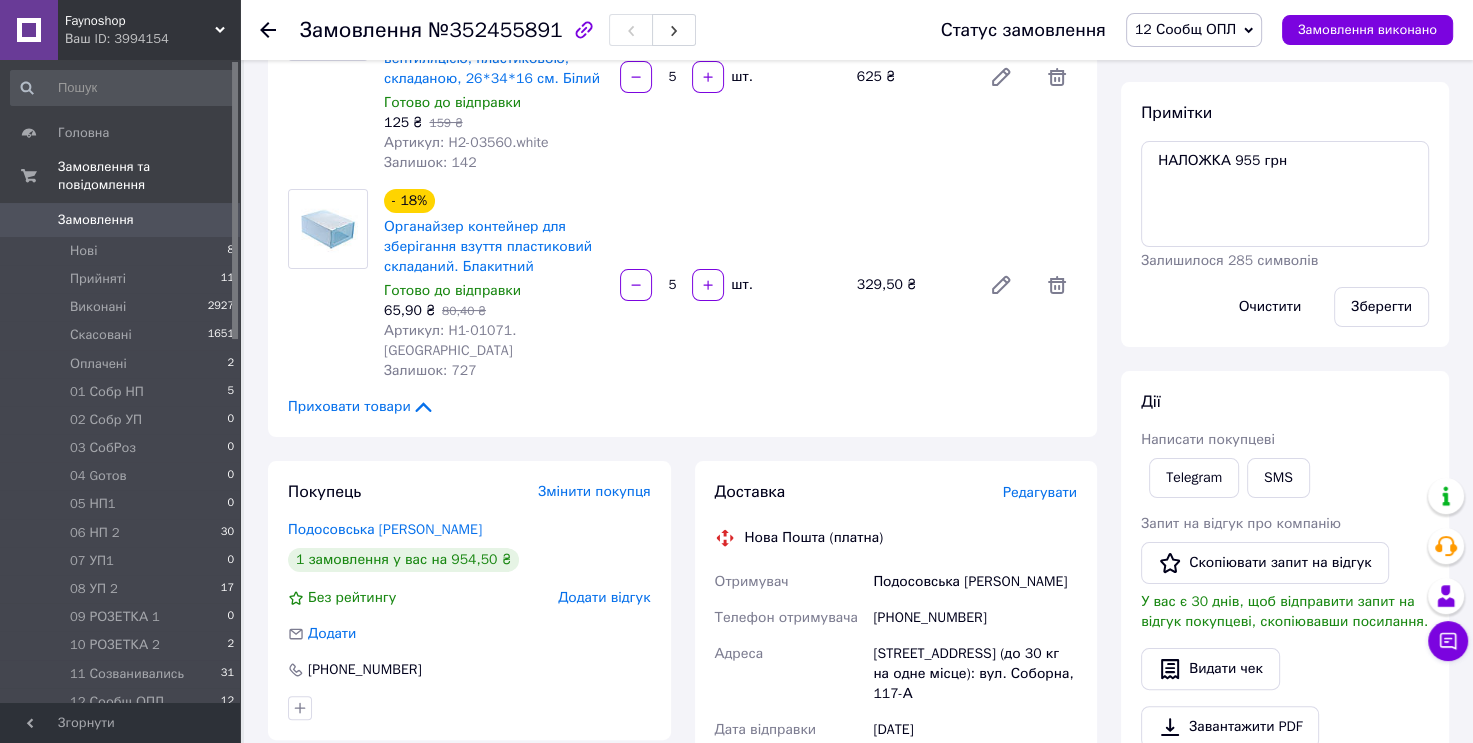 click 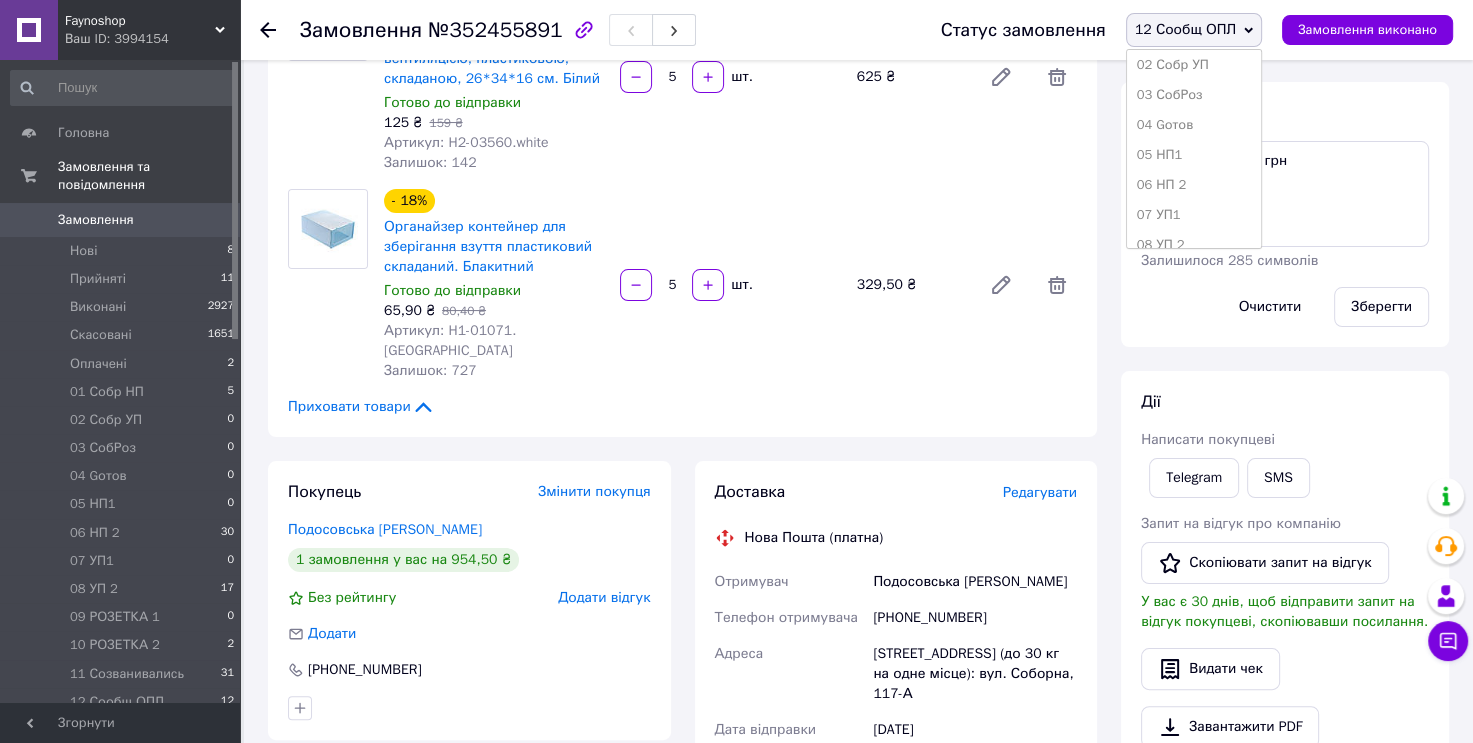 scroll, scrollTop: 173, scrollLeft: 0, axis: vertical 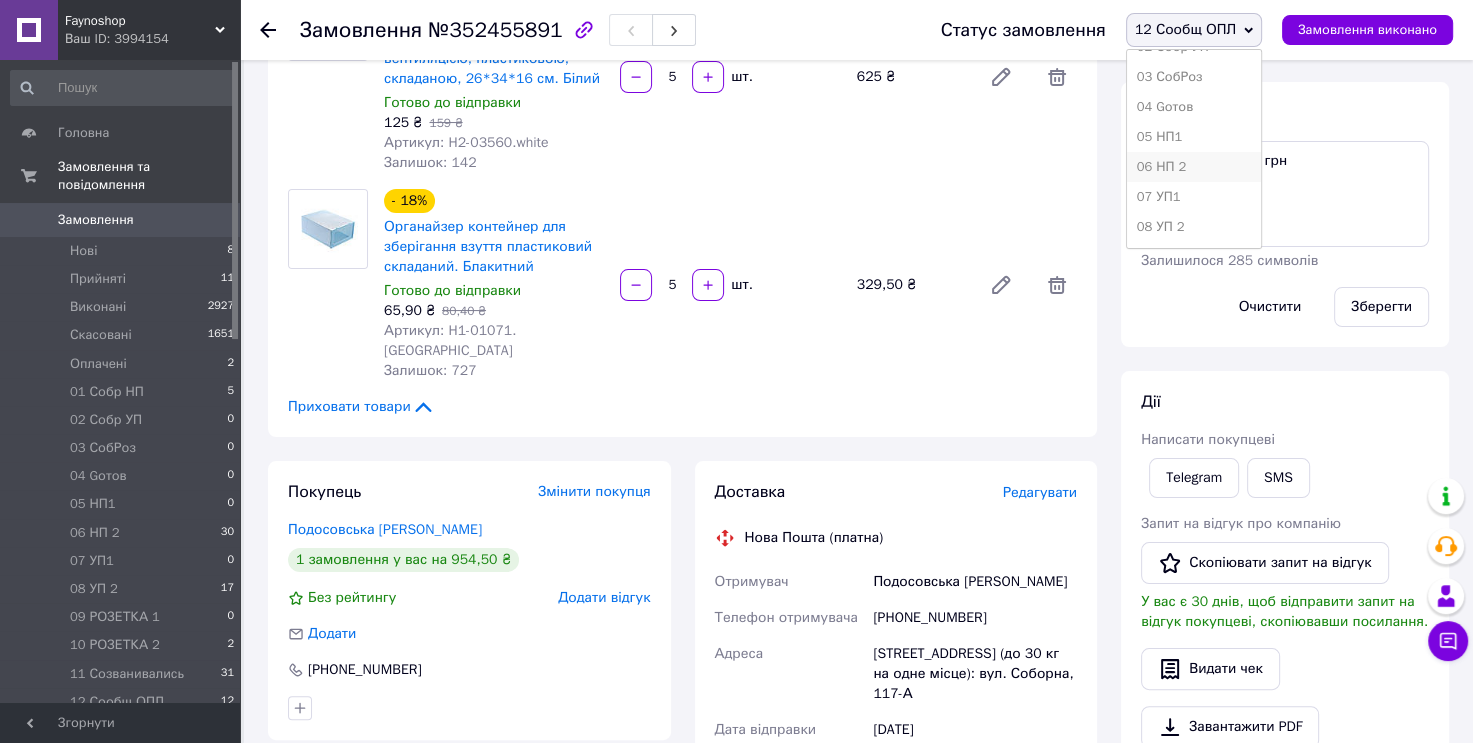 click on "06 НП 2" at bounding box center (1194, 167) 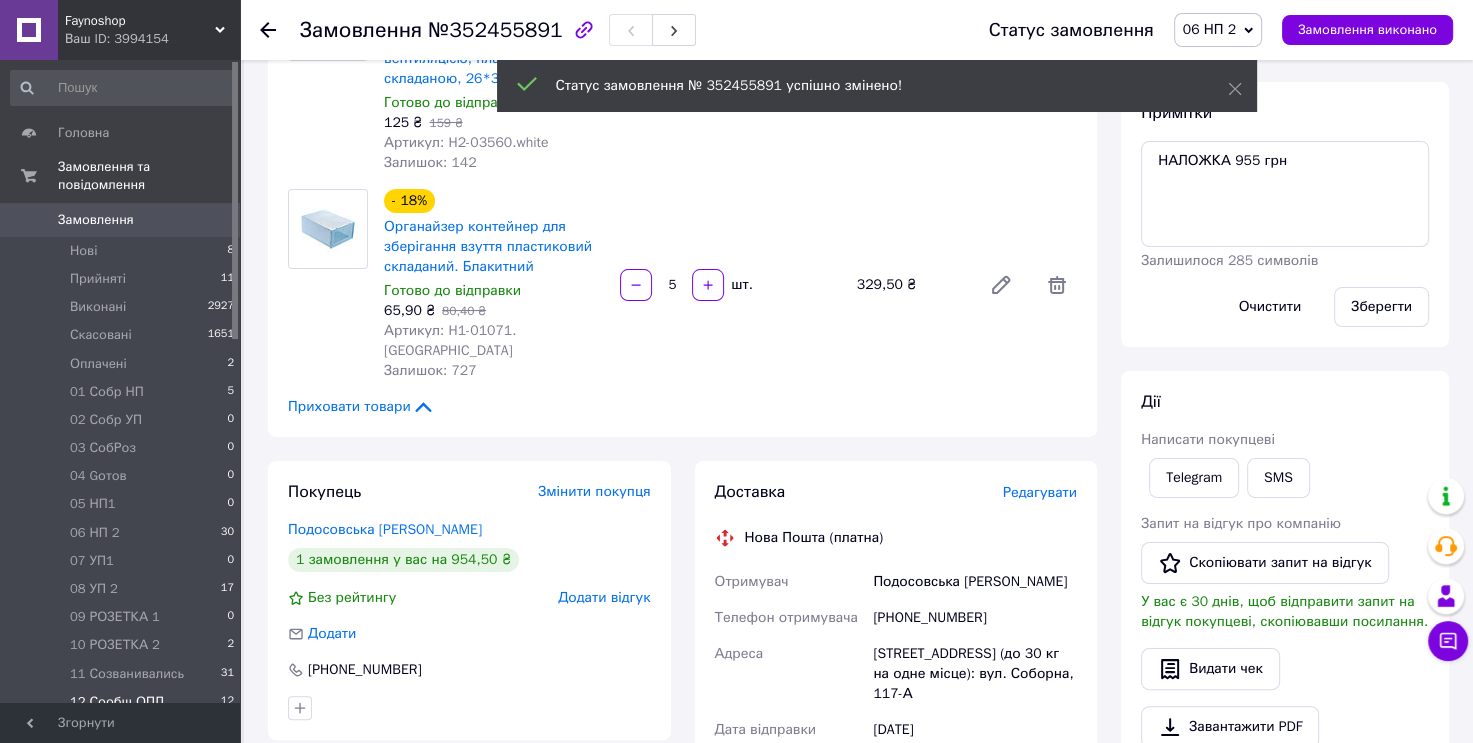 click on "12 Сообщ ОПЛ" at bounding box center (117, 702) 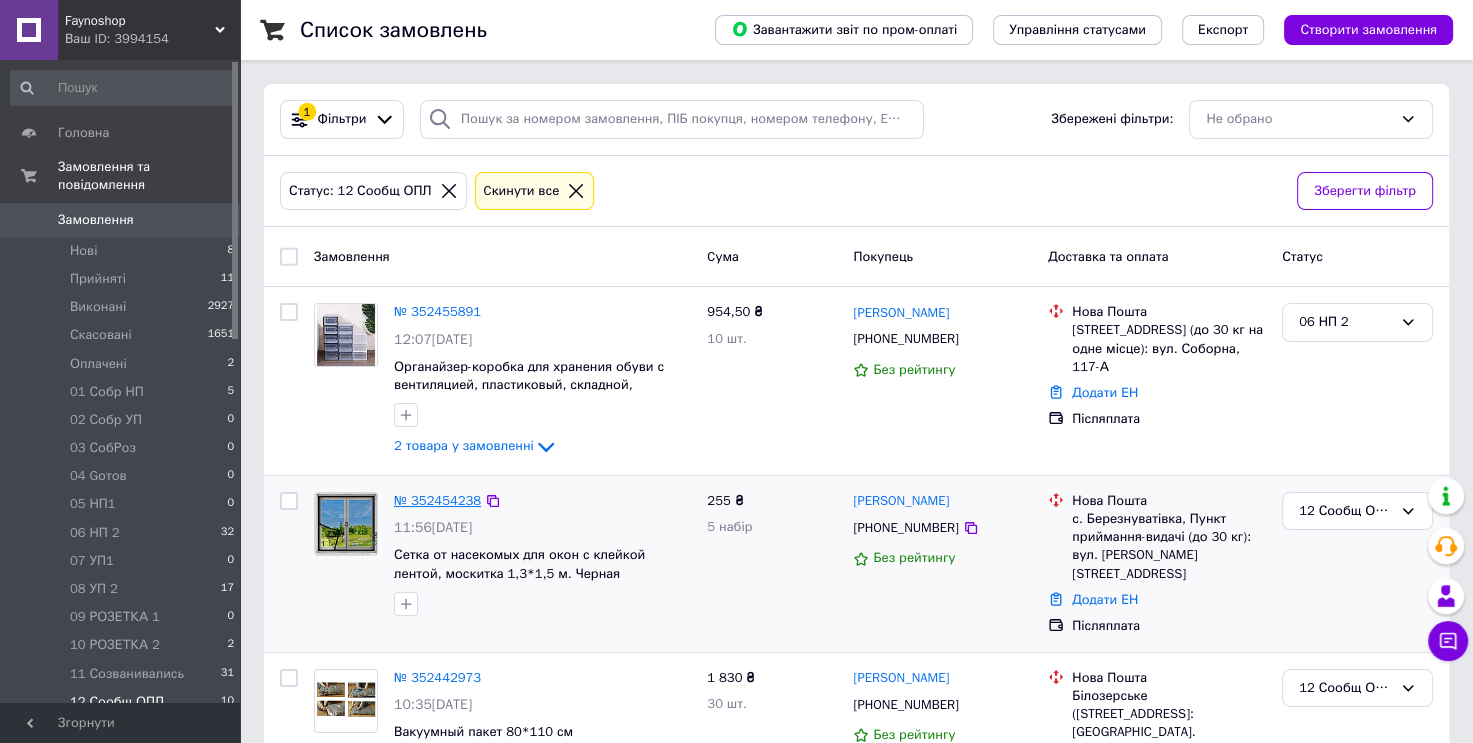 click on "№ 352454238" at bounding box center [437, 500] 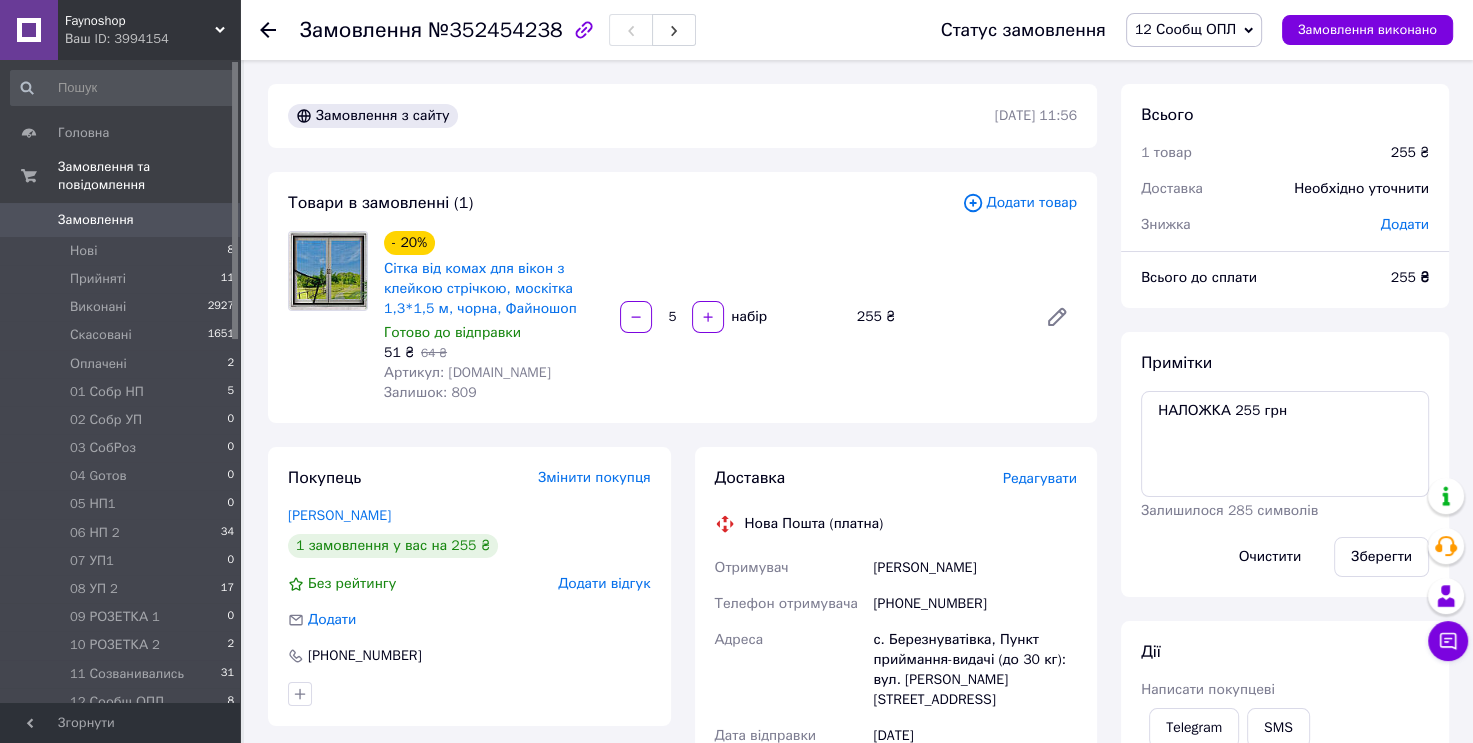 click 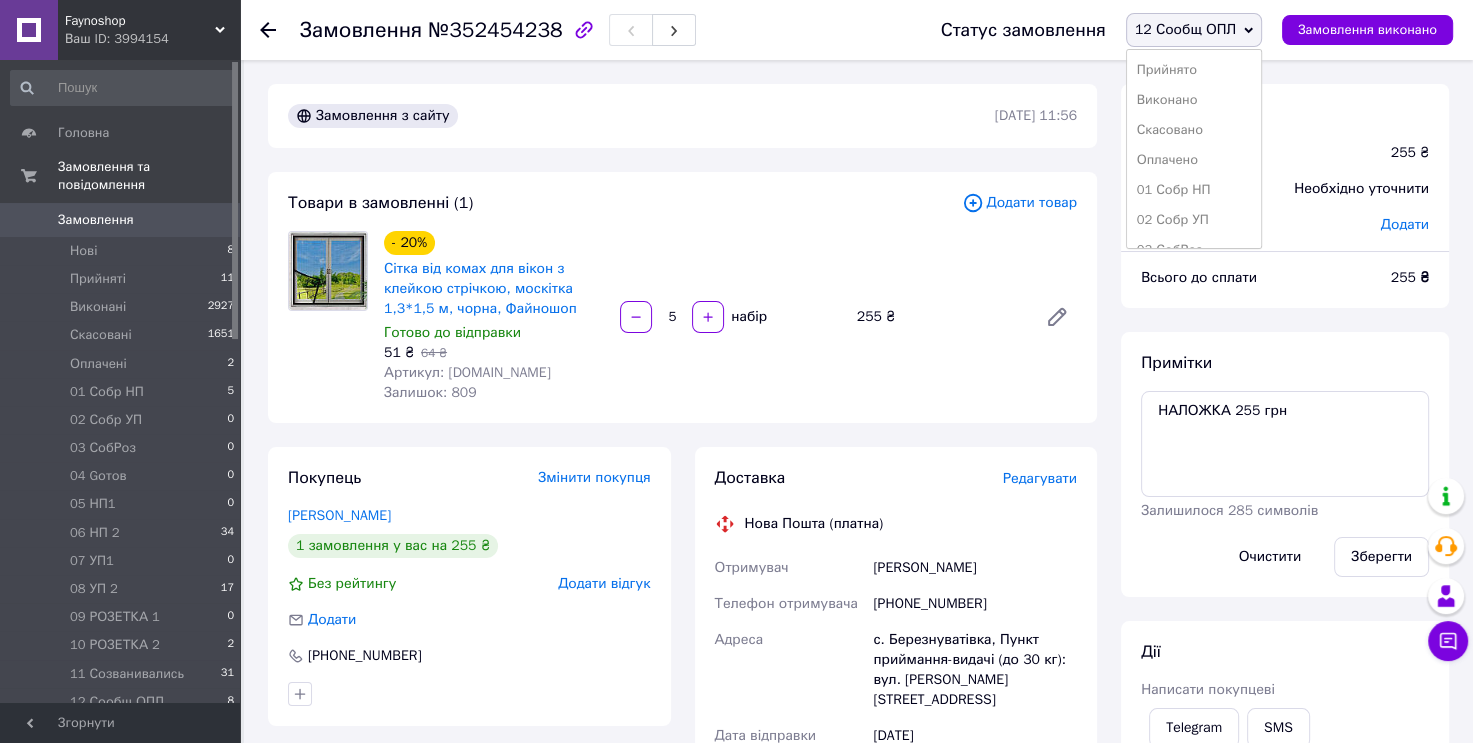 scroll, scrollTop: 173, scrollLeft: 0, axis: vertical 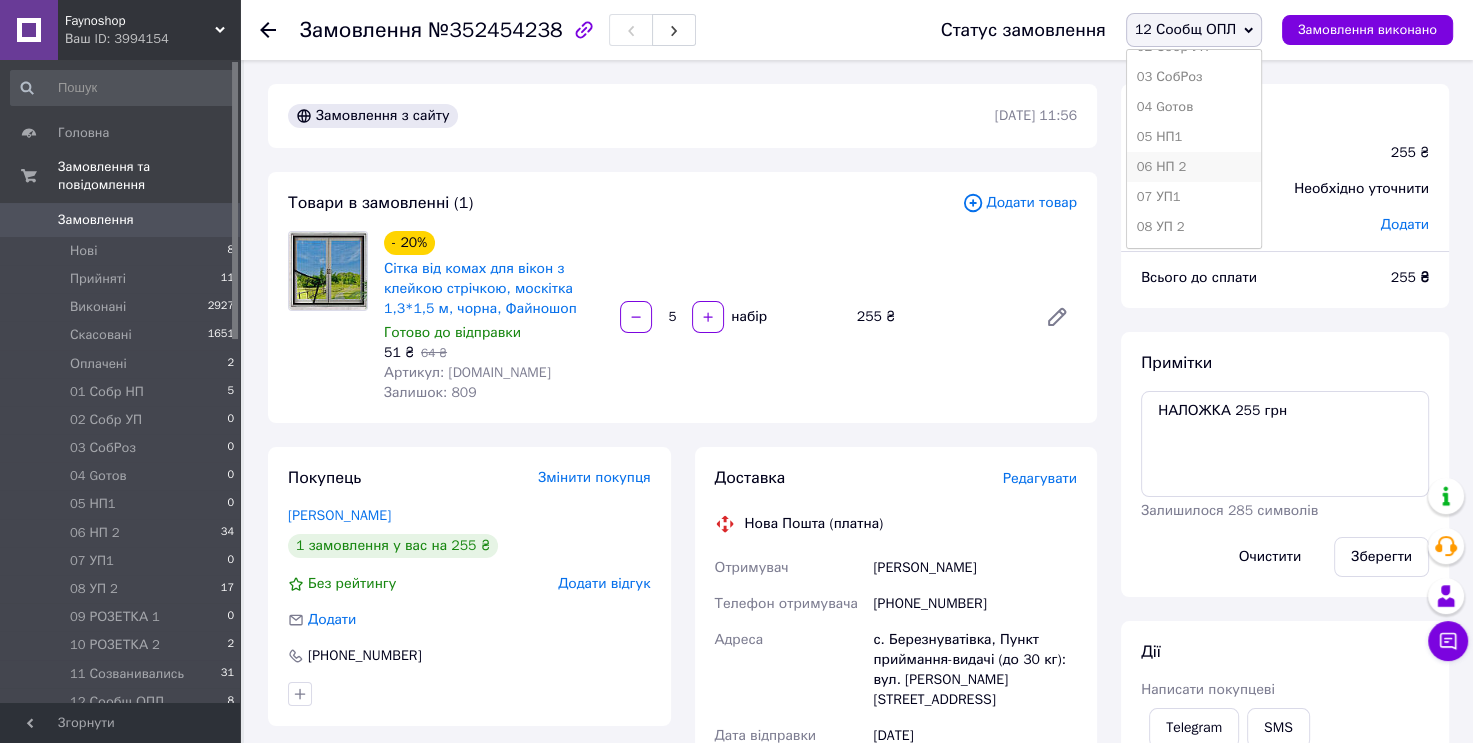 click on "06 НП 2" at bounding box center [1194, 167] 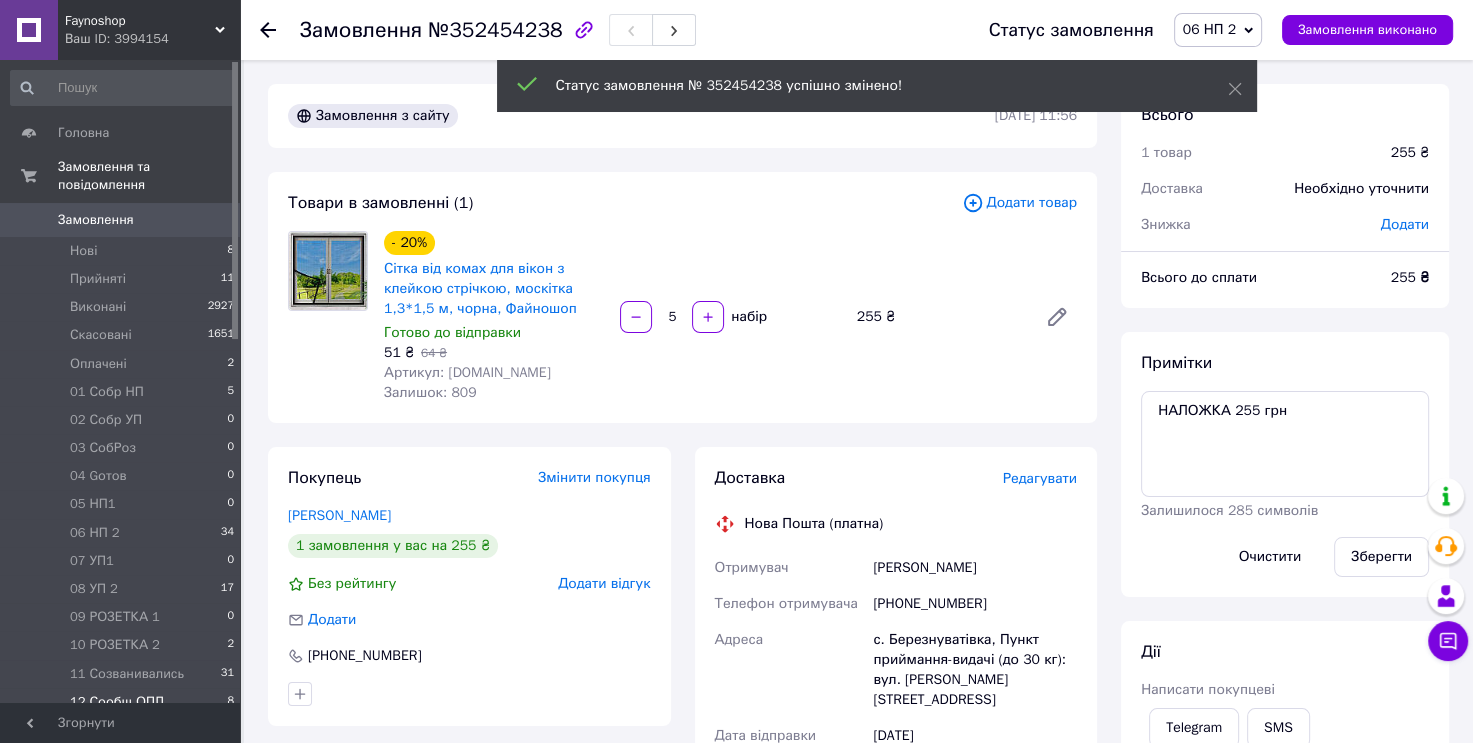 click on "12 Сообщ ОПЛ 8" at bounding box center [123, 702] 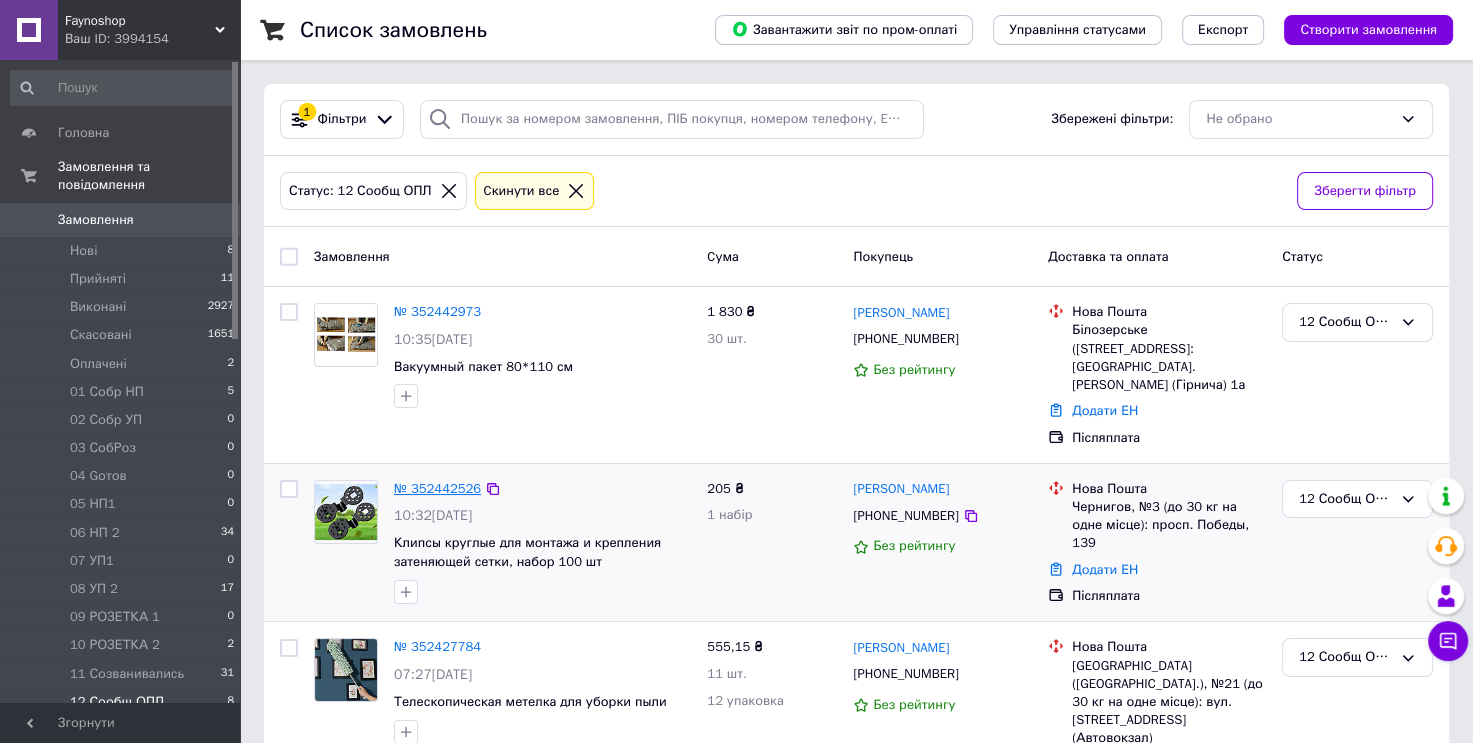 click on "№ 352442526" at bounding box center (437, 488) 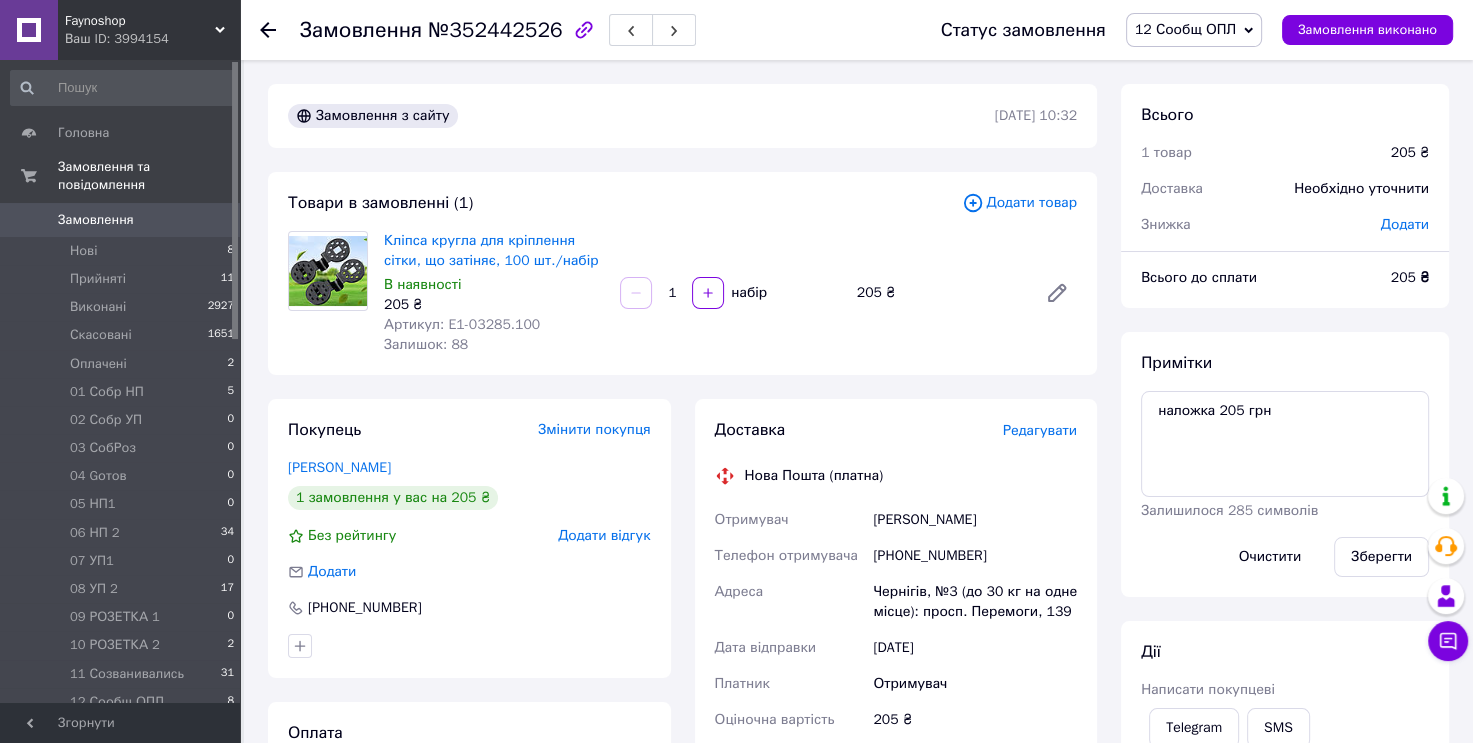 click on "12 Сообщ ОПЛ" at bounding box center [1194, 30] 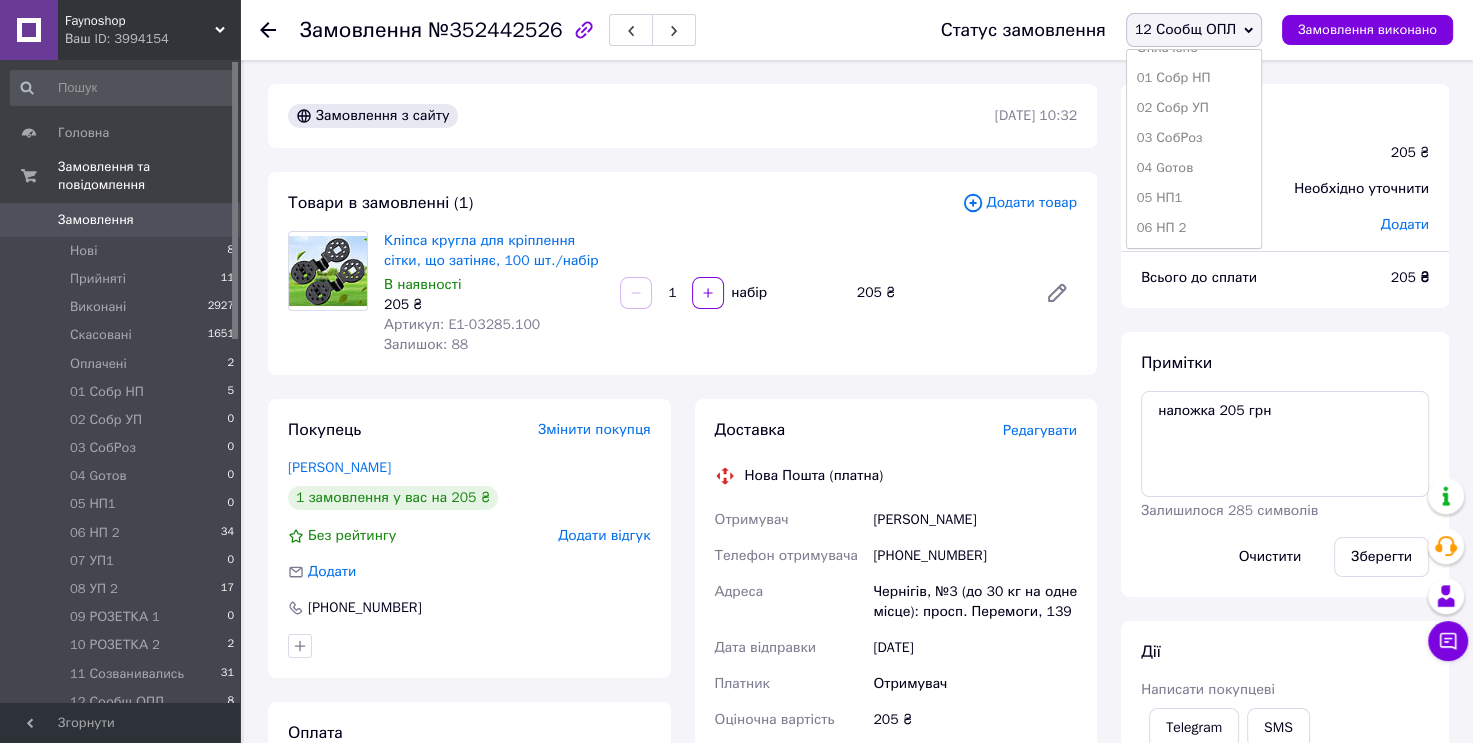 scroll, scrollTop: 173, scrollLeft: 0, axis: vertical 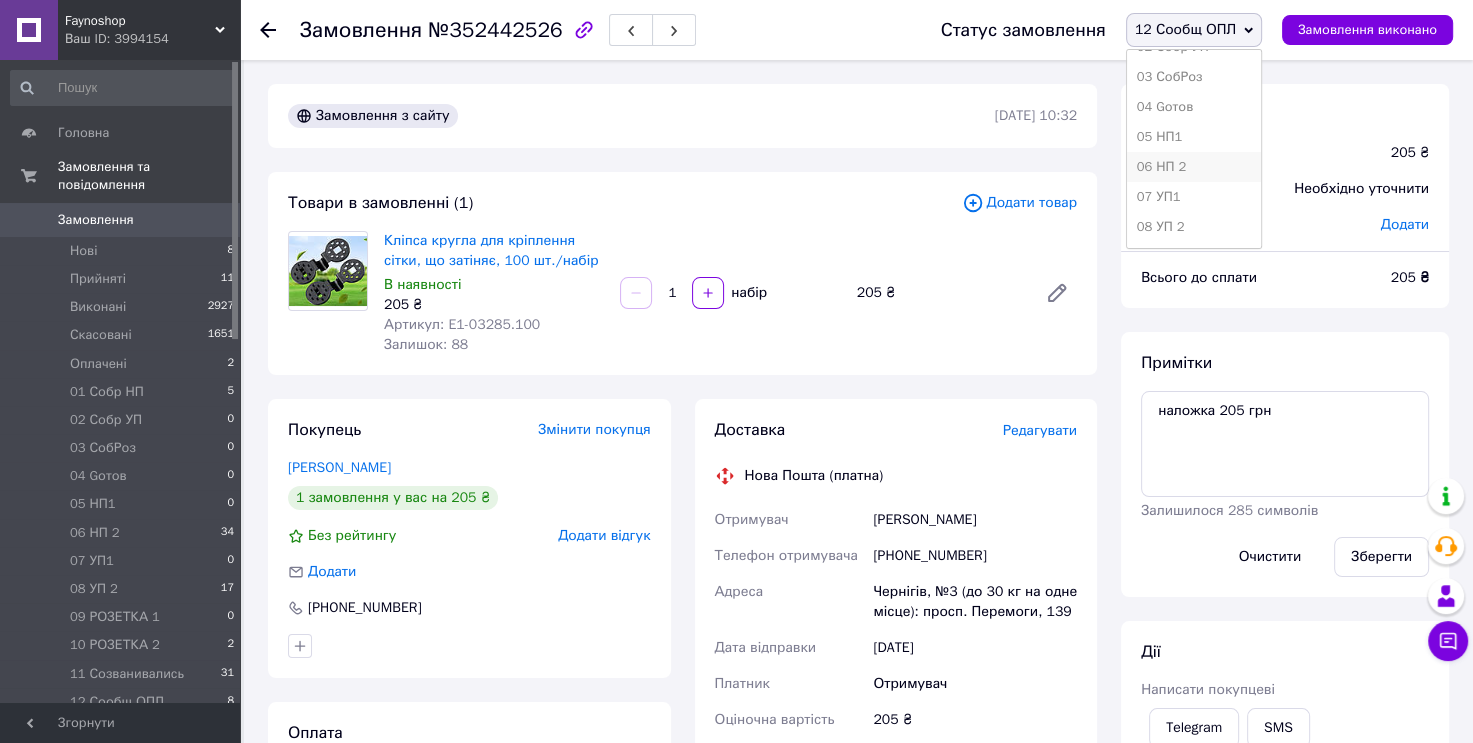 click on "06 НП 2" at bounding box center [1194, 167] 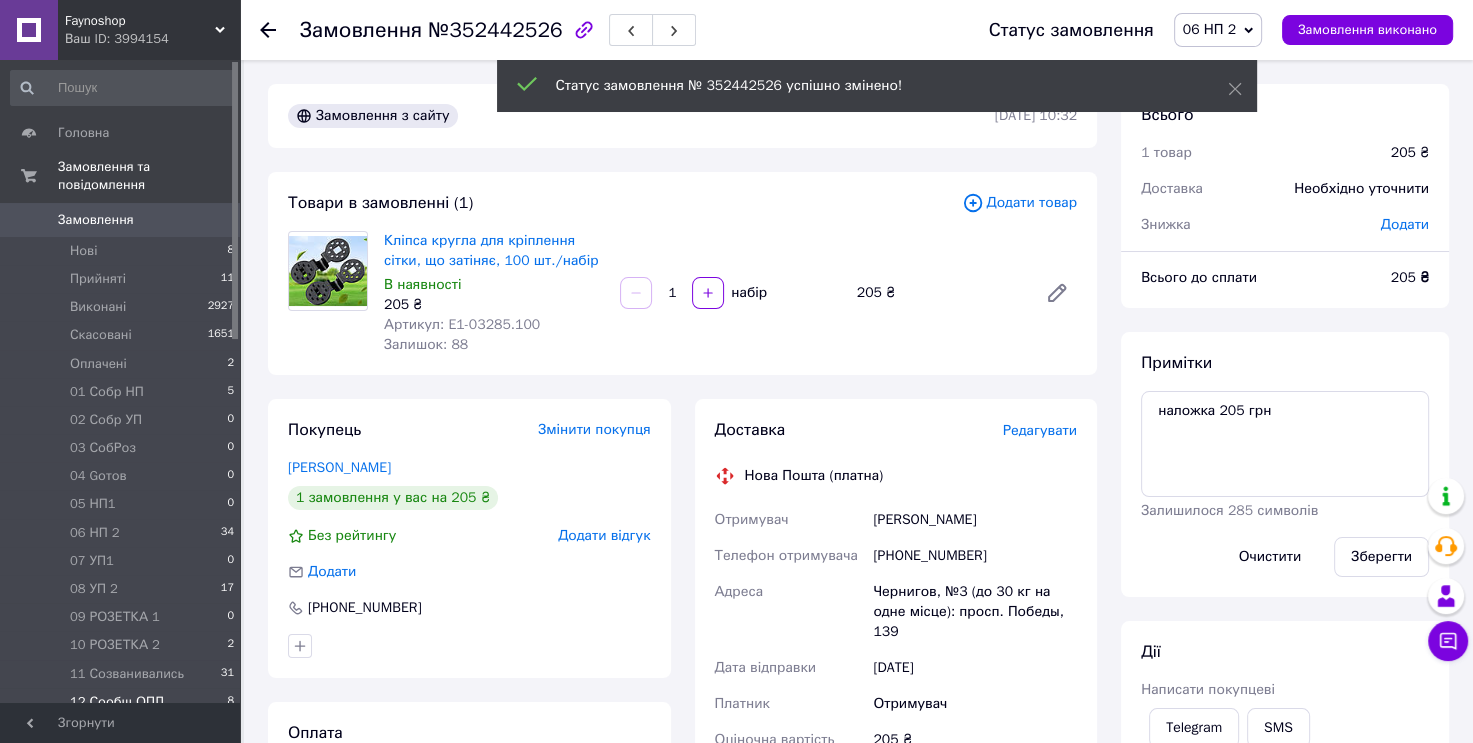 click on "12 Сообщ ОПЛ" at bounding box center [117, 702] 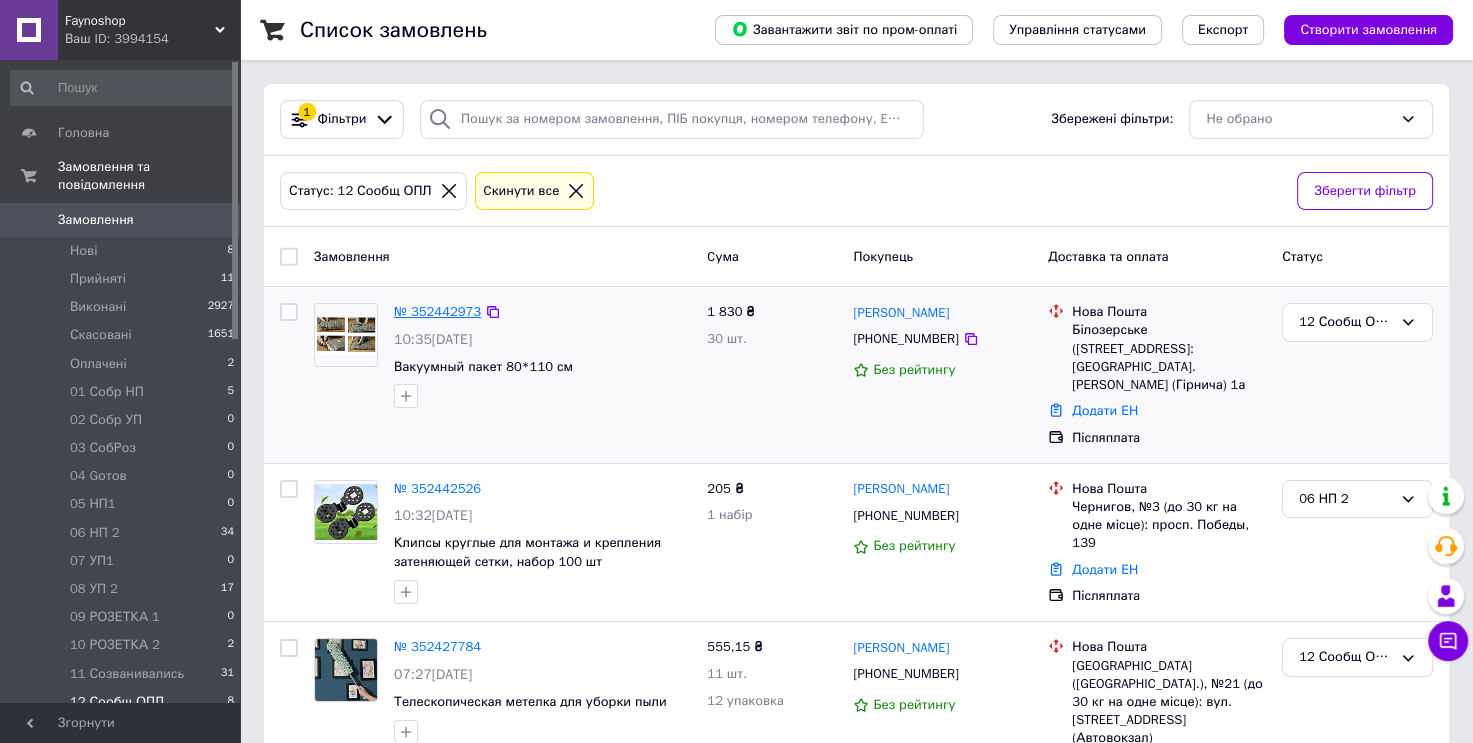 click on "№ 352442973" at bounding box center [437, 311] 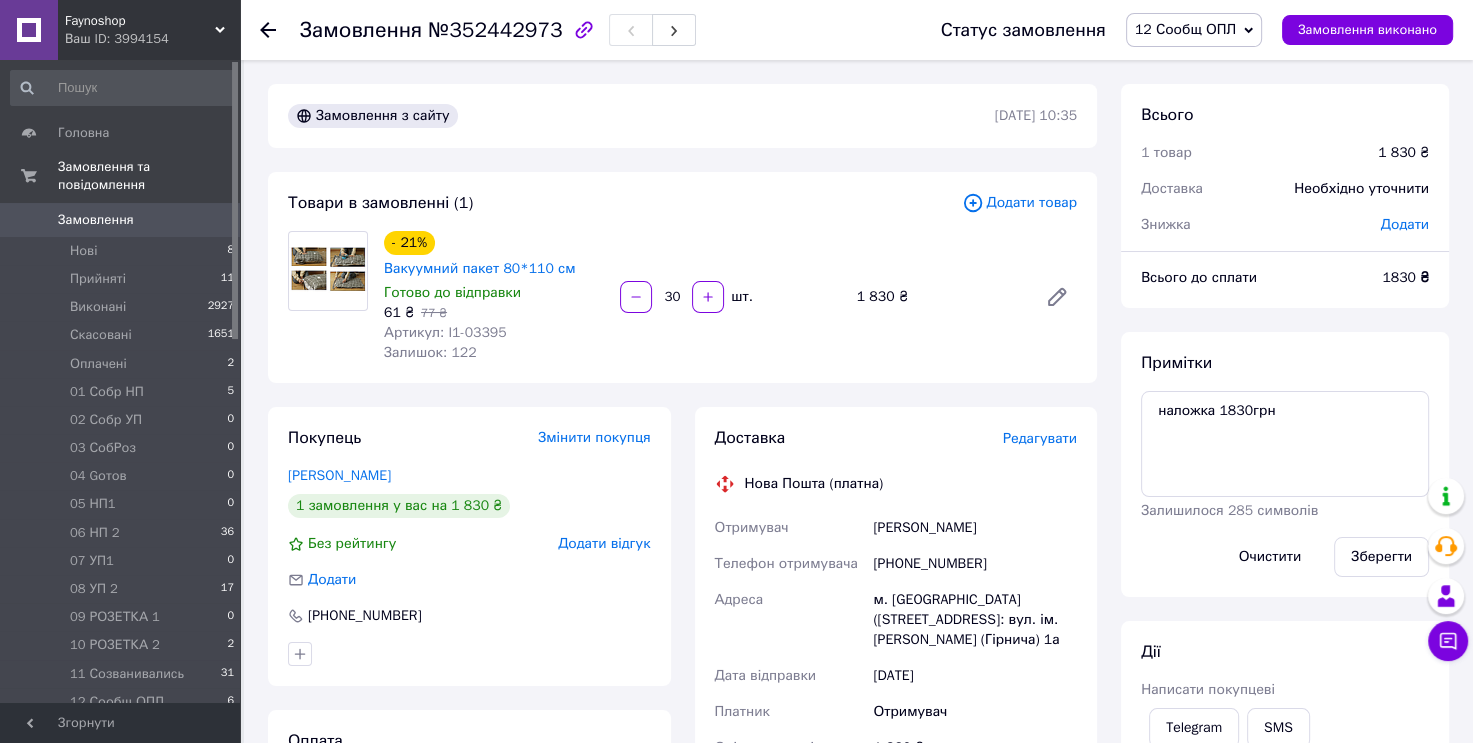 click on "12 Сообщ ОПЛ" at bounding box center (1185, 29) 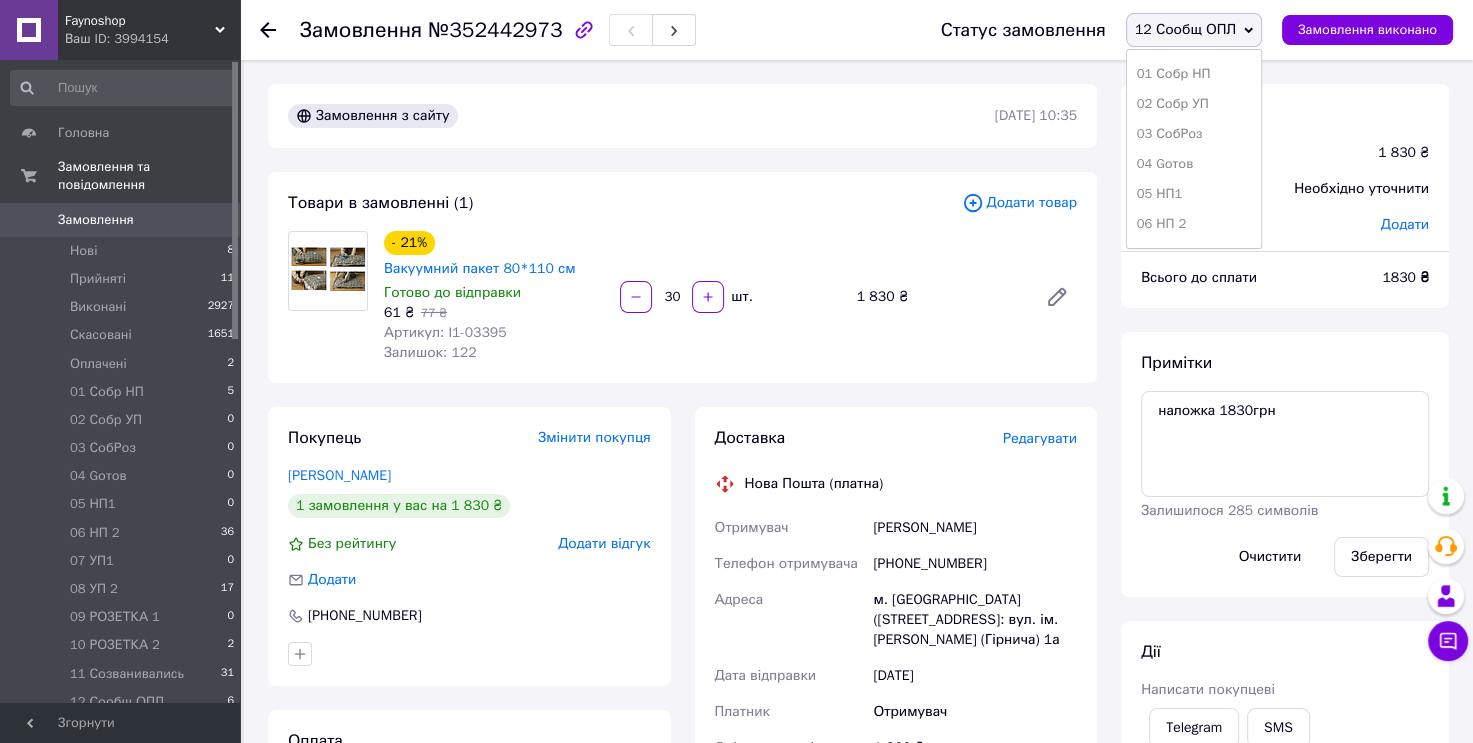 scroll, scrollTop: 173, scrollLeft: 0, axis: vertical 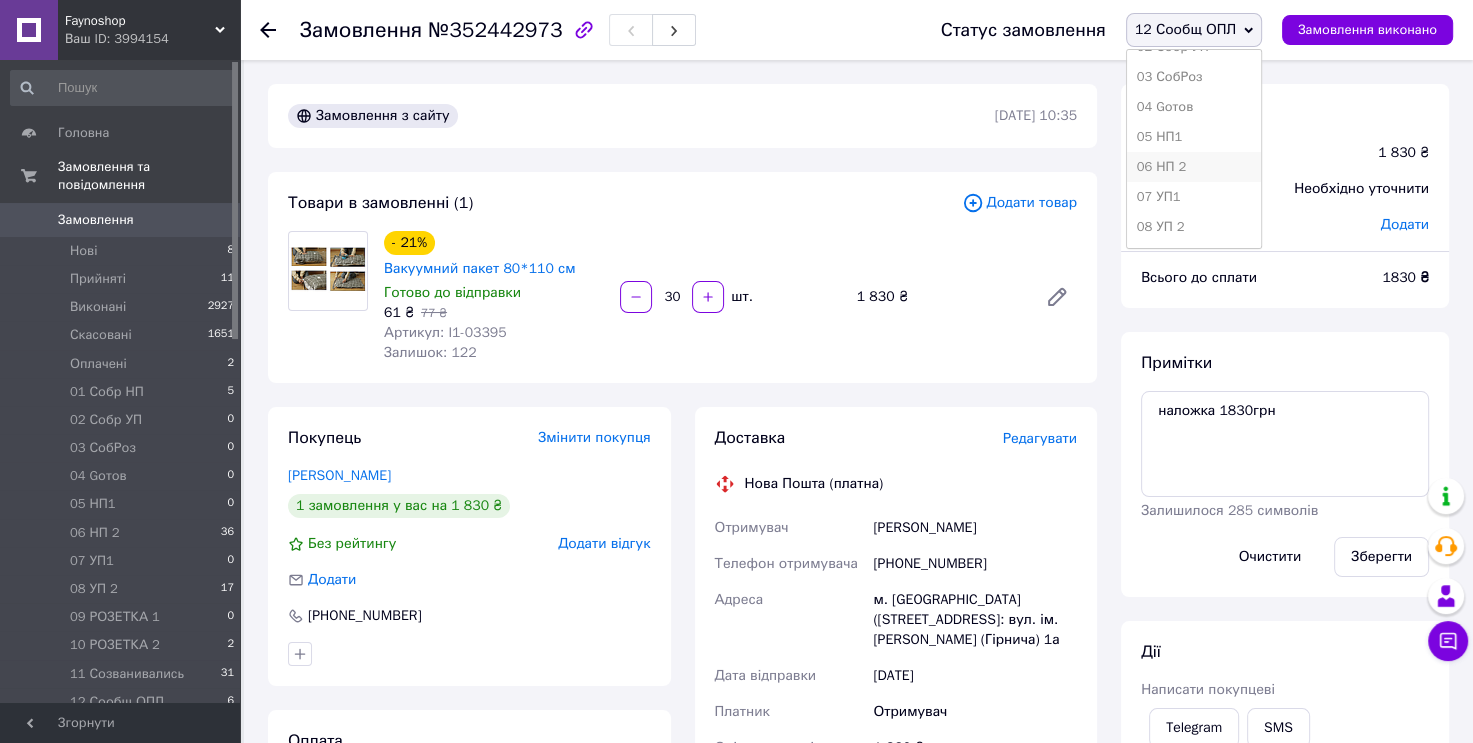 click on "06 НП 2" at bounding box center [1194, 167] 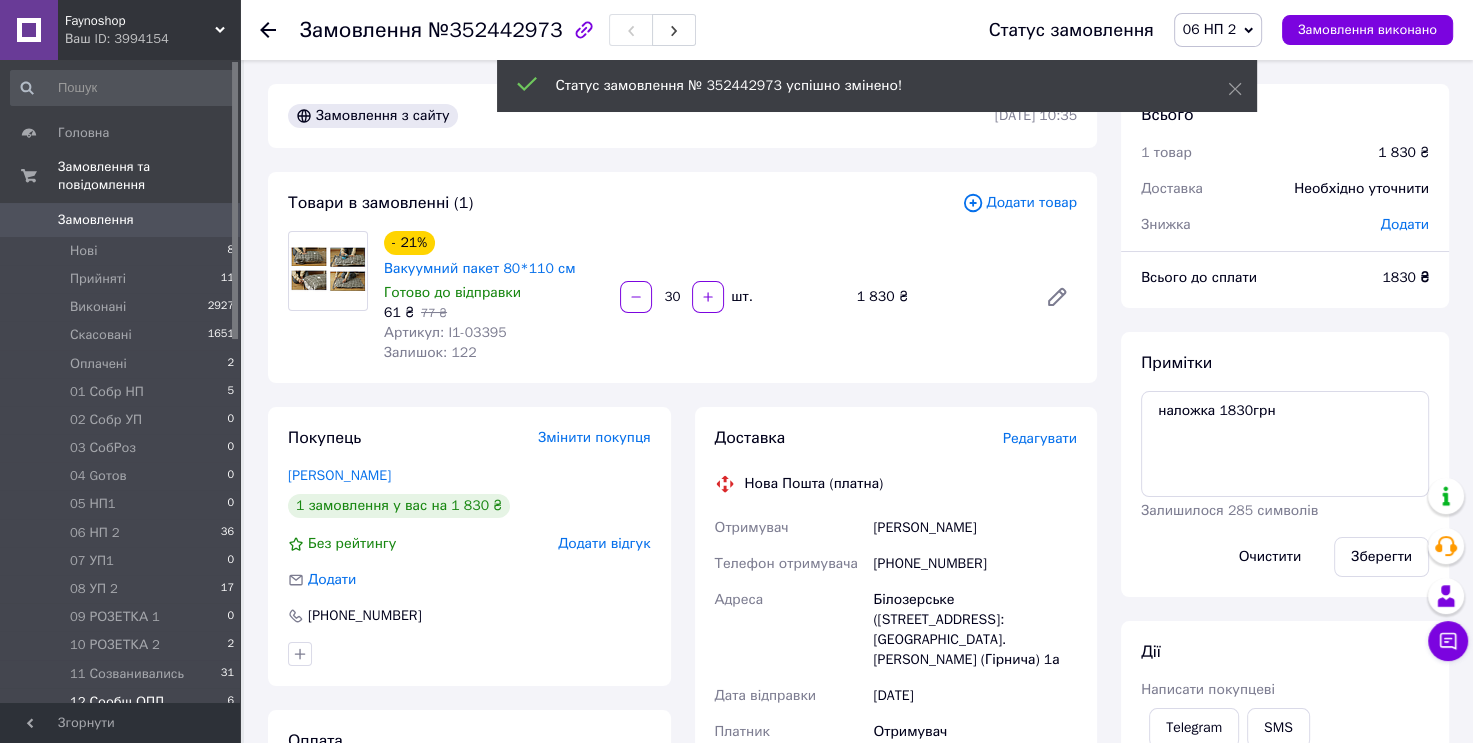 click on "12 Сообщ ОПЛ 6" at bounding box center [123, 702] 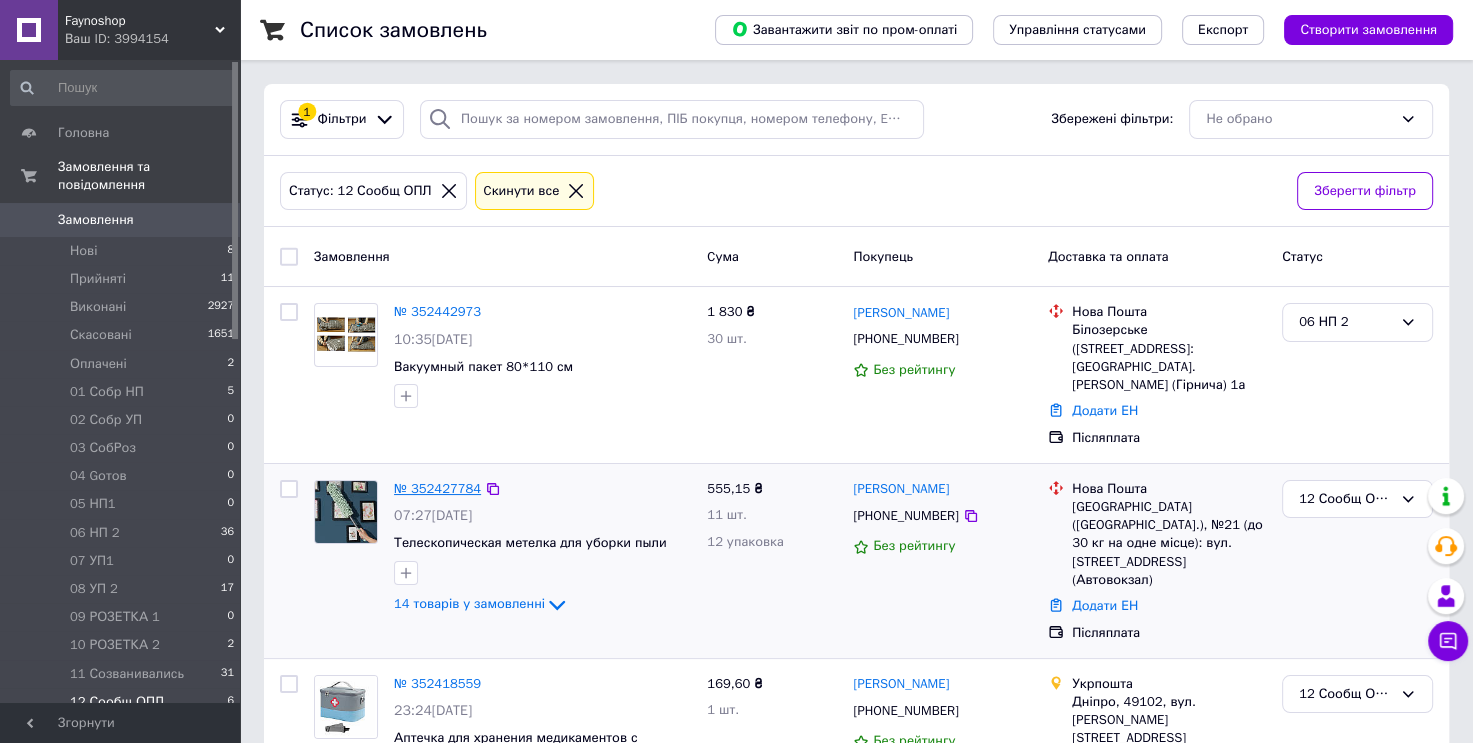 click on "№ 352427784" at bounding box center [437, 488] 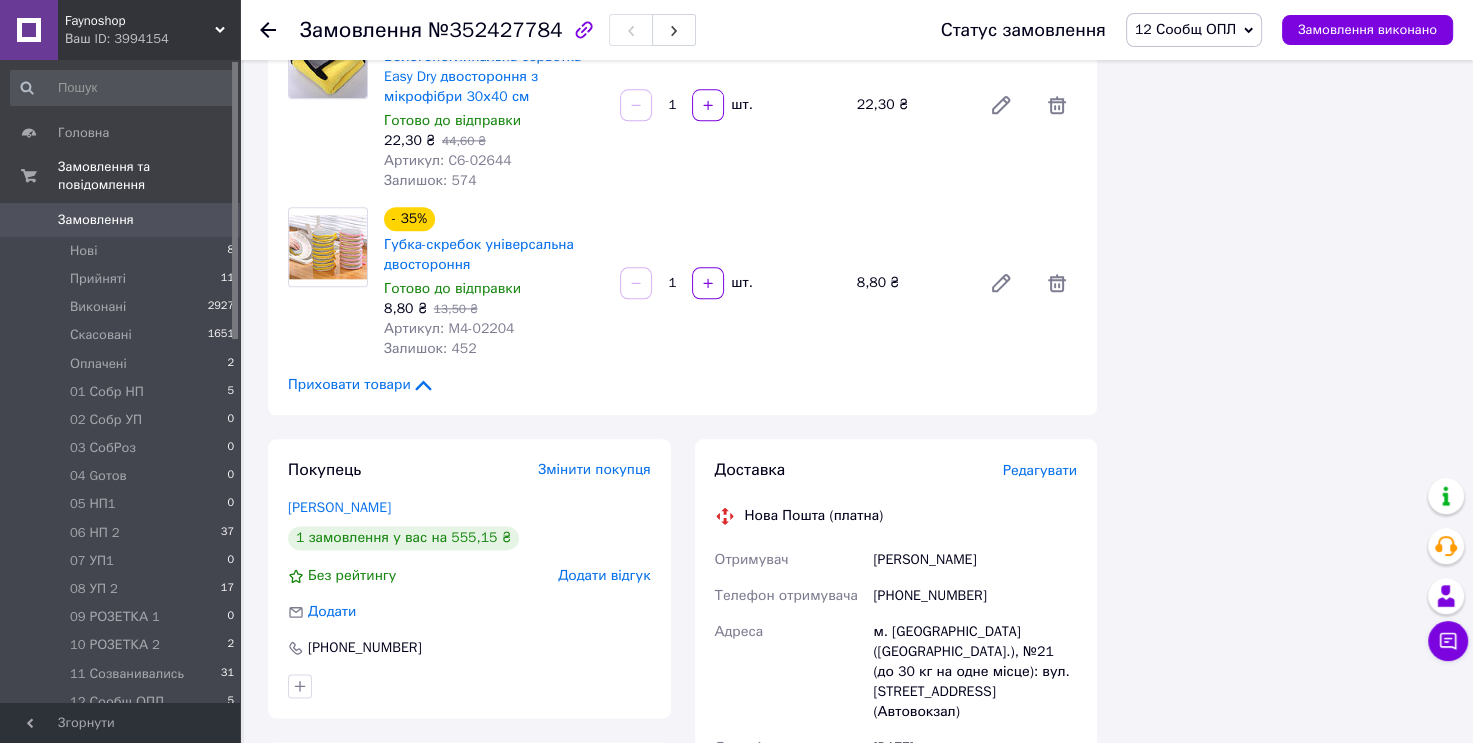 scroll, scrollTop: 2310, scrollLeft: 0, axis: vertical 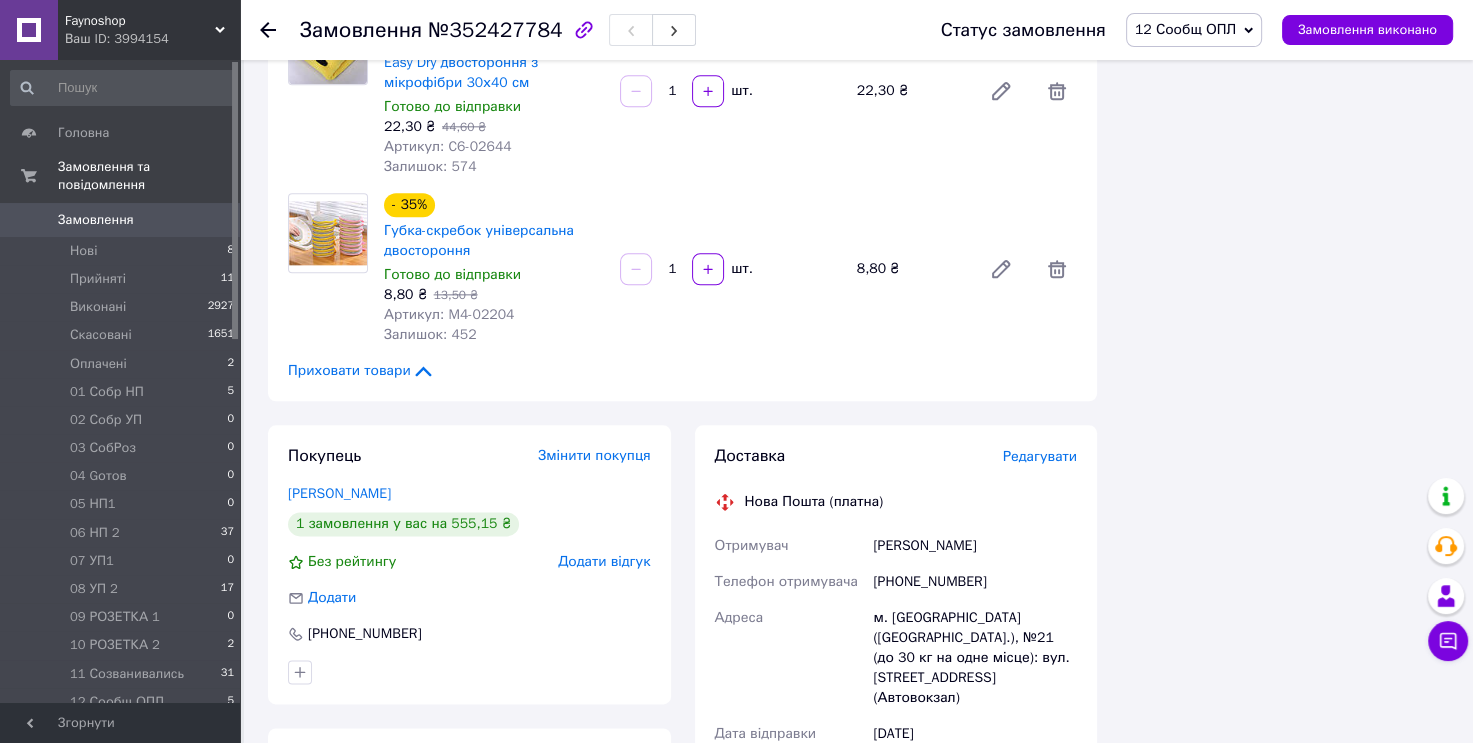 click on "12 Сообщ ОПЛ" at bounding box center (1194, 30) 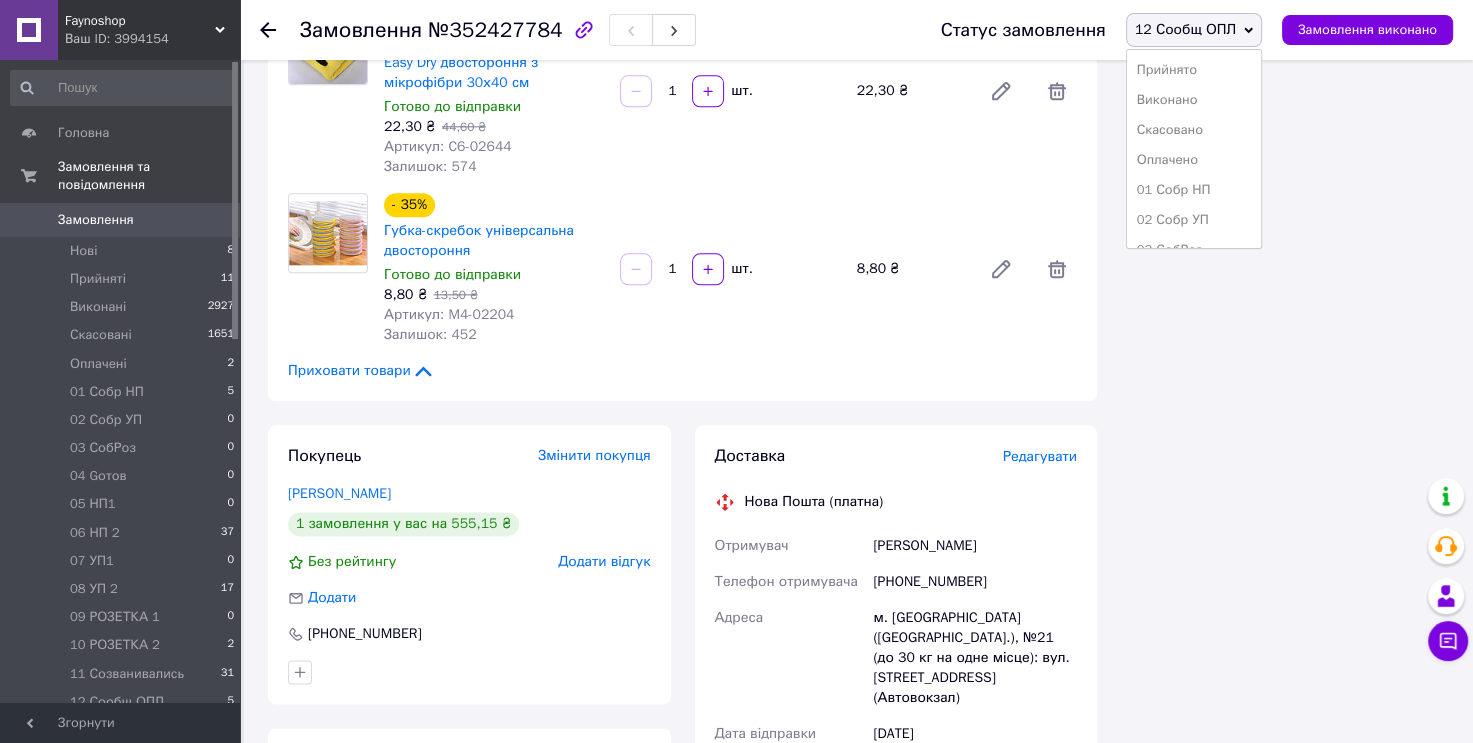 scroll, scrollTop: 173, scrollLeft: 0, axis: vertical 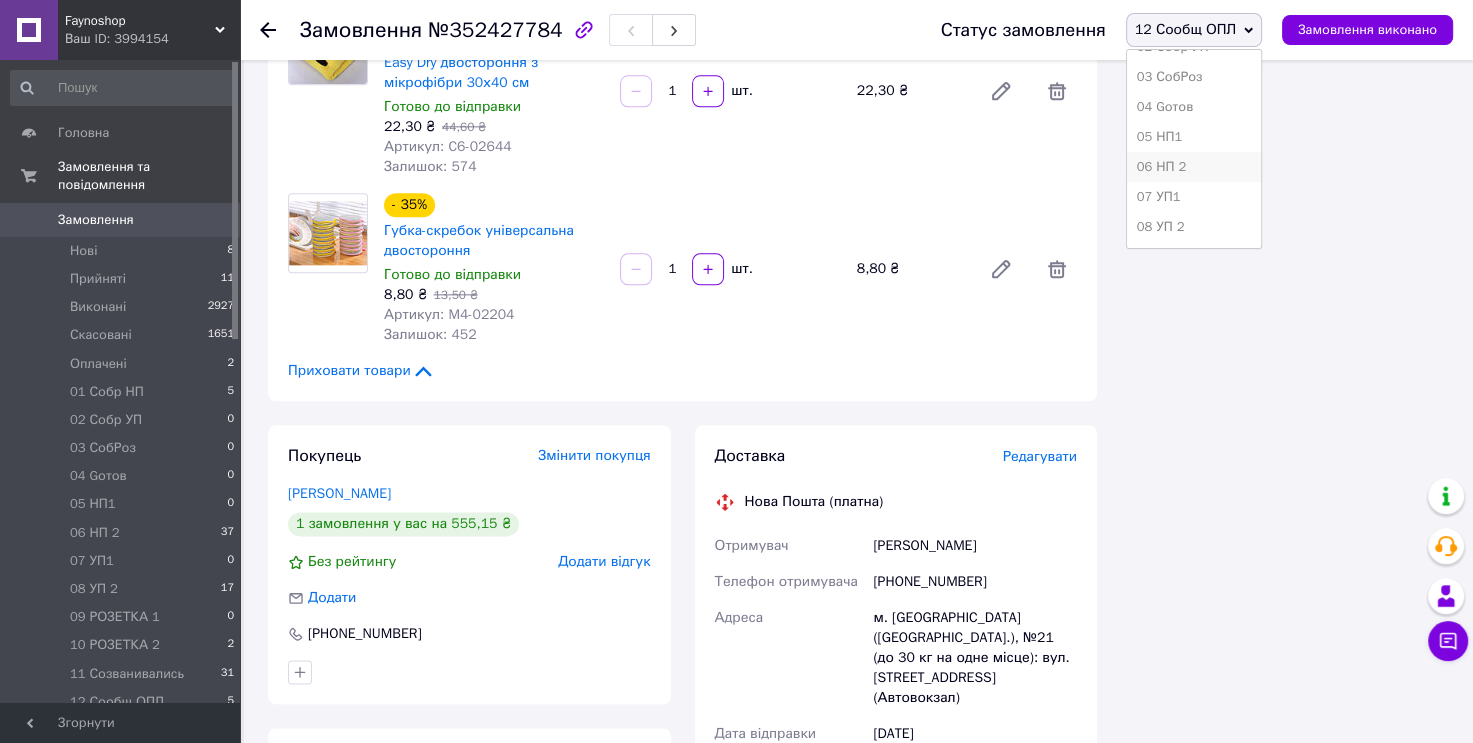 click on "06 НП 2" at bounding box center (1194, 167) 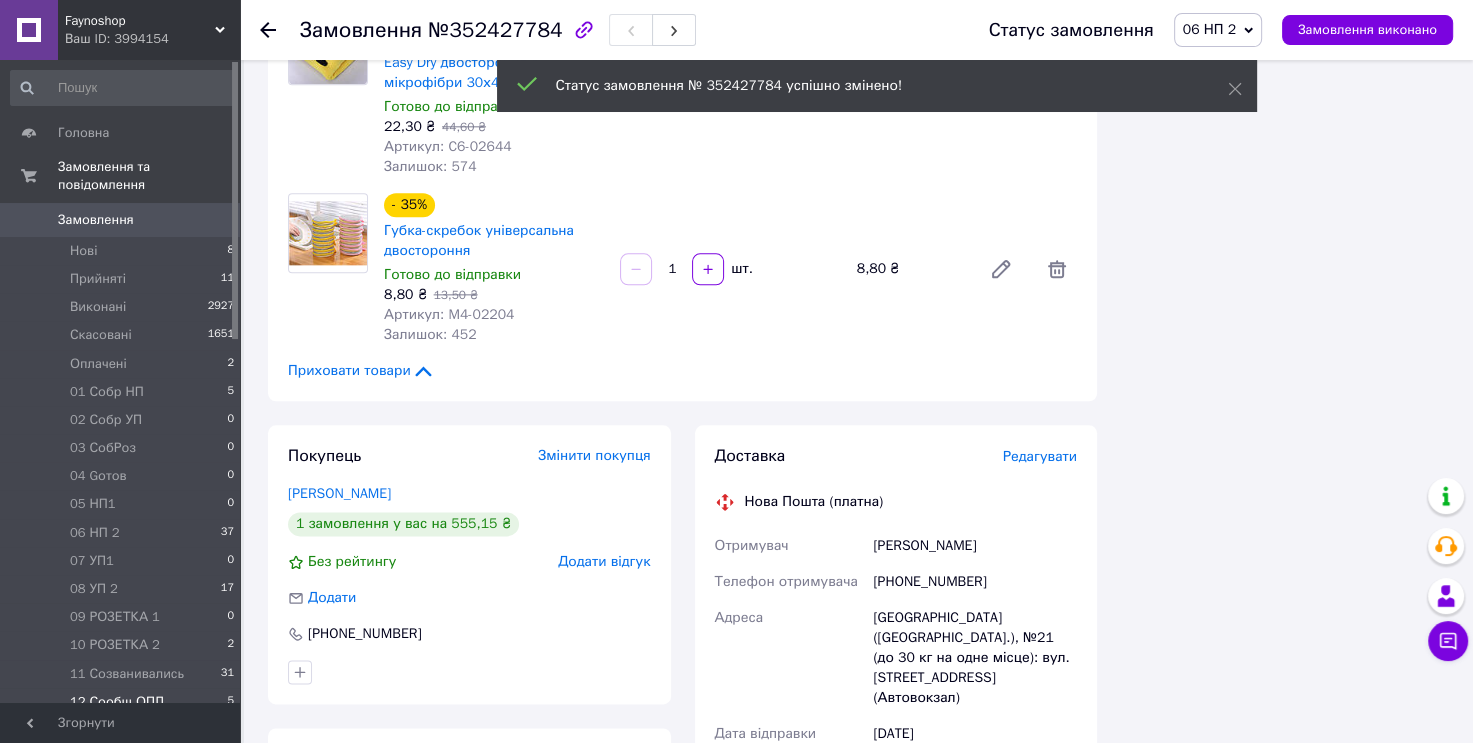 click on "12 Сообщ ОПЛ" at bounding box center (117, 702) 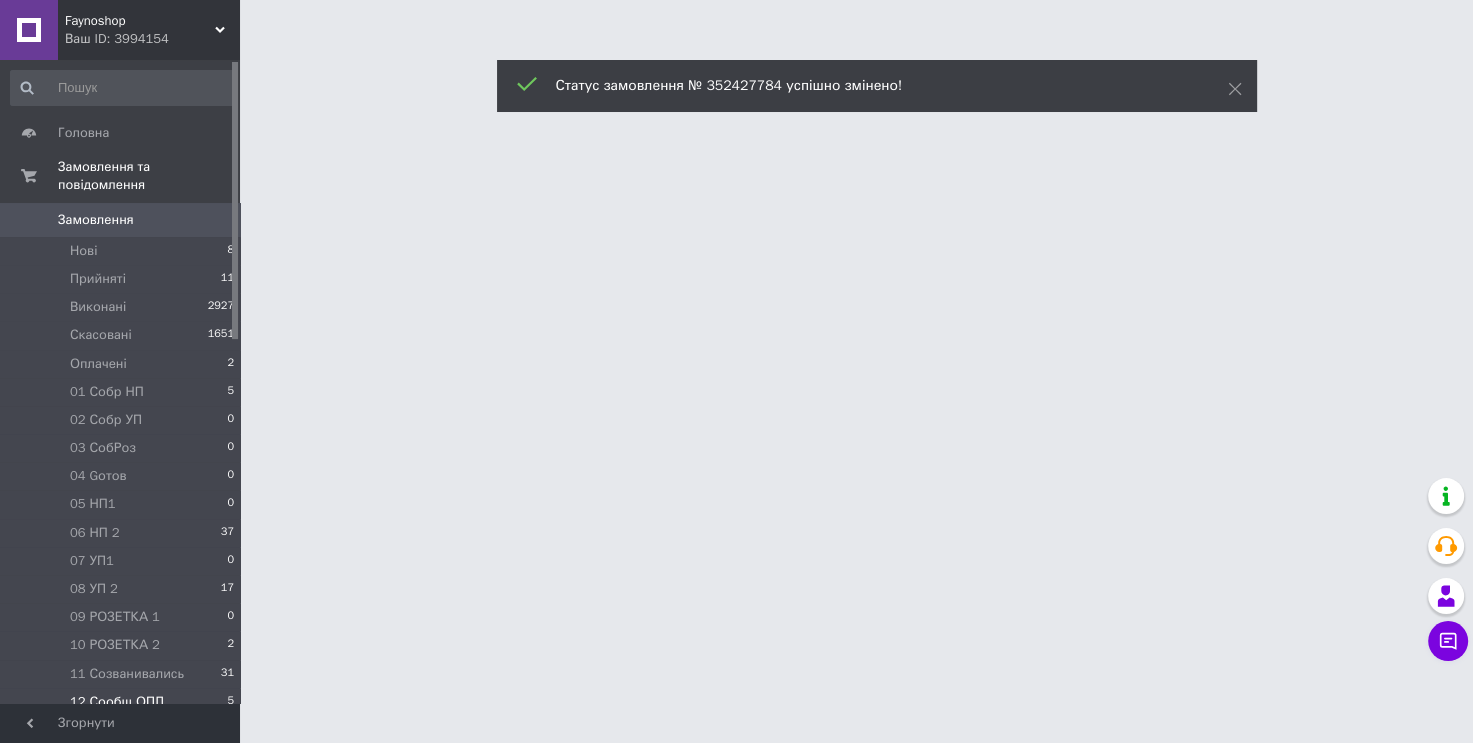 scroll, scrollTop: 0, scrollLeft: 0, axis: both 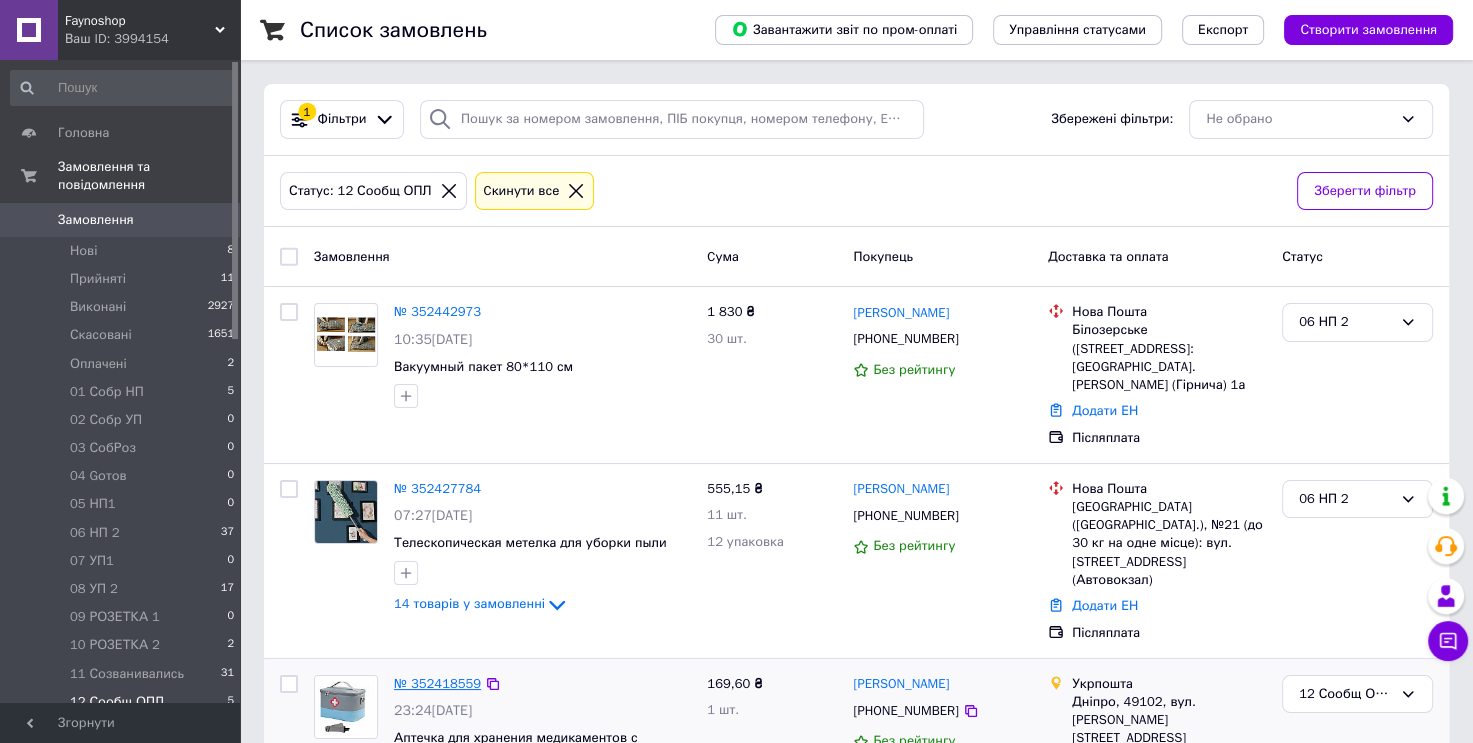 click on "№ 352418559" at bounding box center (437, 683) 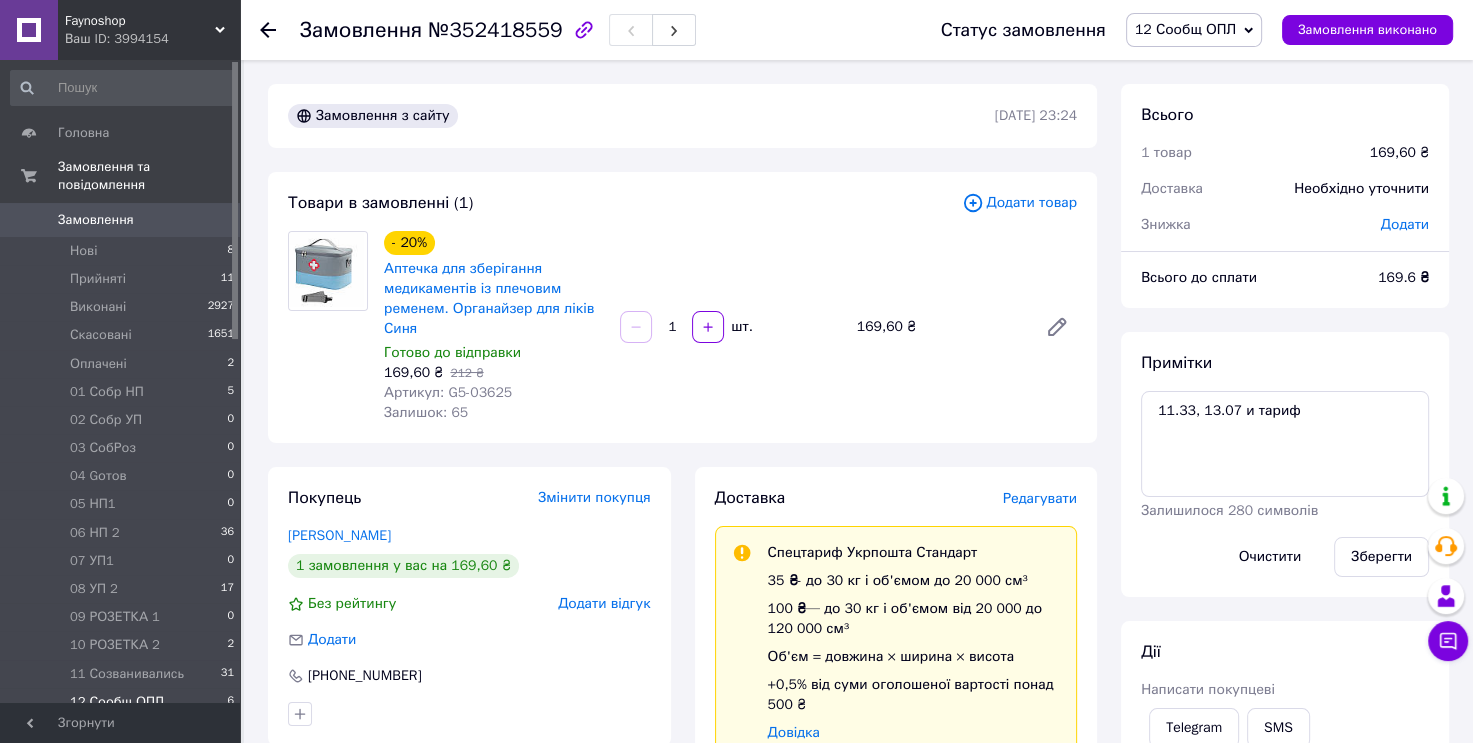 click on "12 Сообщ ОПЛ" at bounding box center (117, 702) 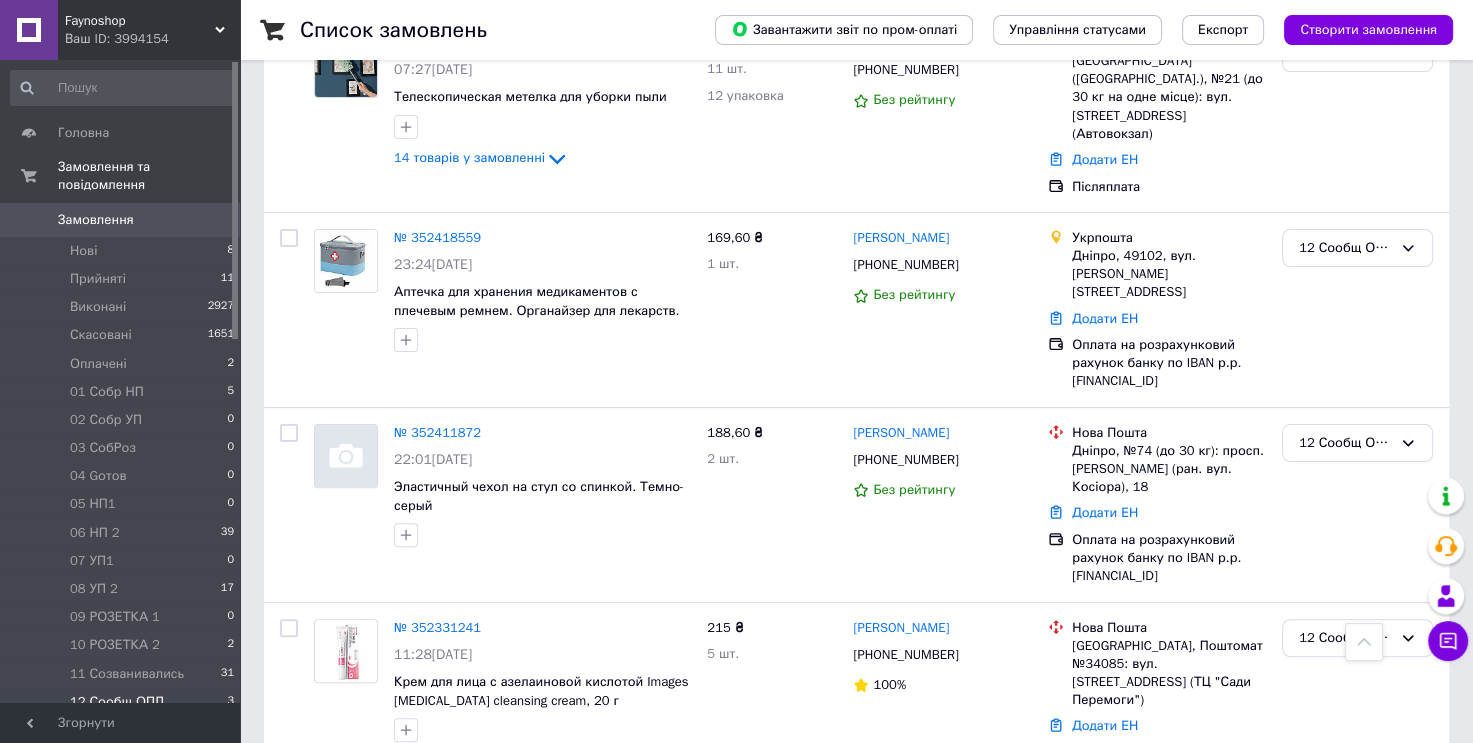 scroll, scrollTop: 448, scrollLeft: 0, axis: vertical 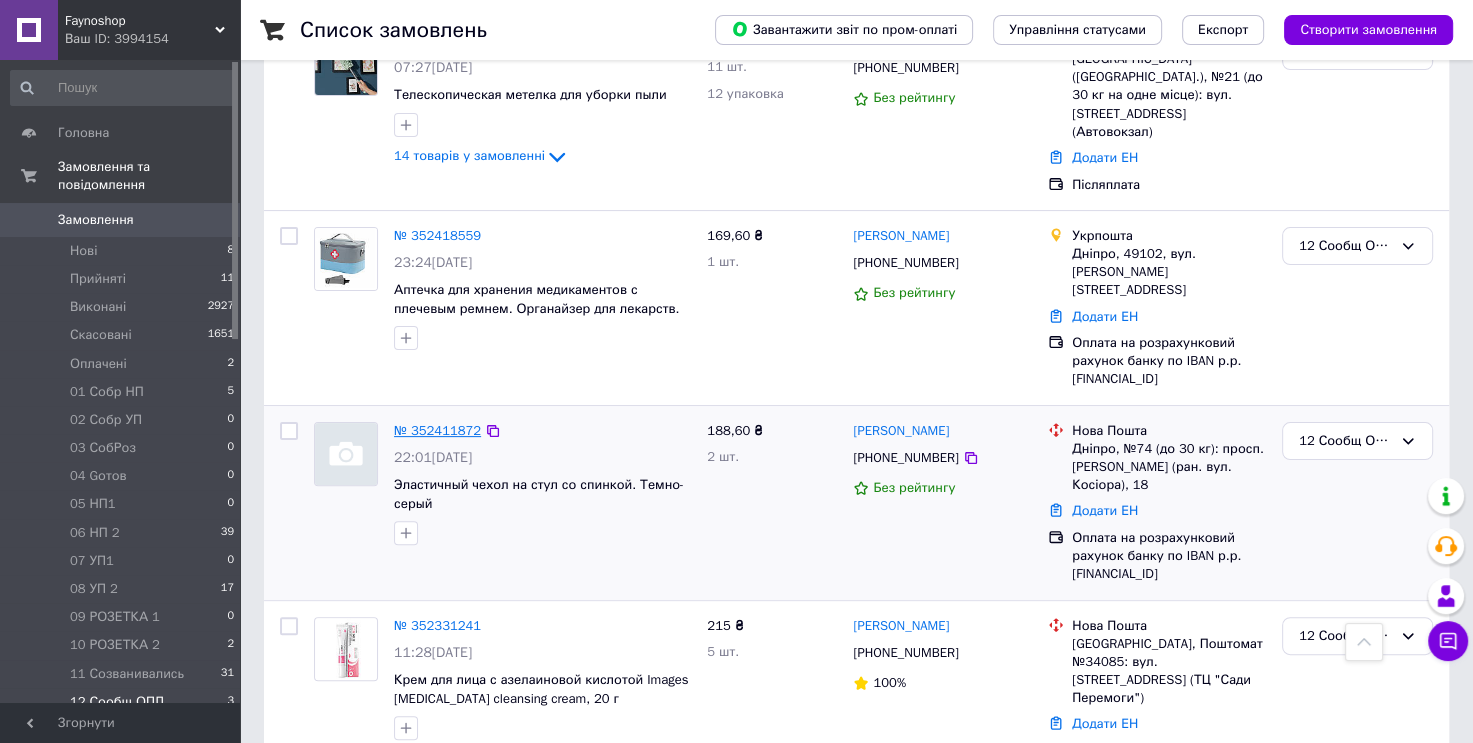 click on "№ 352411872" at bounding box center [437, 430] 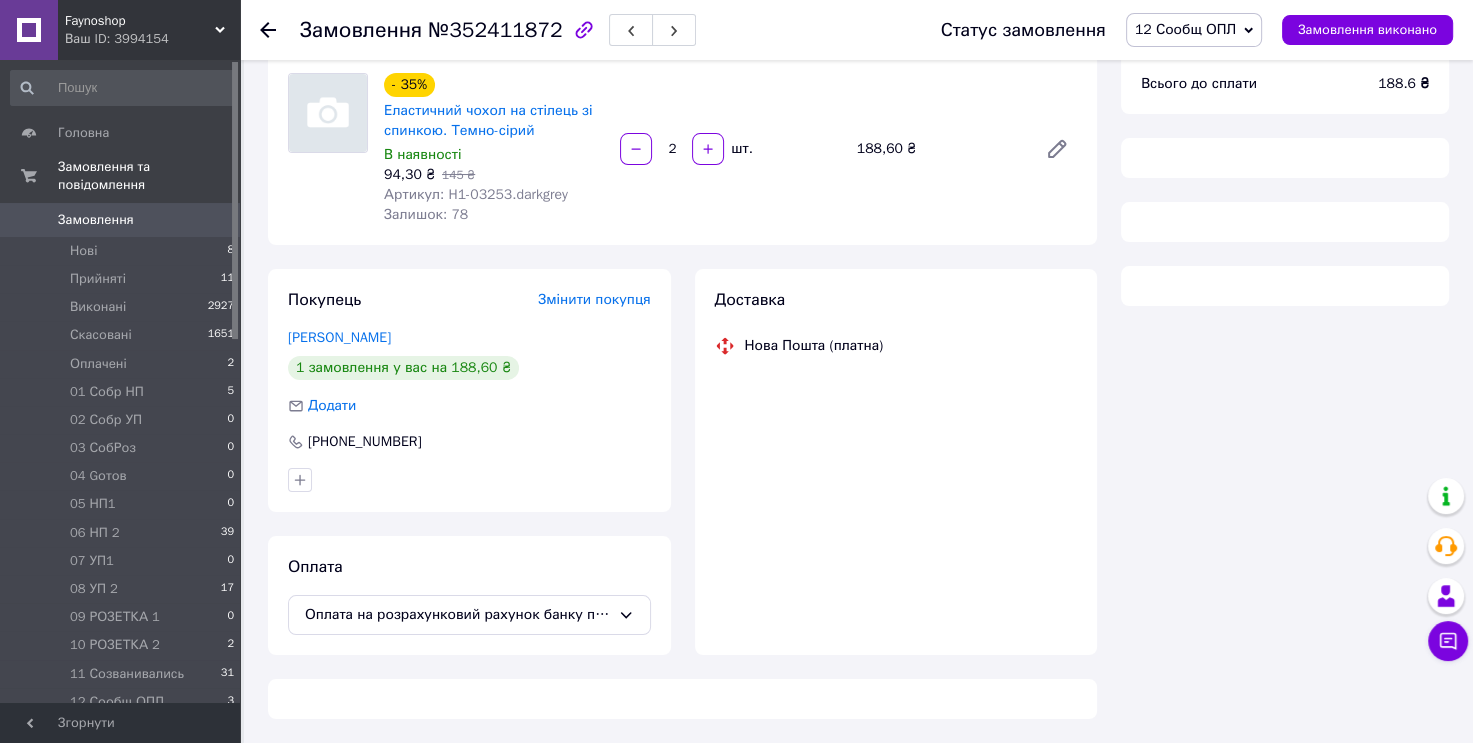 scroll, scrollTop: 448, scrollLeft: 0, axis: vertical 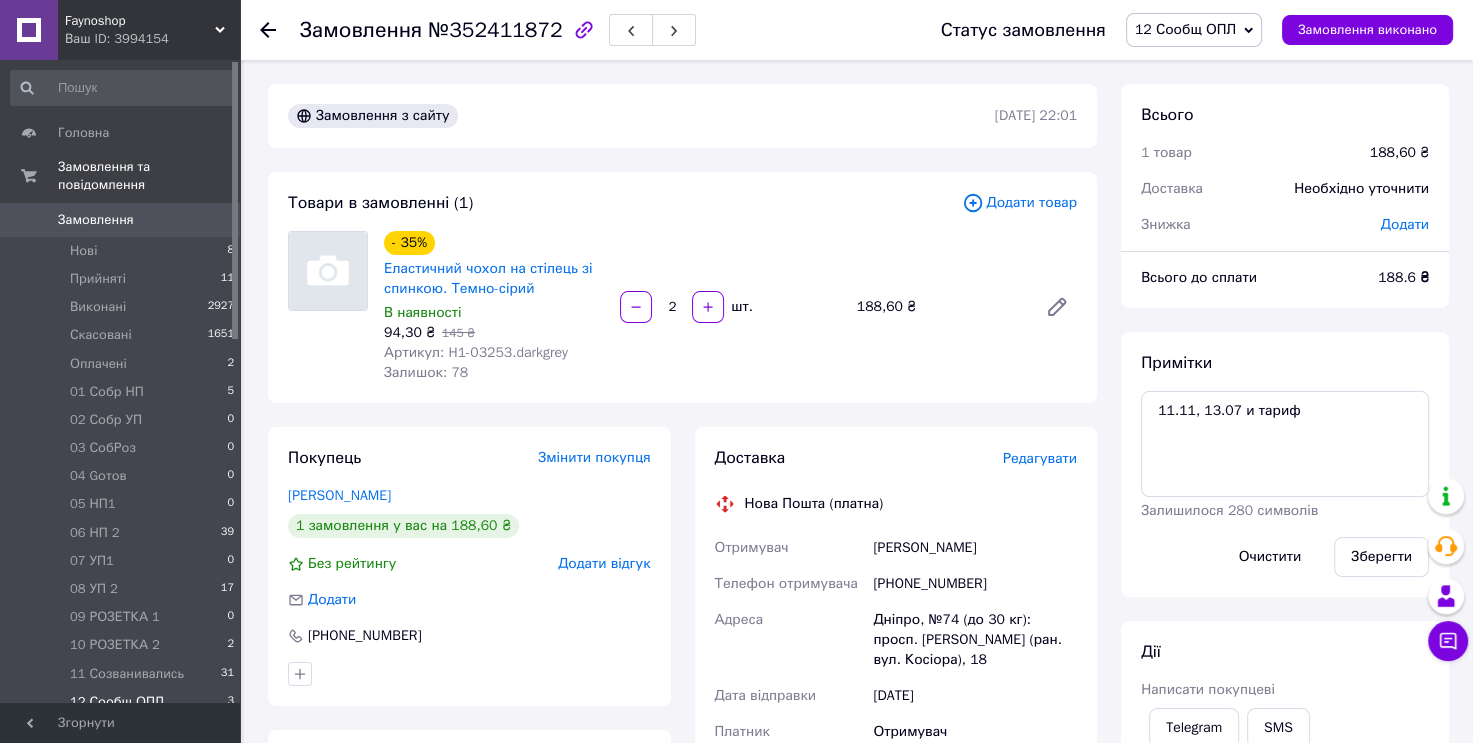 click on "3" at bounding box center [230, 702] 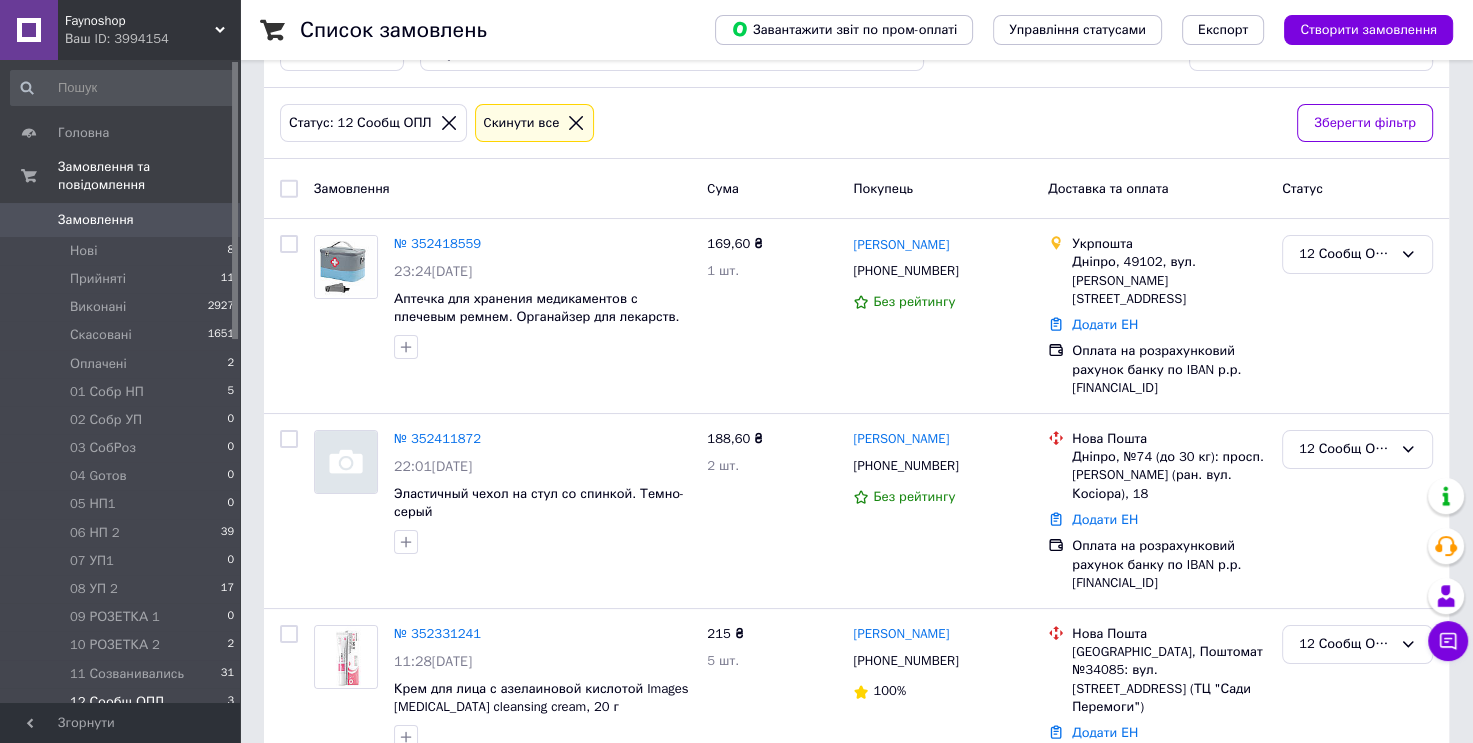 scroll, scrollTop: 113, scrollLeft: 0, axis: vertical 